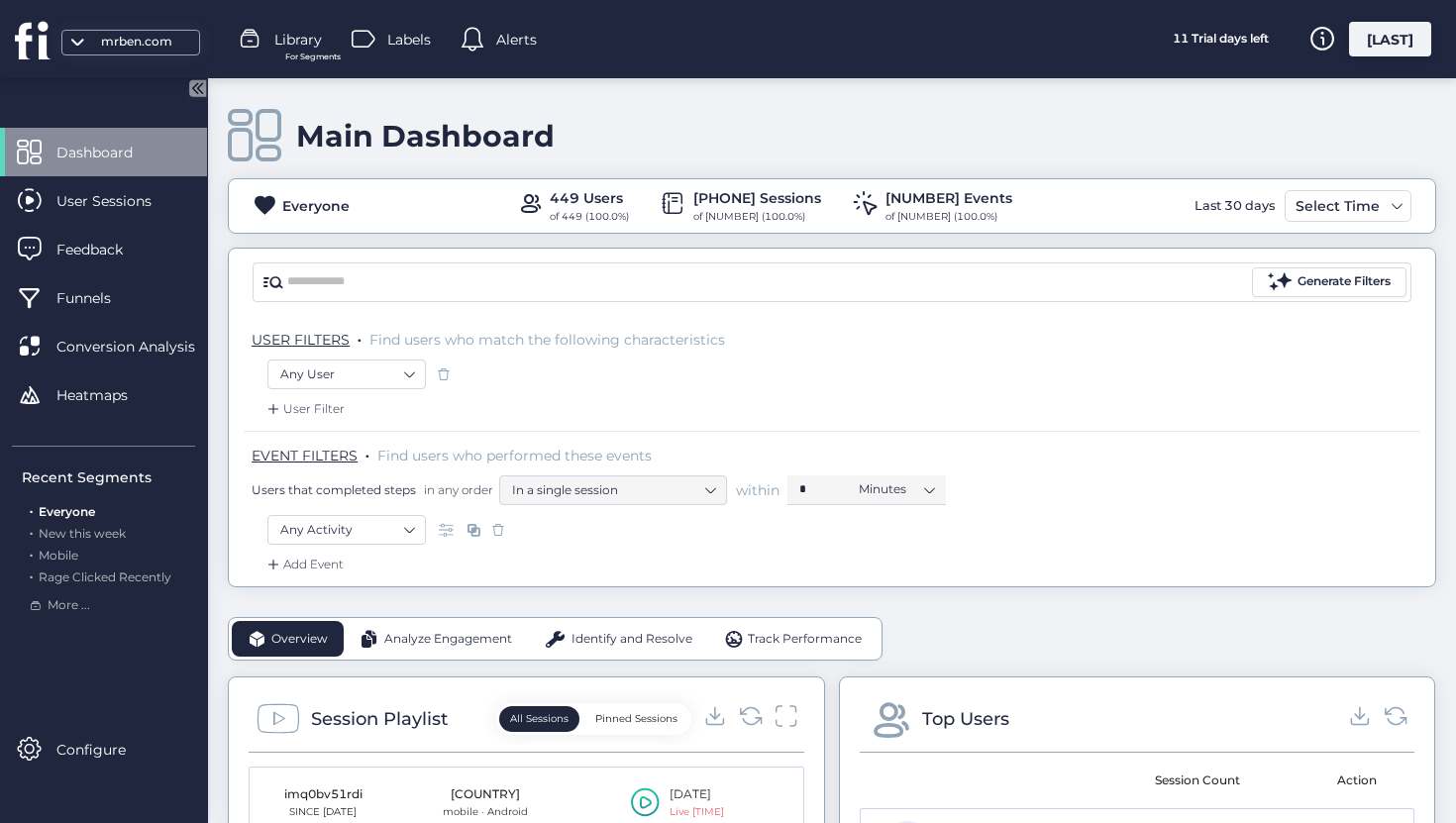 scroll, scrollTop: 0, scrollLeft: 0, axis: both 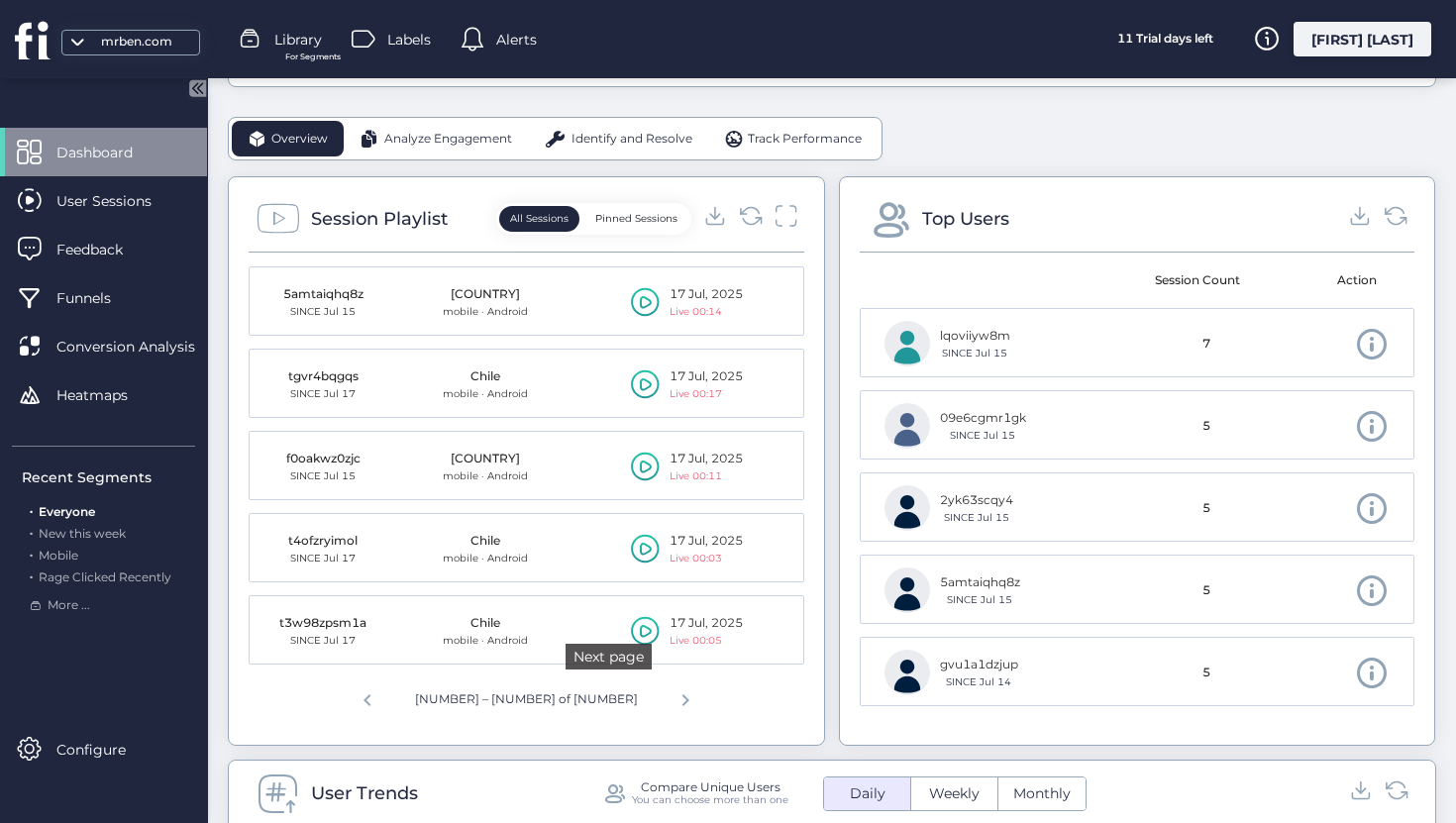 click 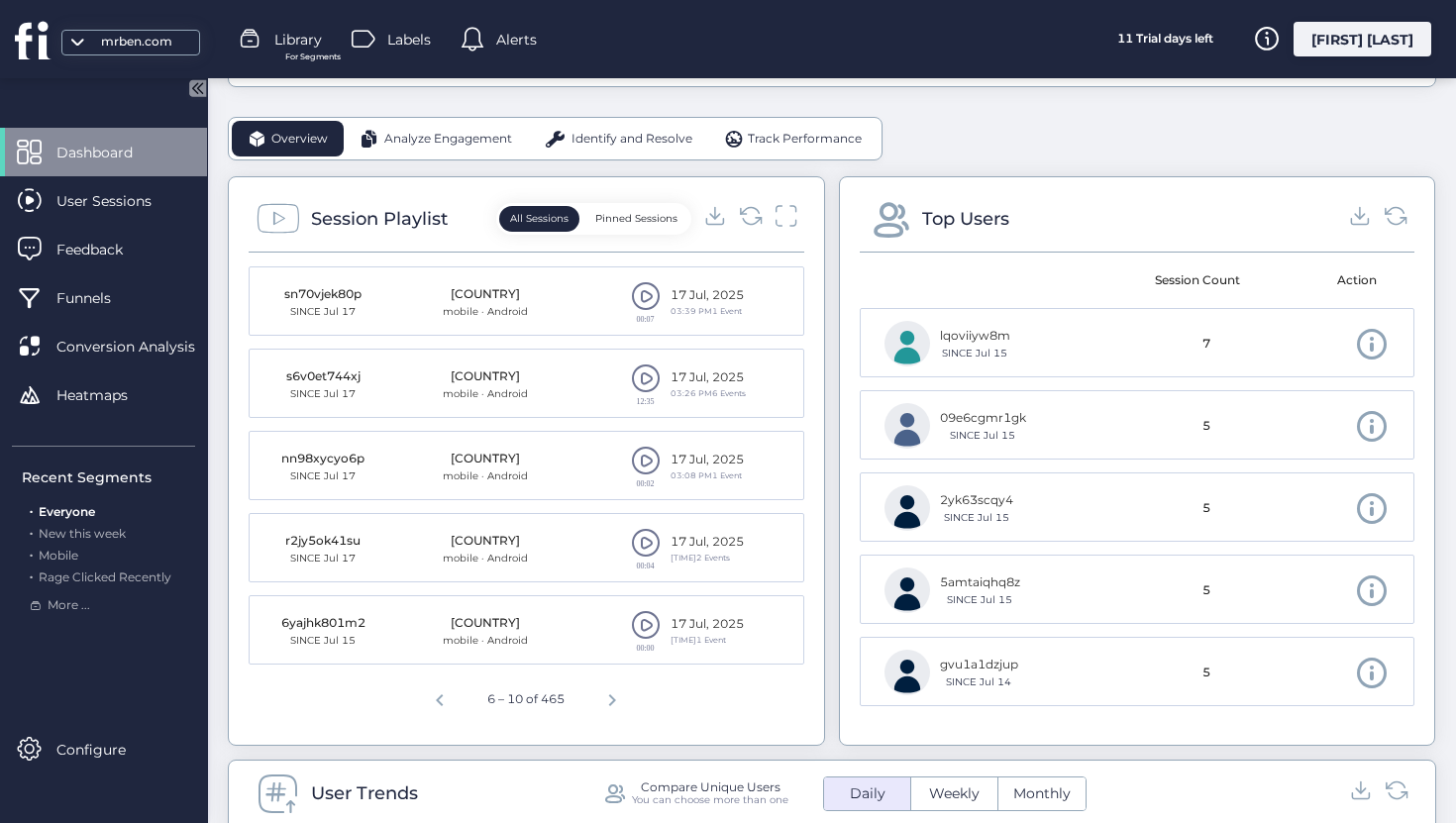 click 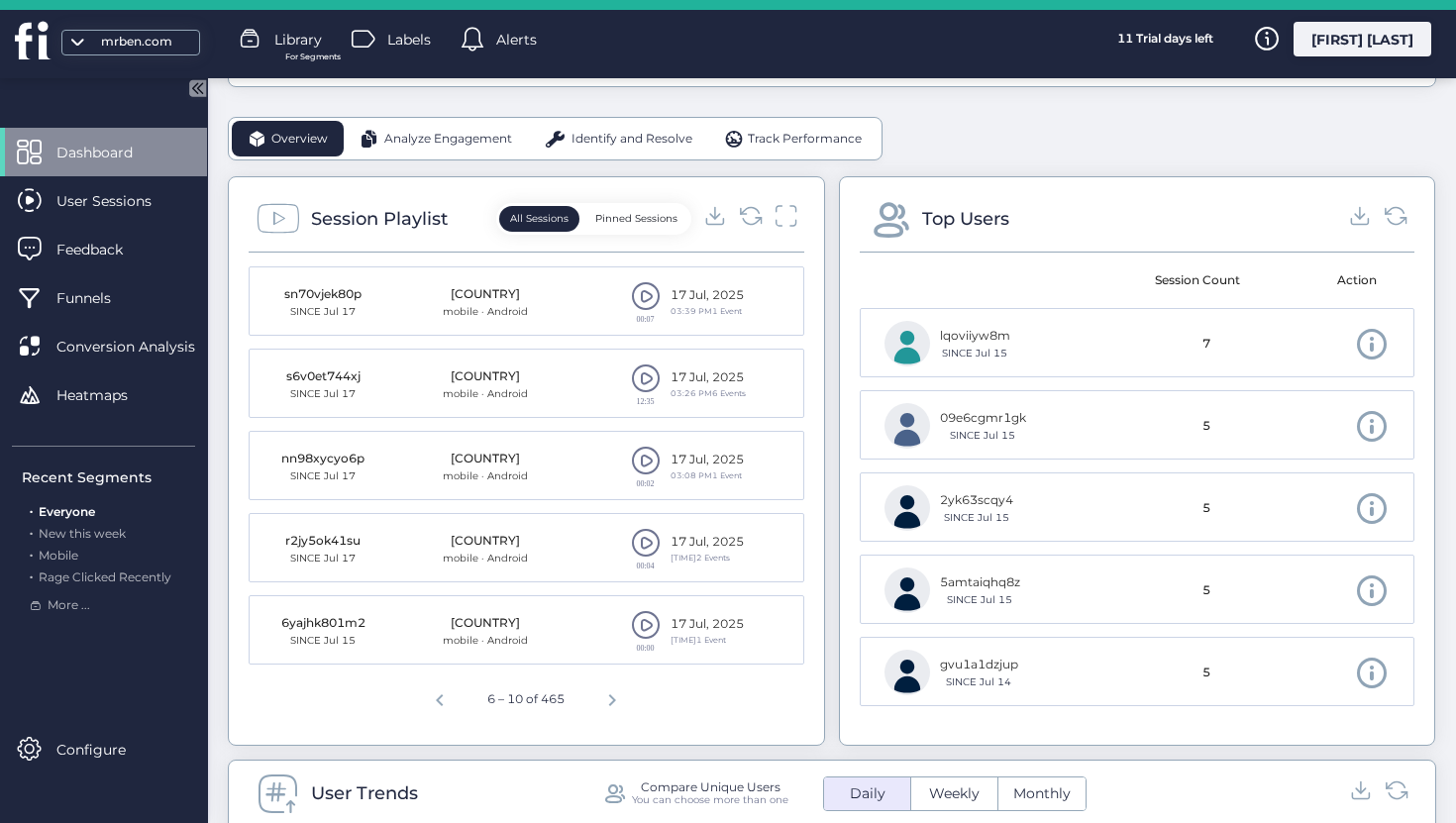 scroll, scrollTop: 0, scrollLeft: 0, axis: both 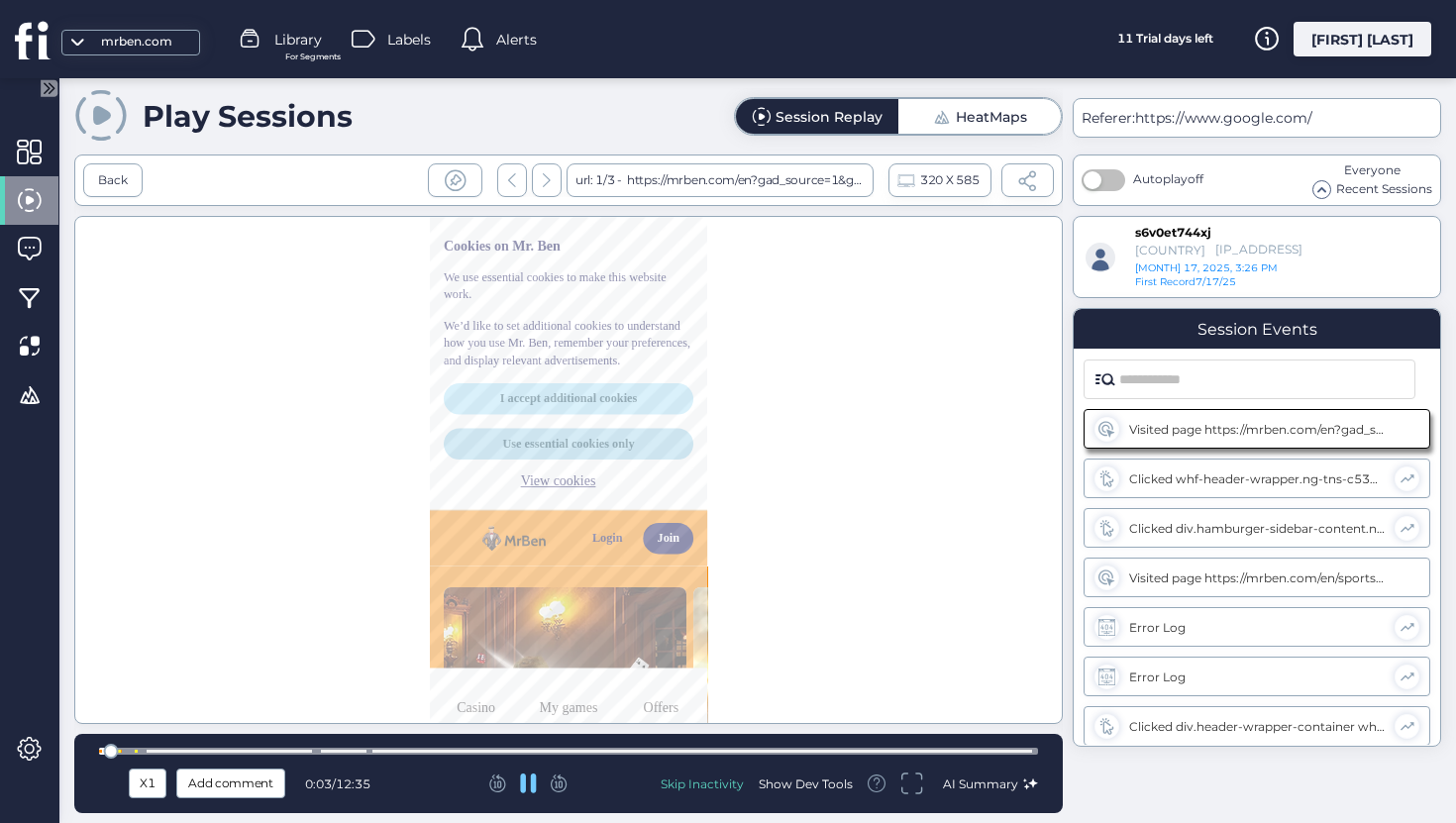 click at bounding box center (569, 751) 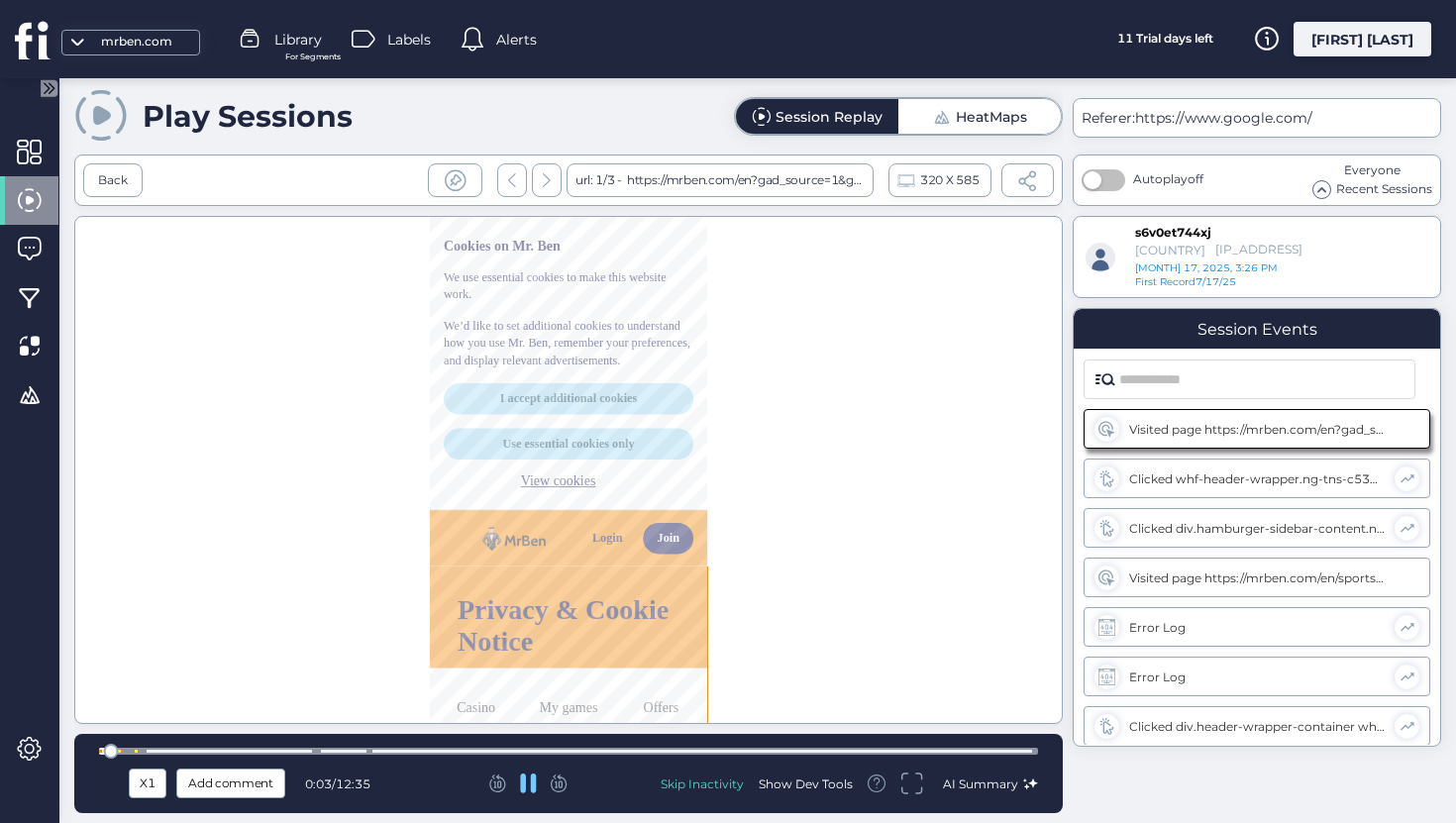 scroll, scrollTop: 978, scrollLeft: 0, axis: vertical 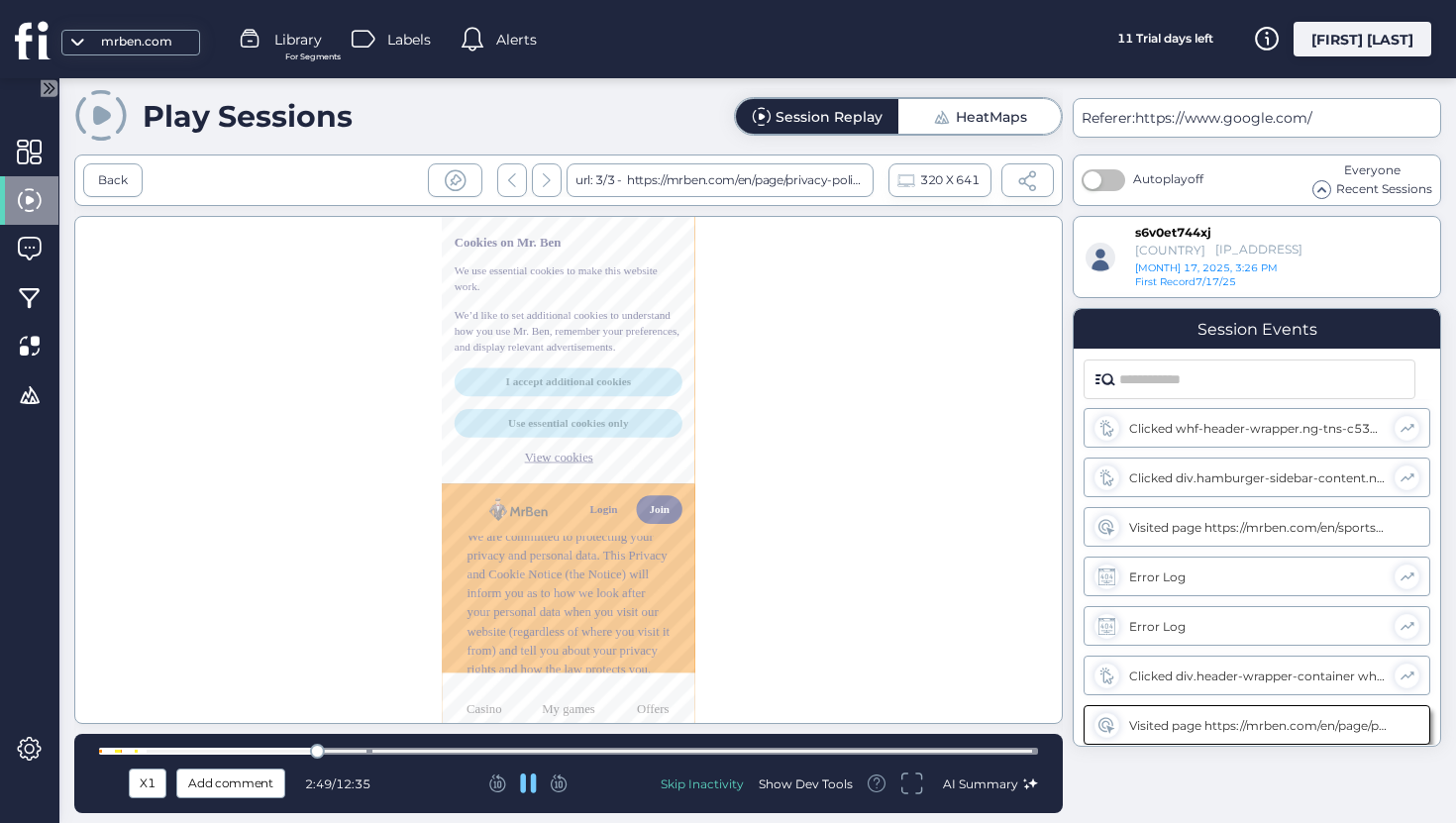 click at bounding box center (569, 751) 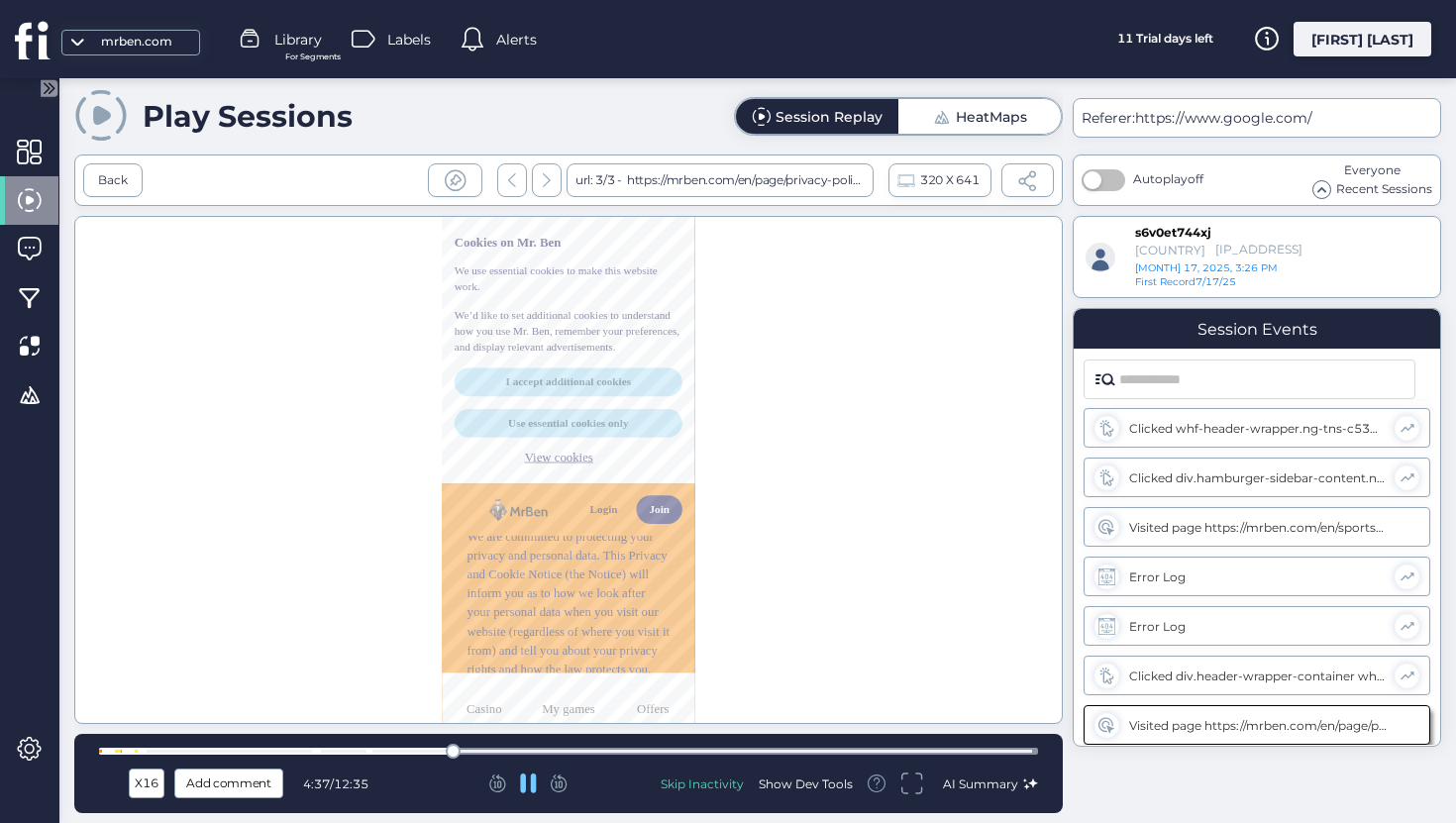 click at bounding box center (569, 751) 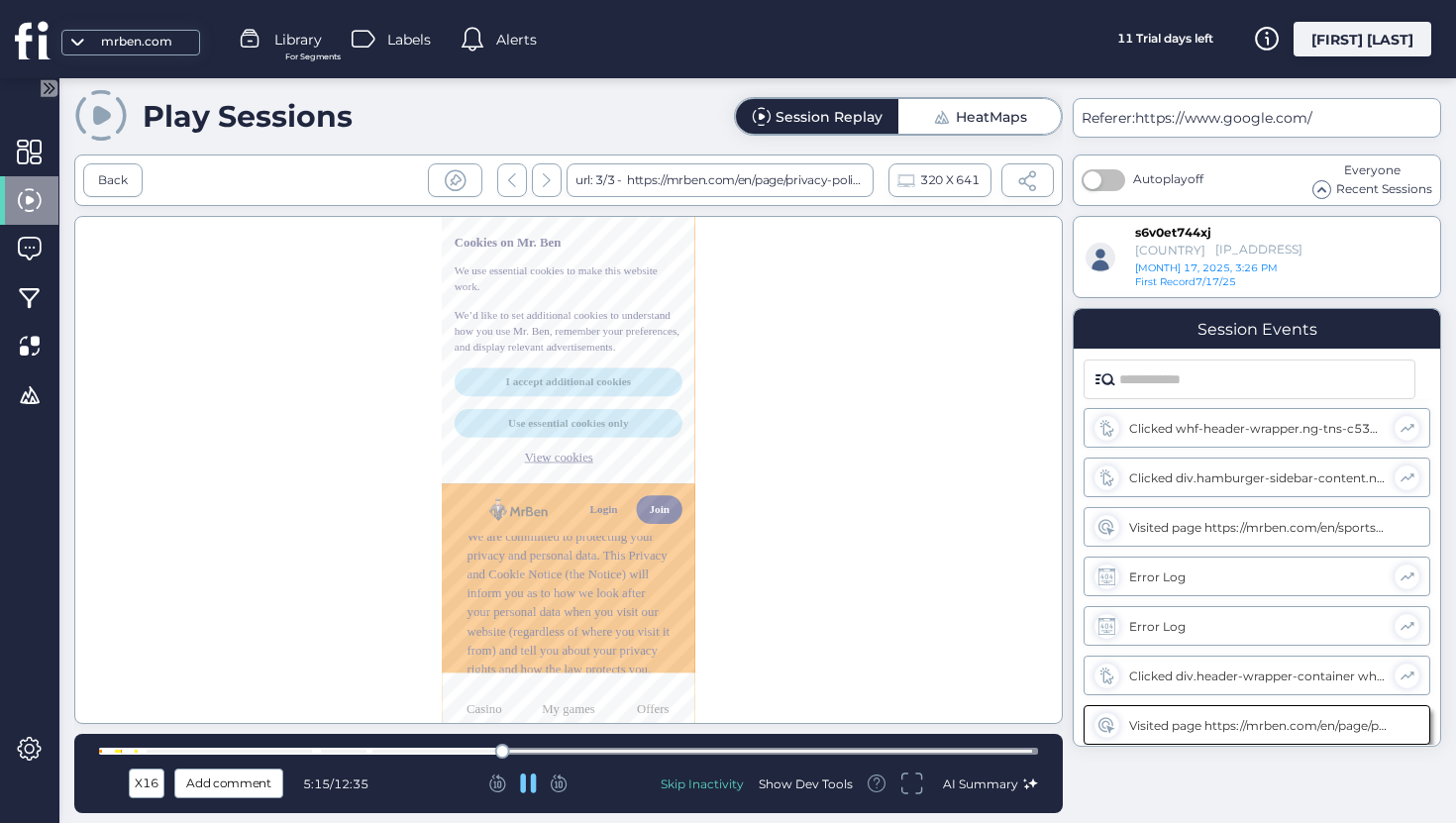 click at bounding box center (569, 751) 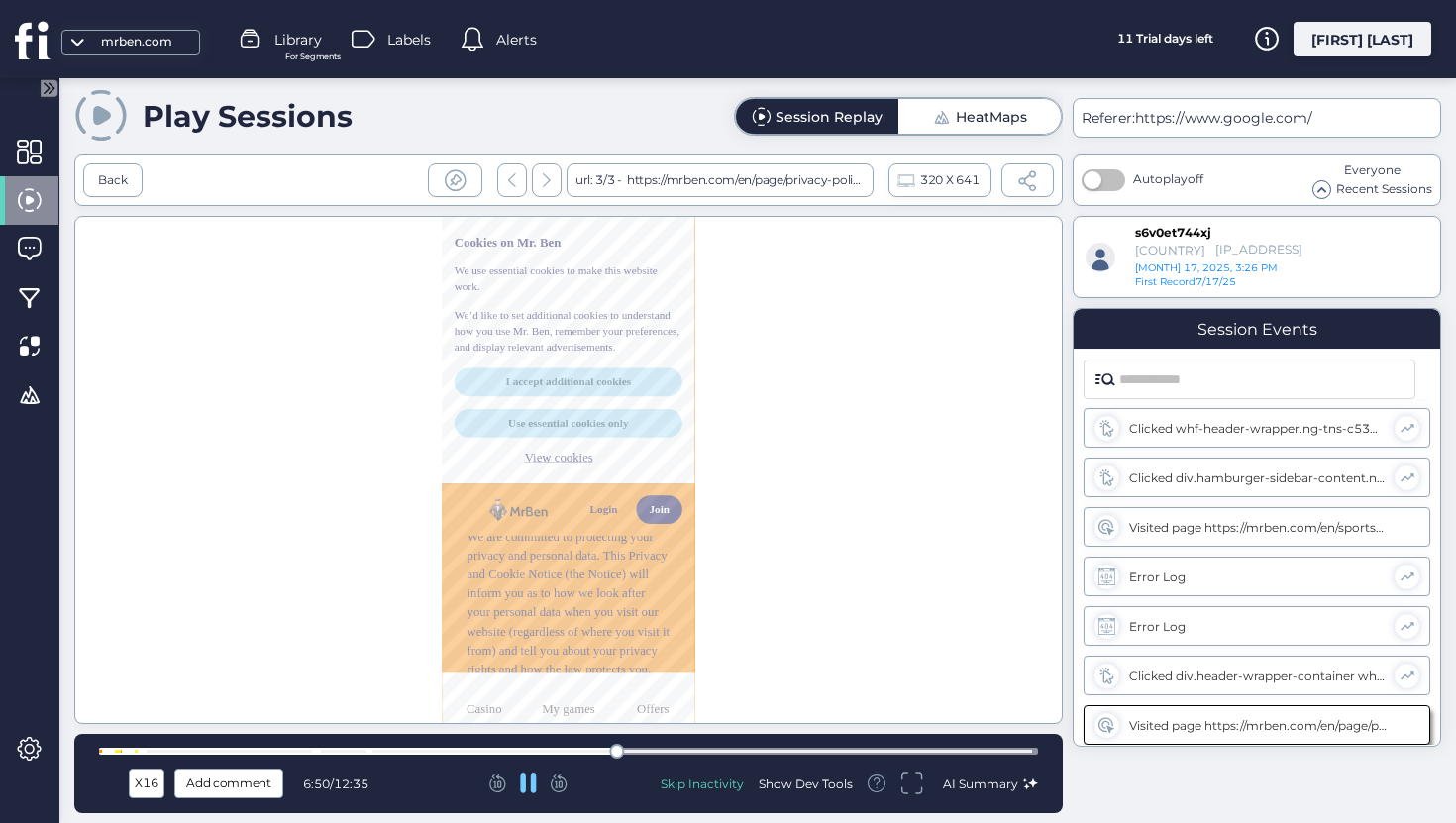 click at bounding box center [569, 751] 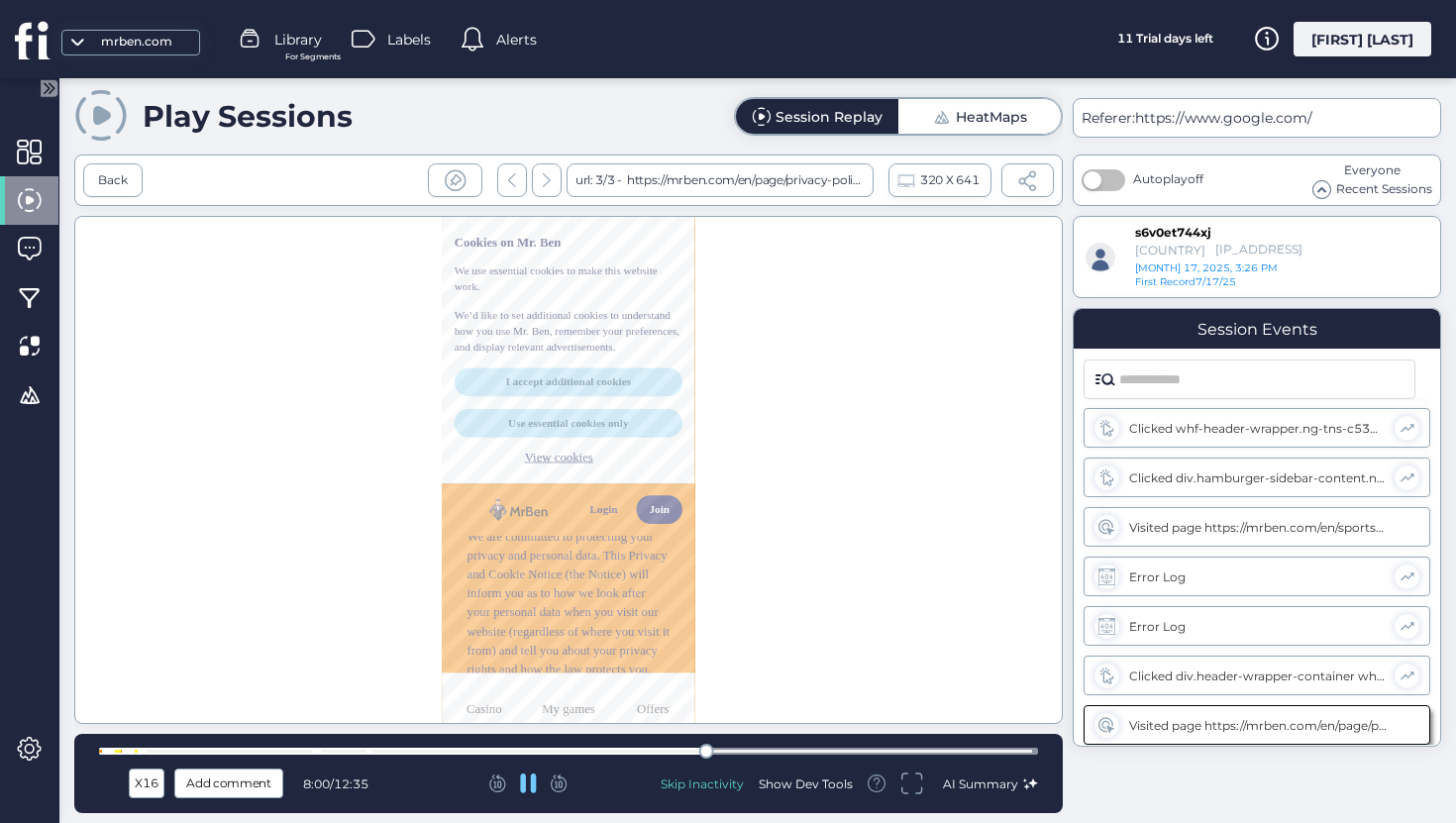 click at bounding box center (569, 751) 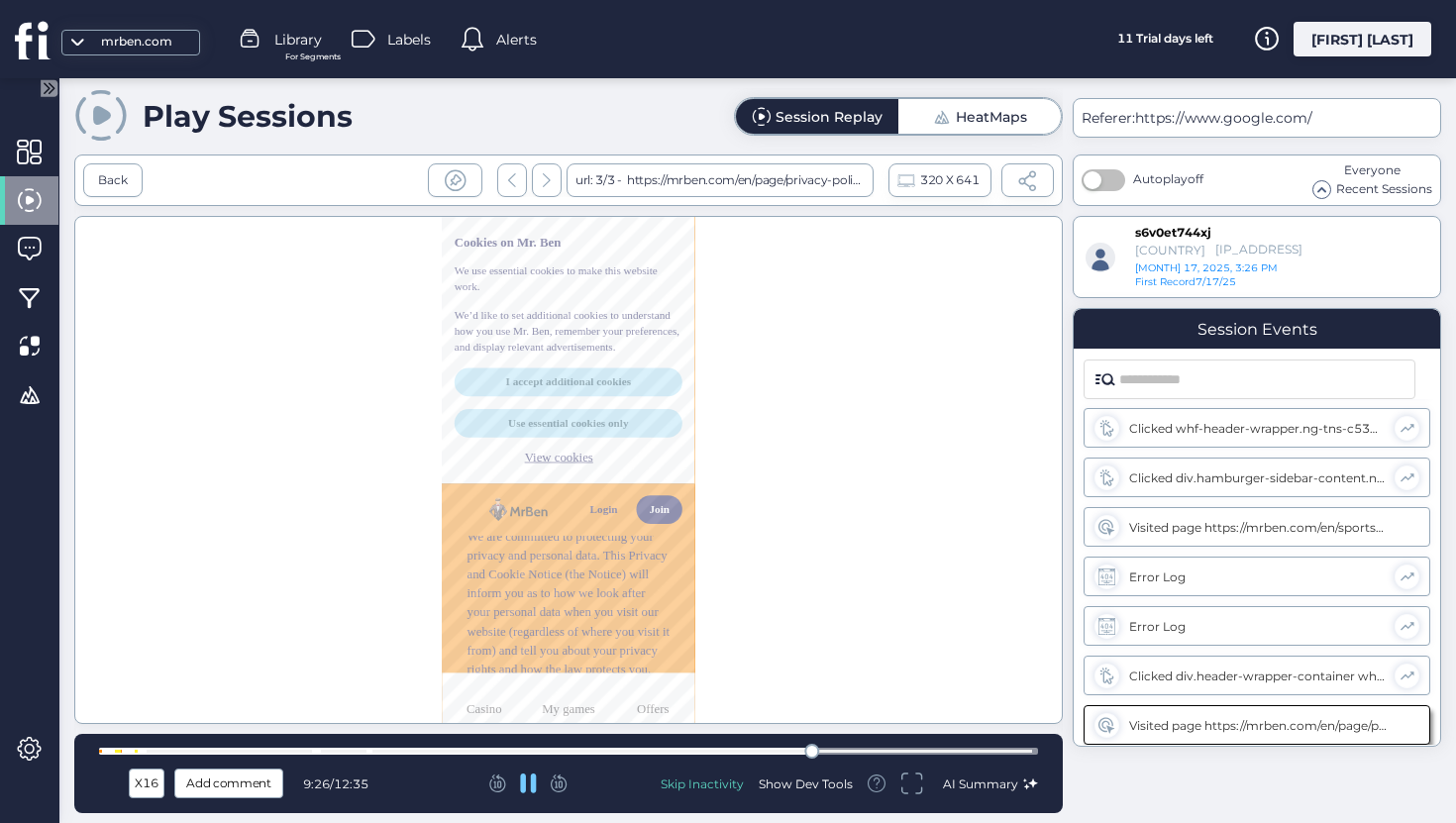 click at bounding box center [569, 751] 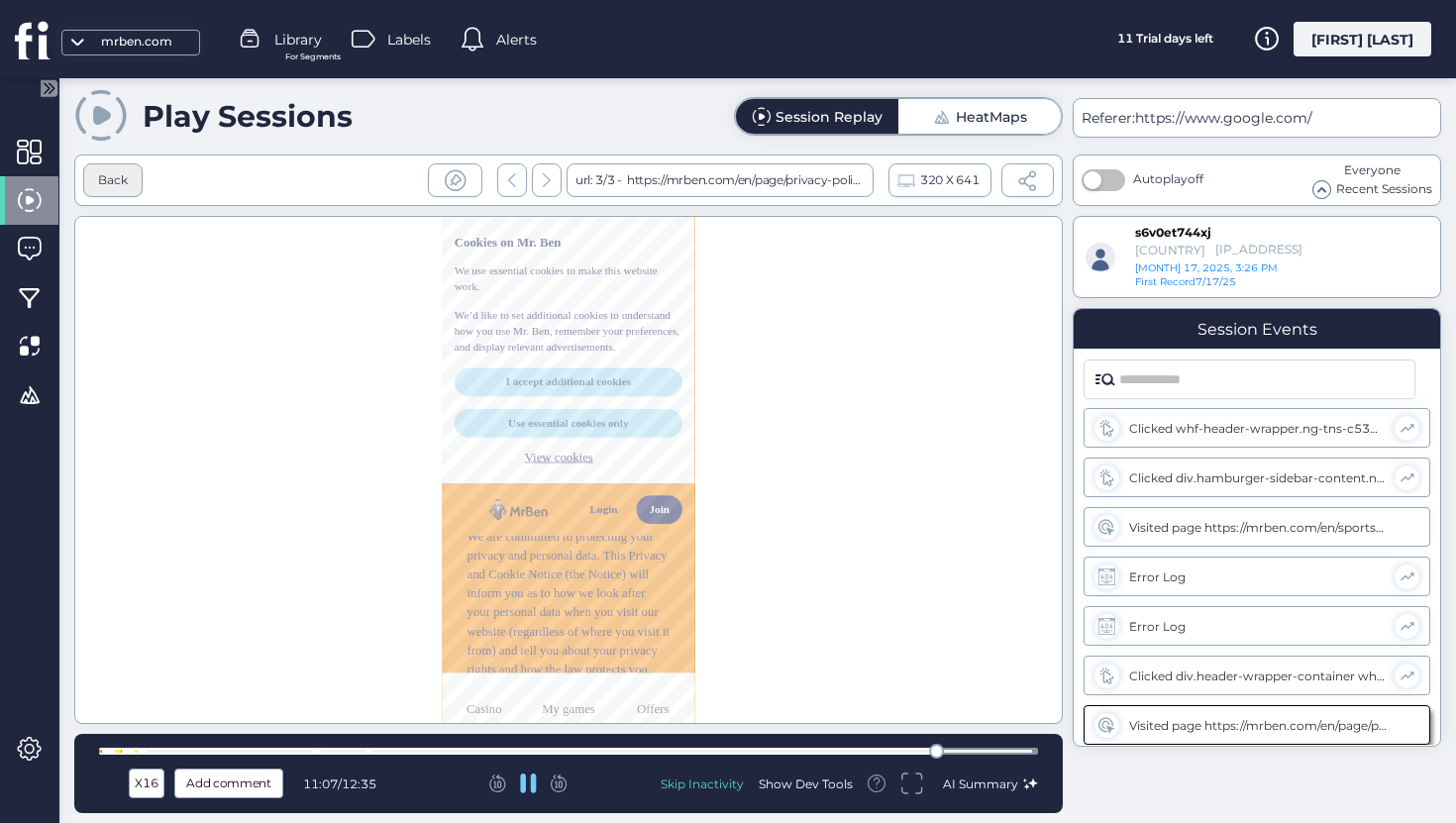 click on "Back" at bounding box center [113, 180] 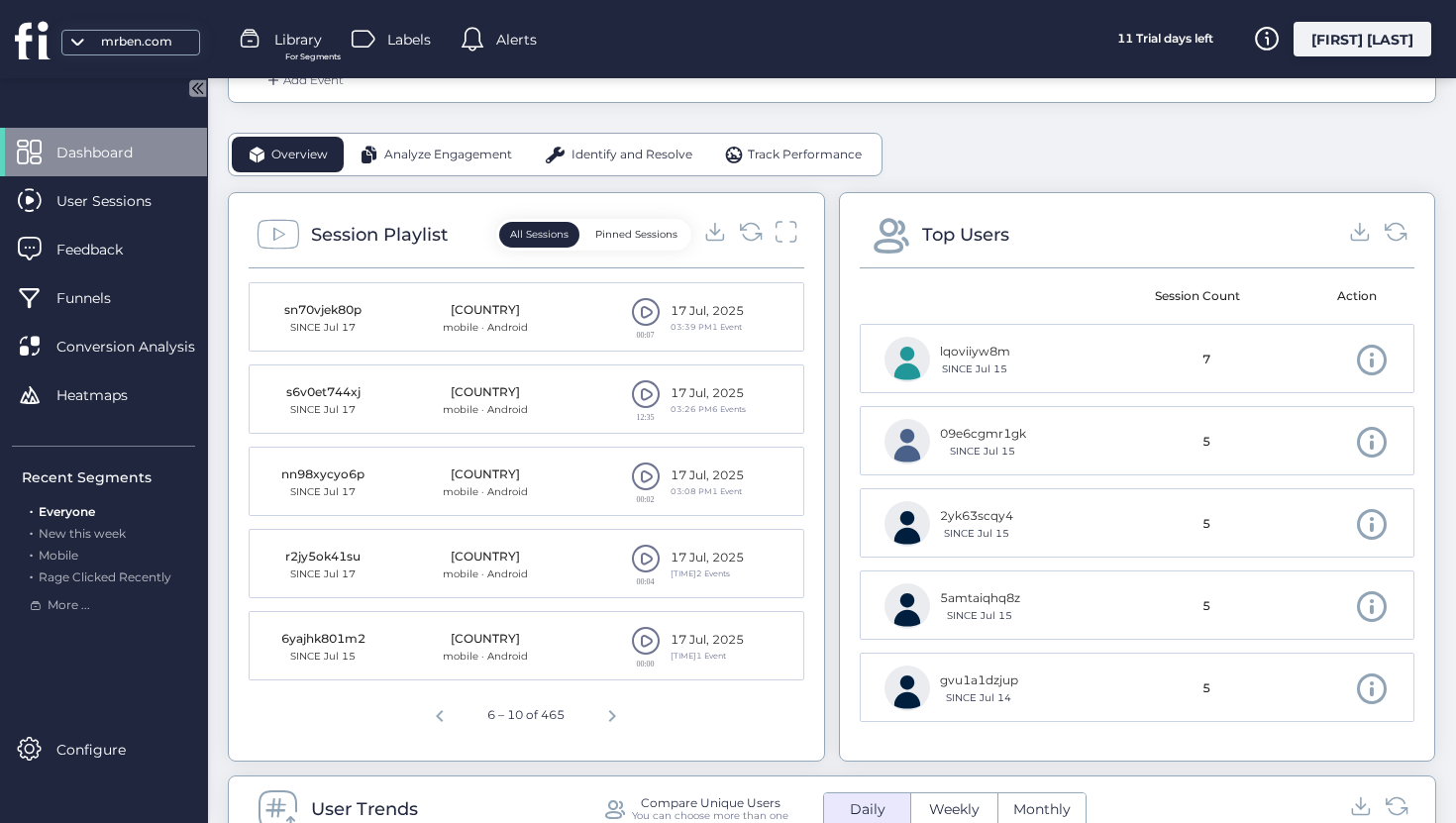 scroll, scrollTop: 571, scrollLeft: 0, axis: vertical 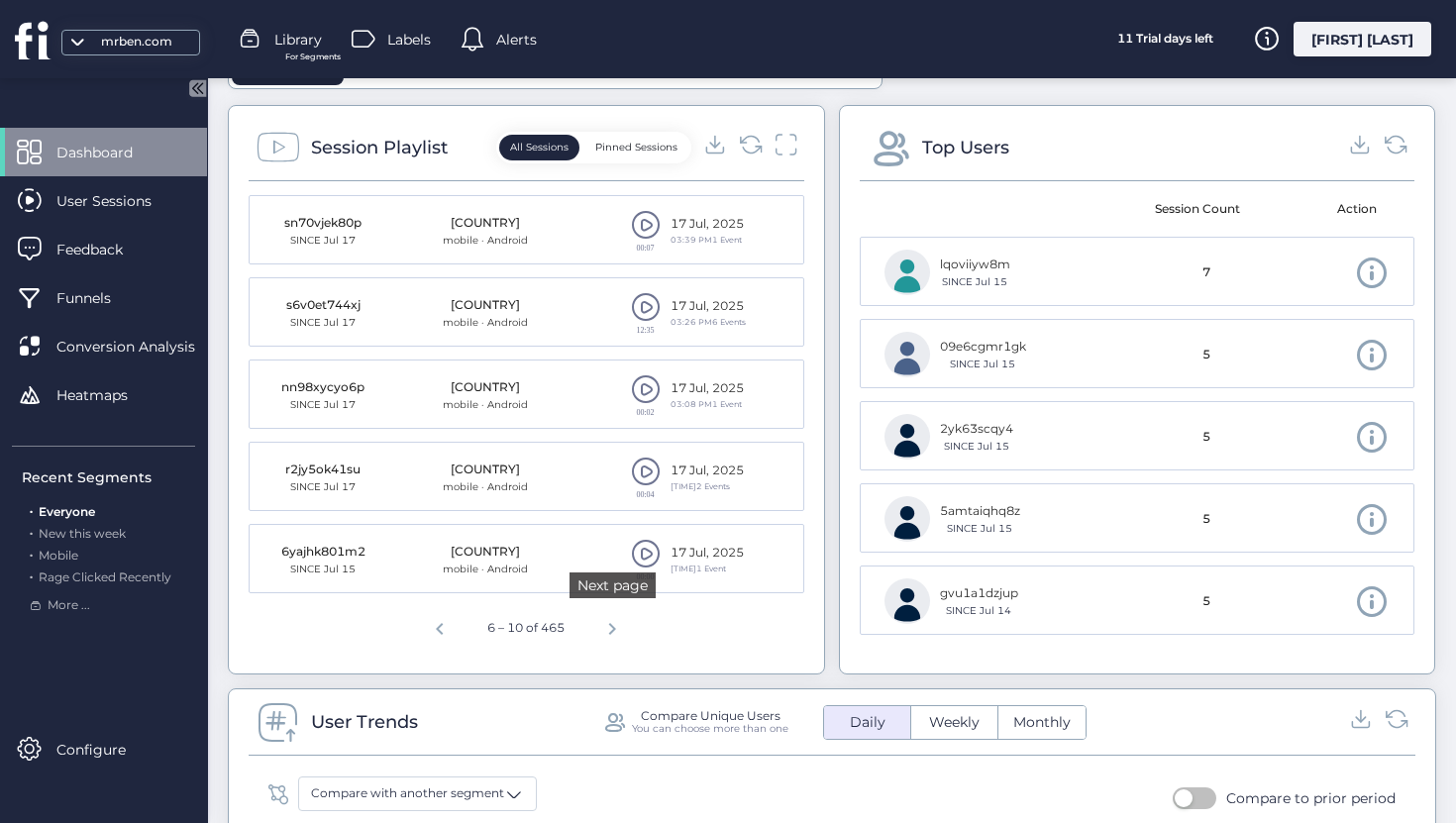 click 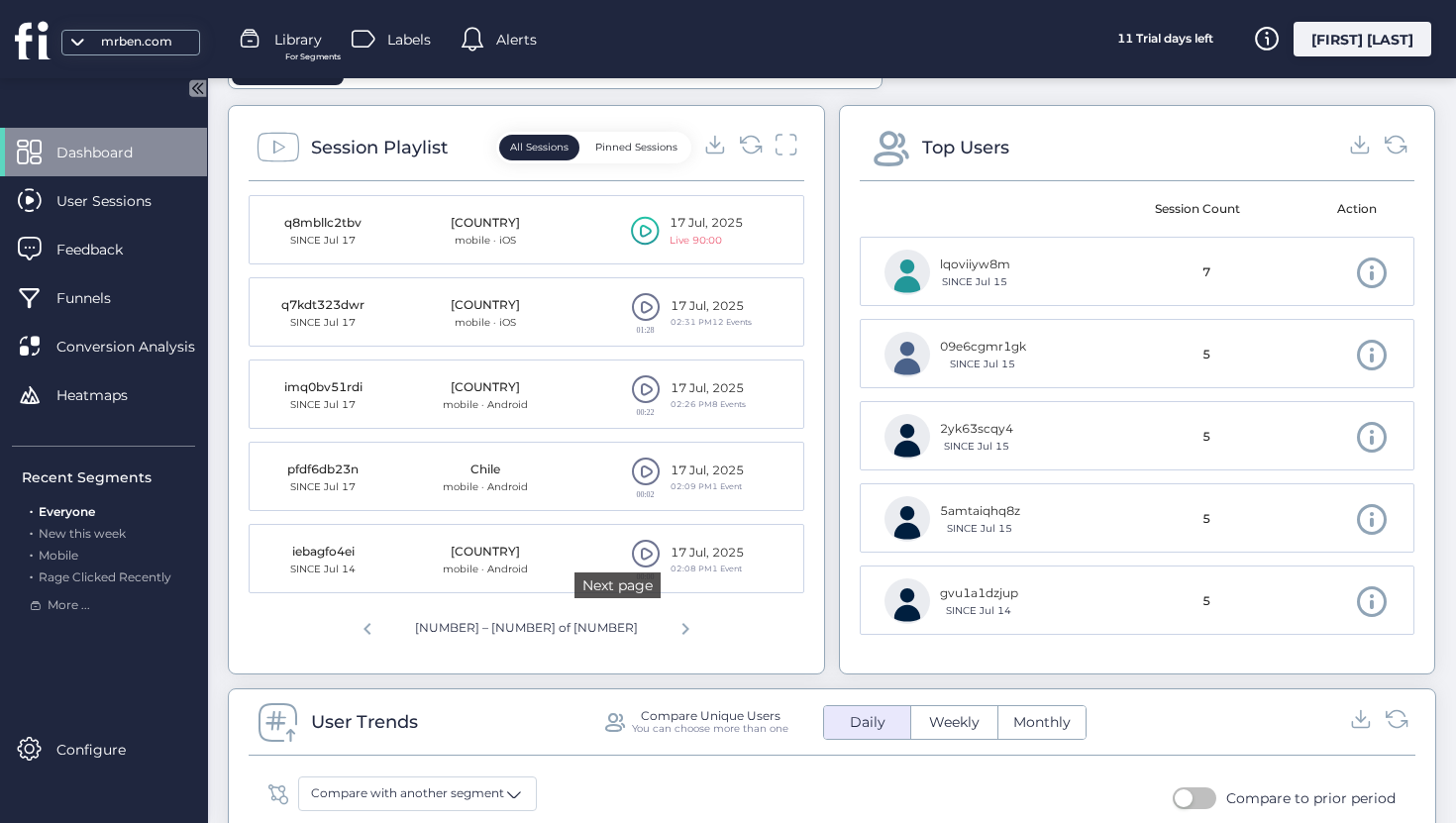 click 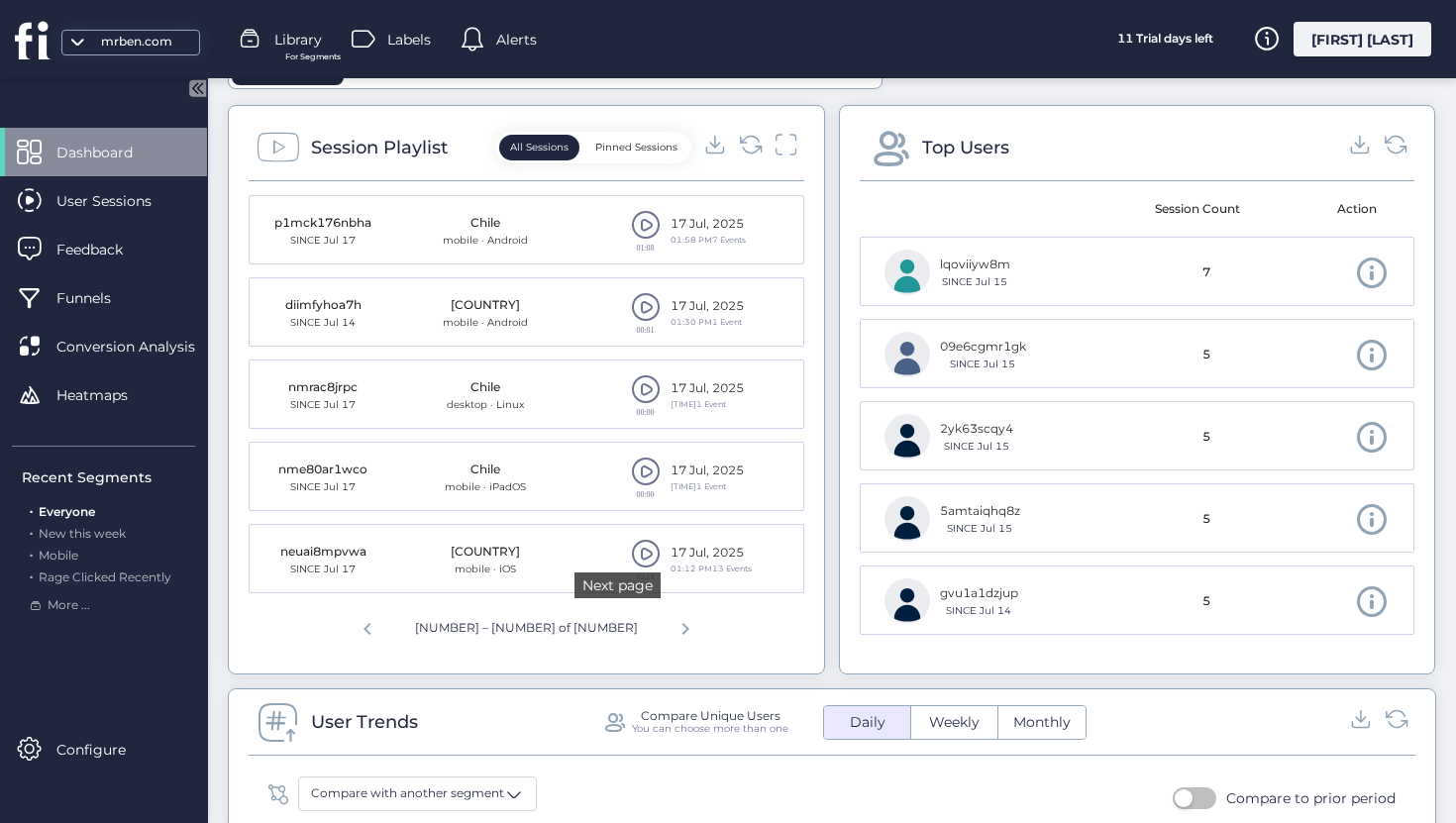 click 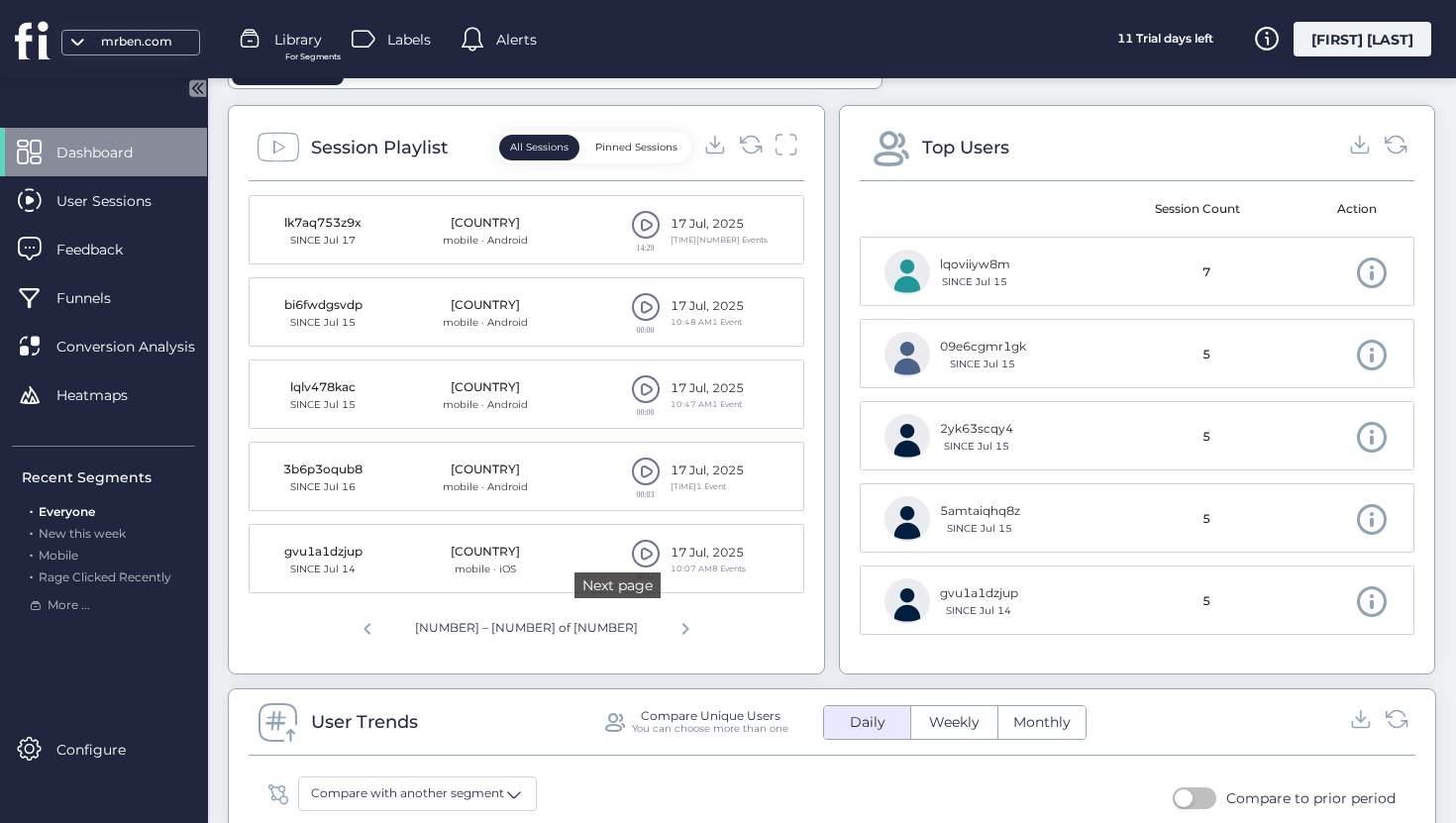 click 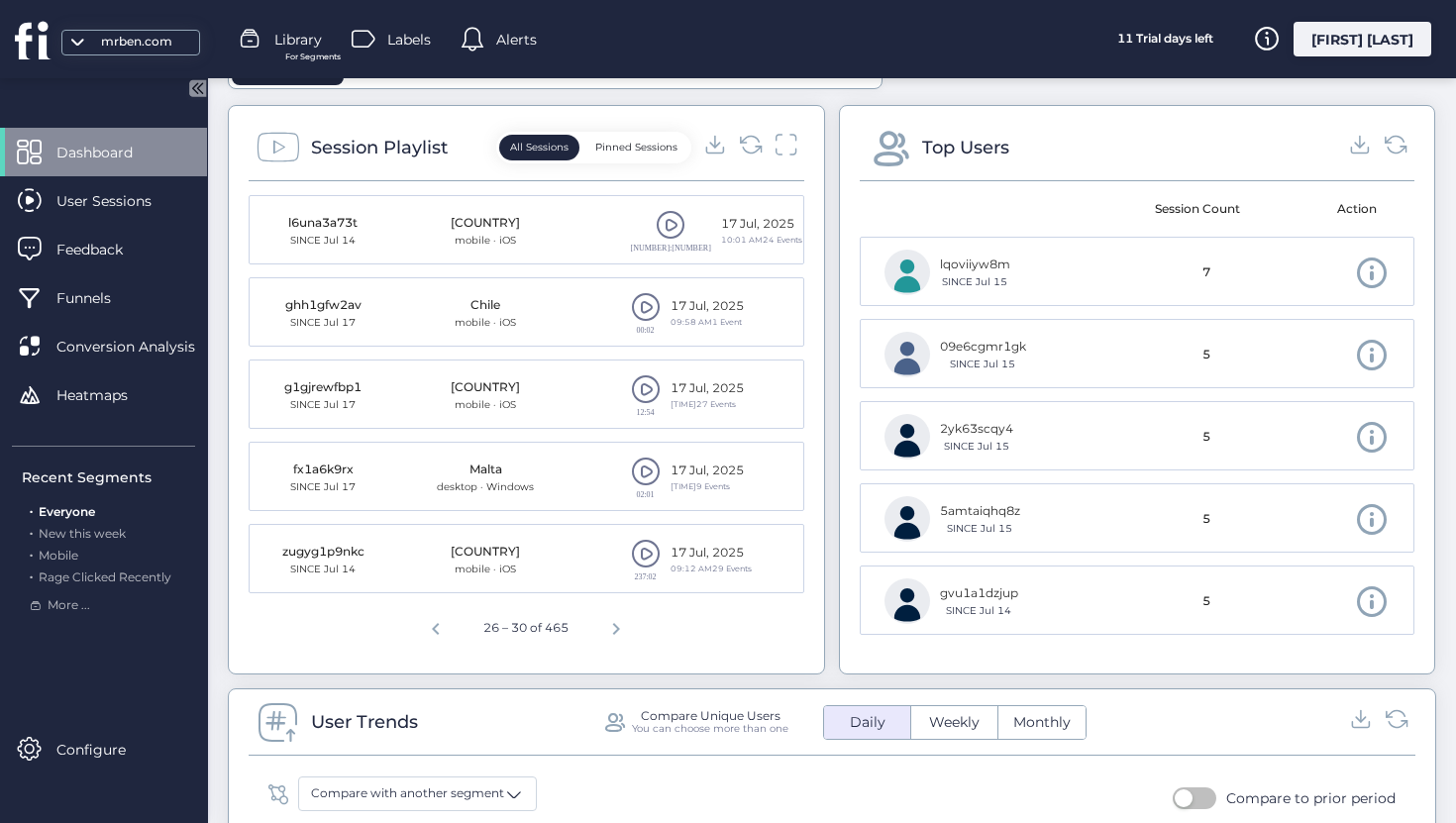 click 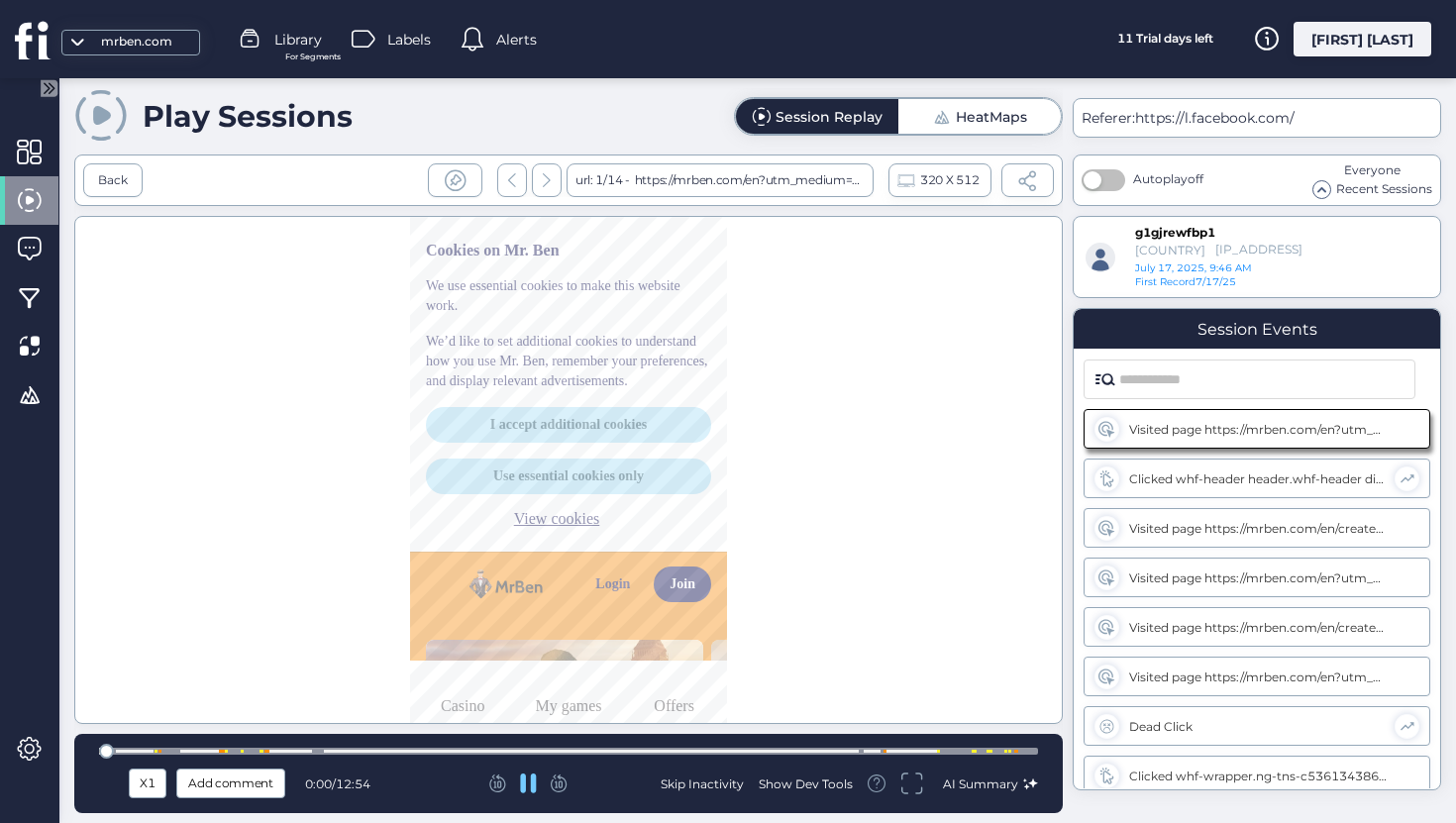 scroll, scrollTop: 0, scrollLeft: 0, axis: both 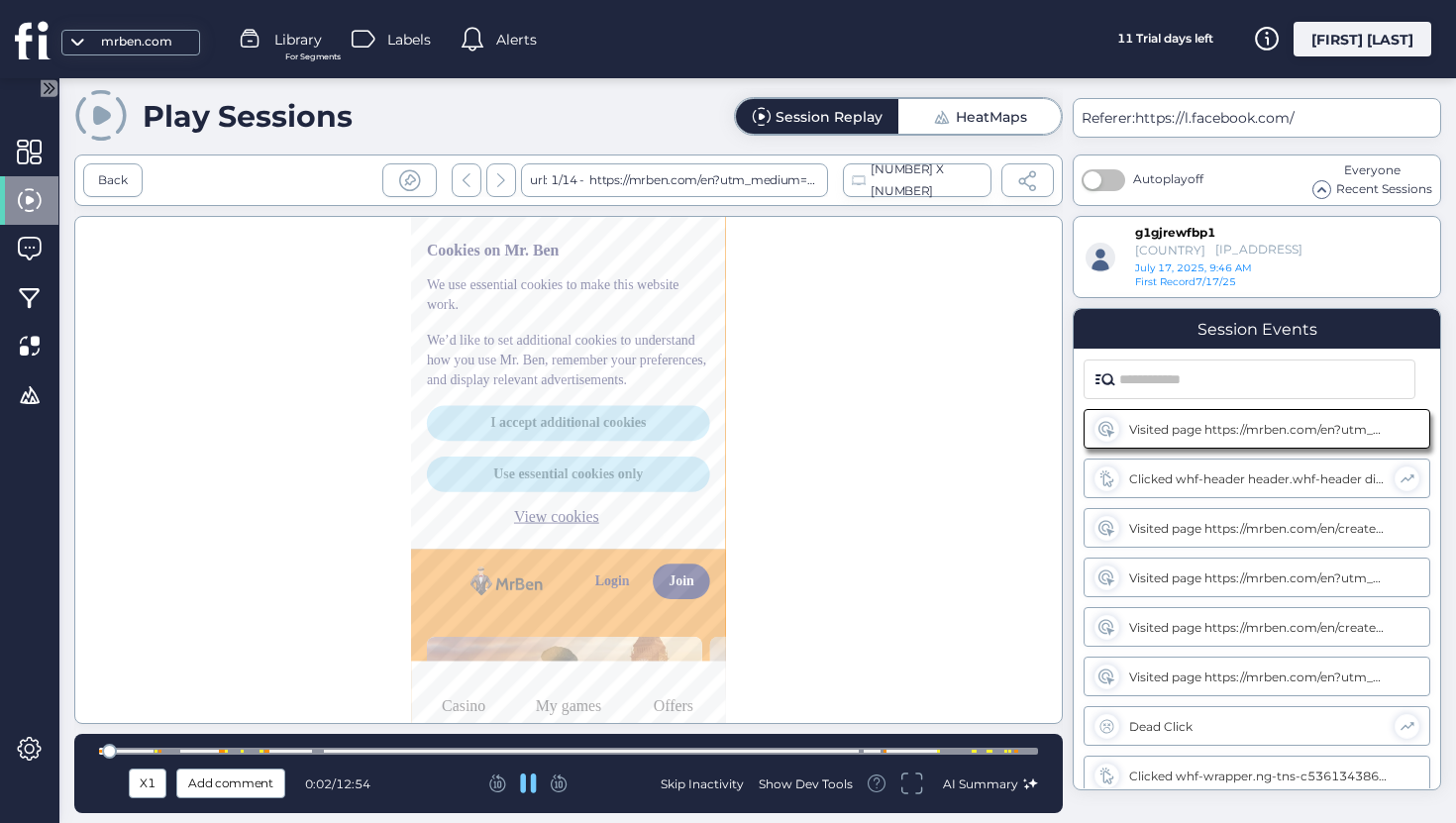 click at bounding box center [569, 751] 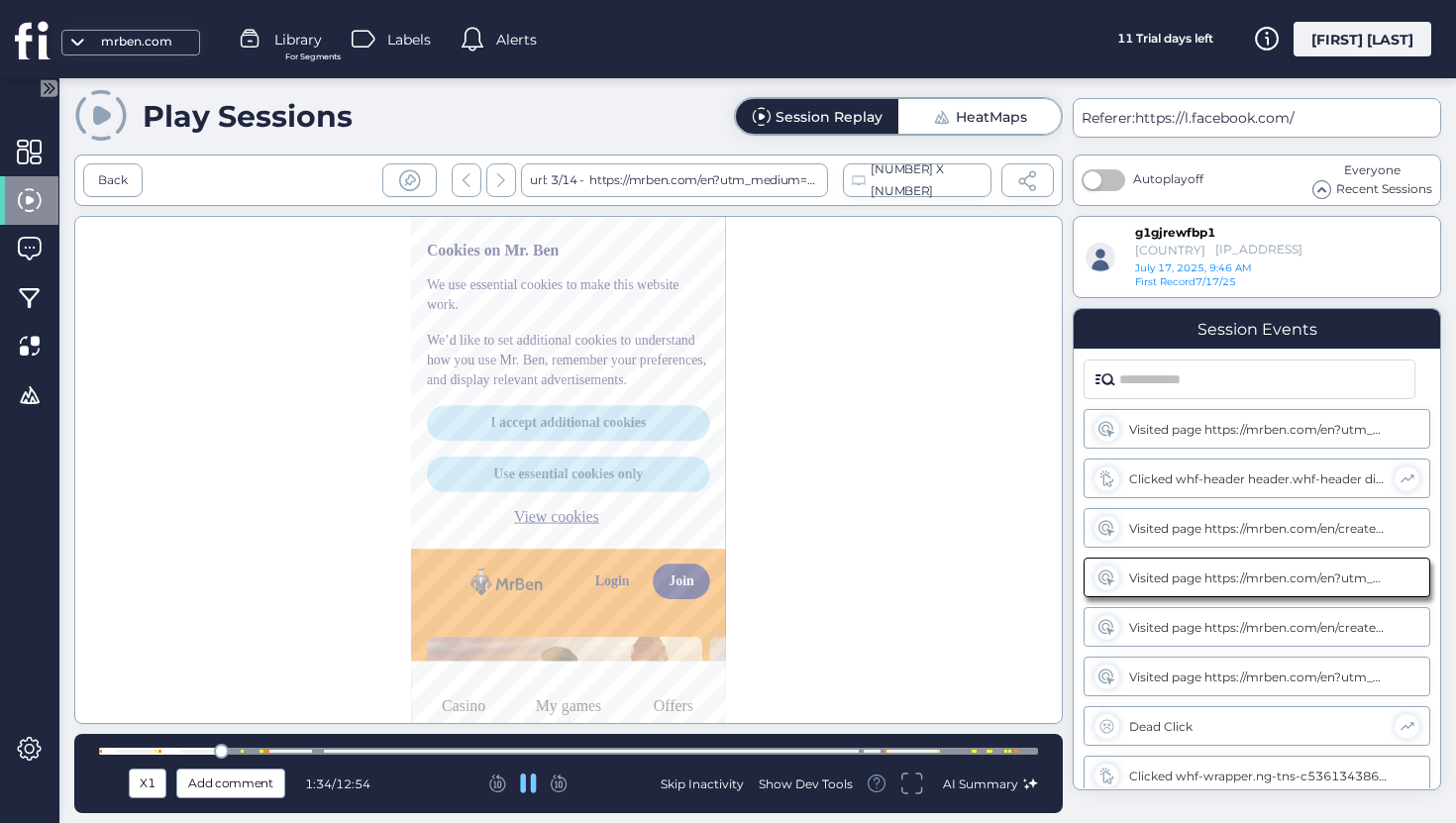 scroll, scrollTop: 37, scrollLeft: 0, axis: vertical 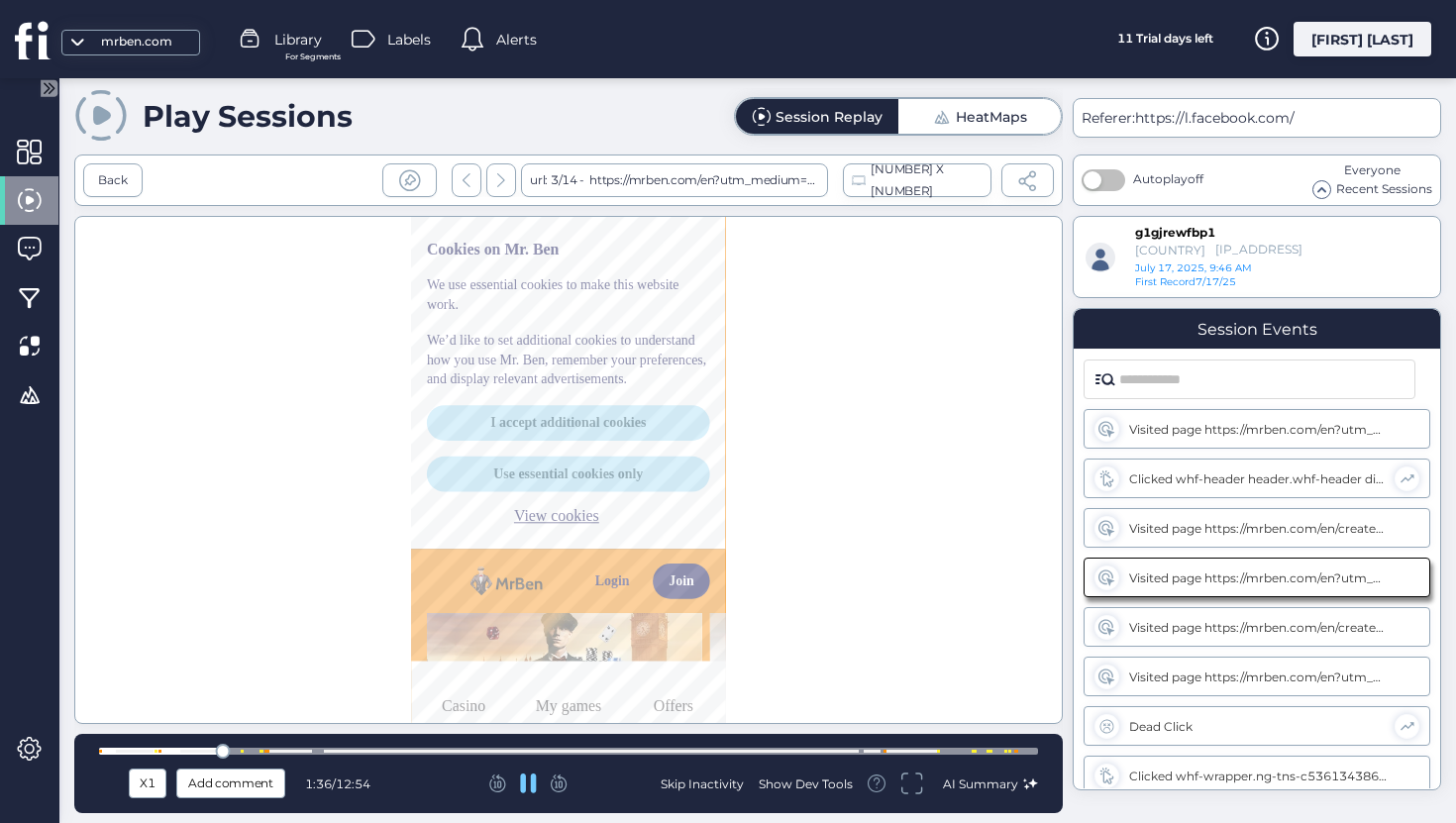 click at bounding box center [569, 751] 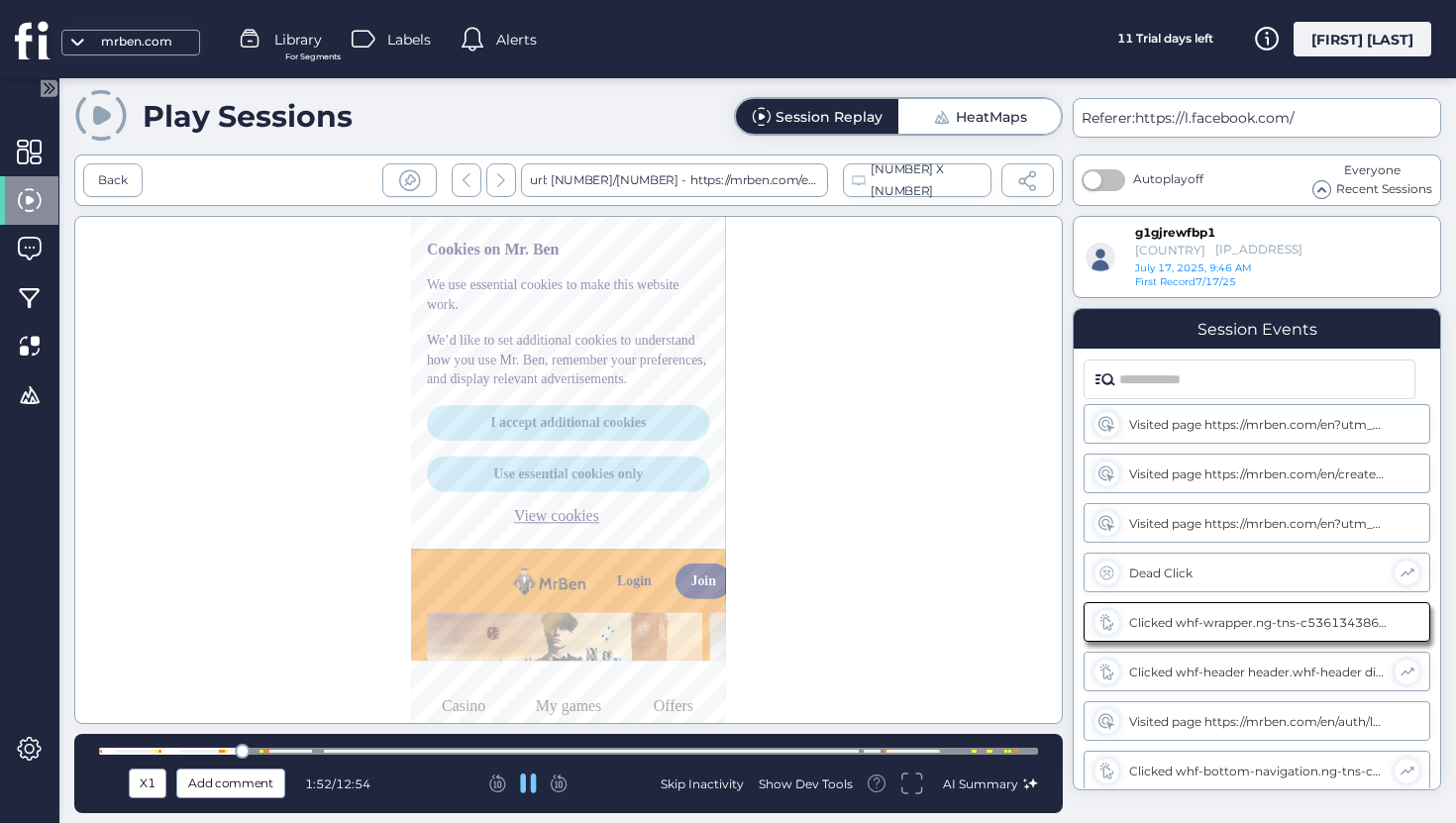 scroll, scrollTop: 180, scrollLeft: 0, axis: vertical 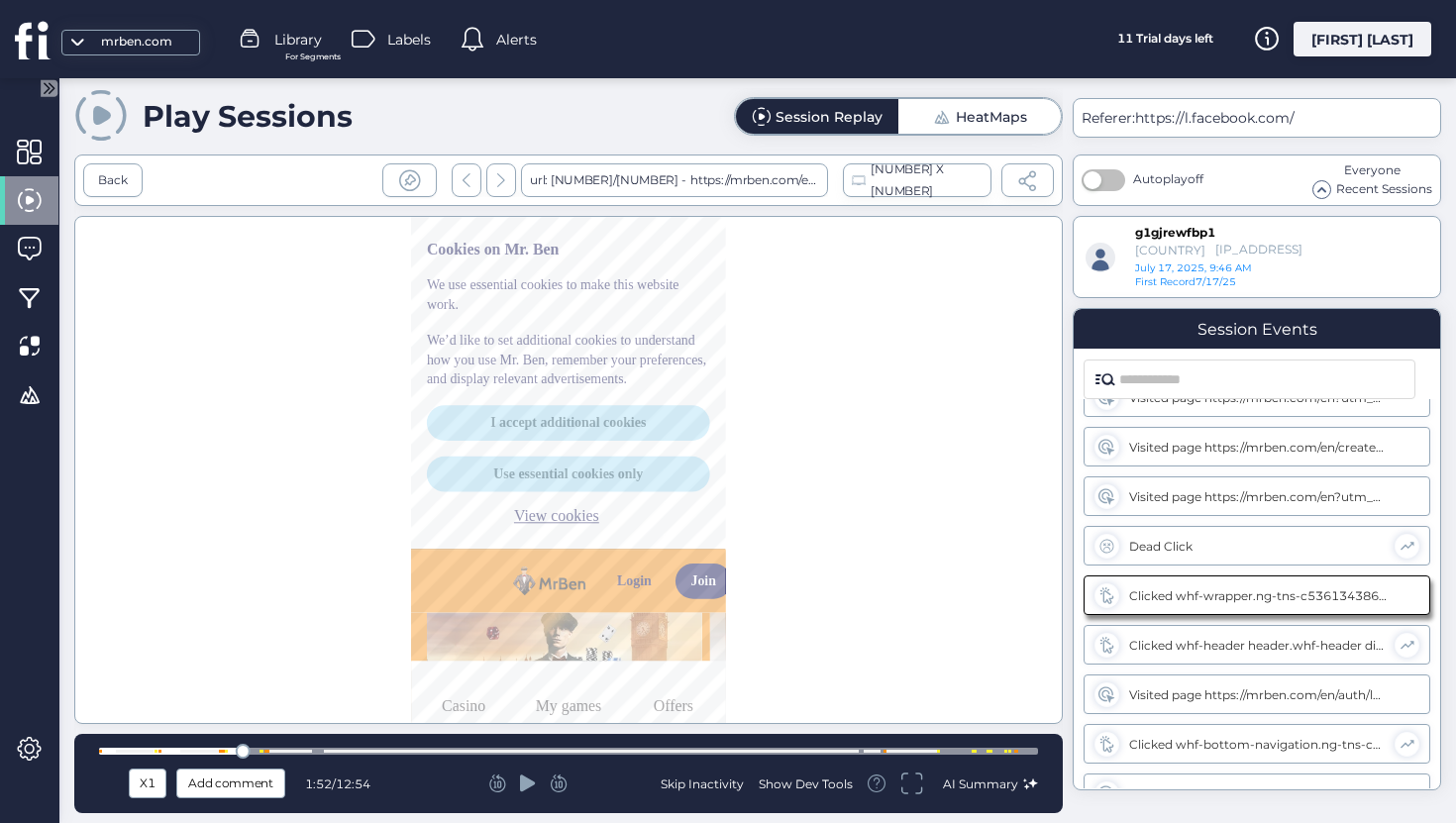 click at bounding box center (243, 751) 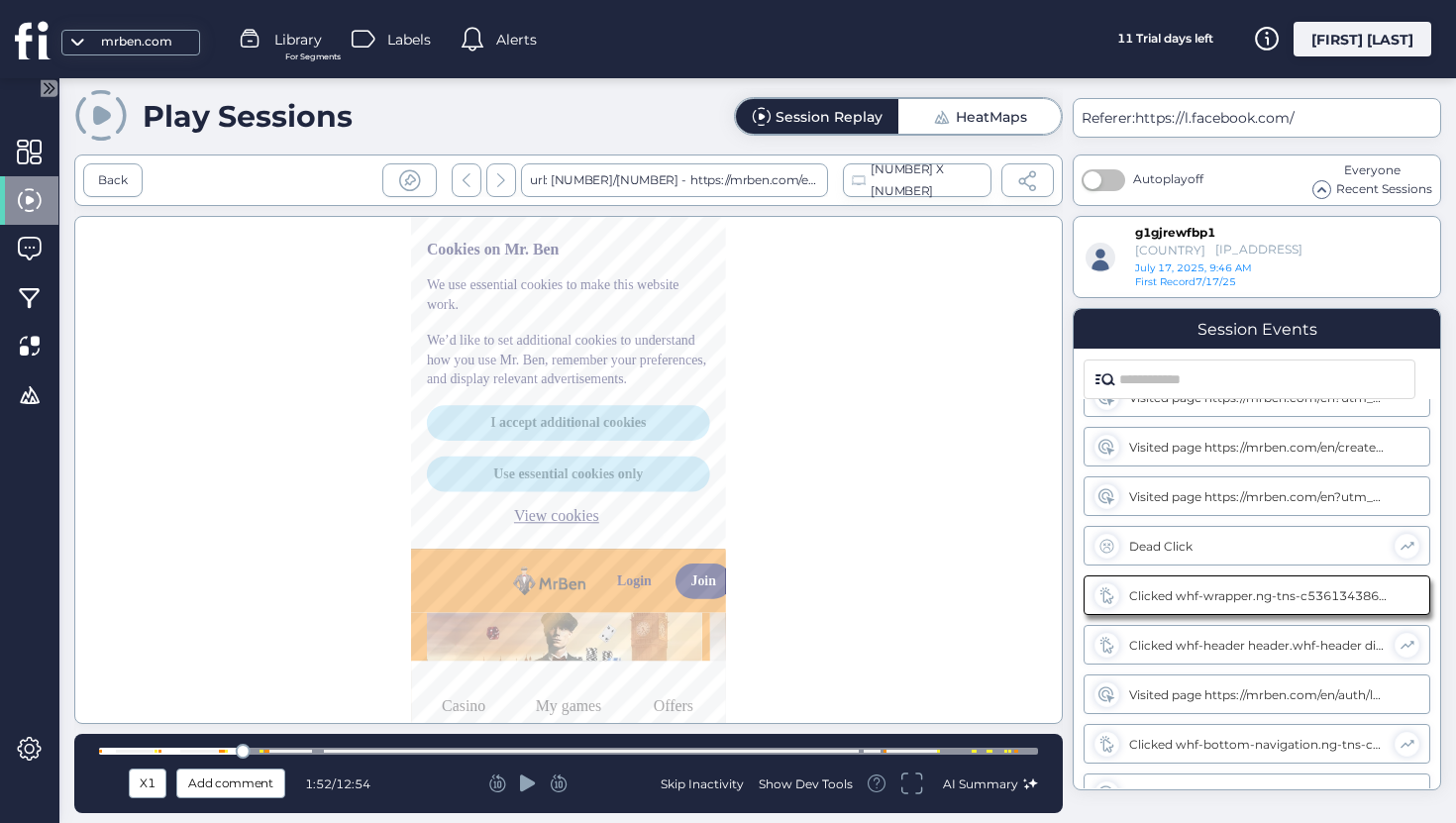 click 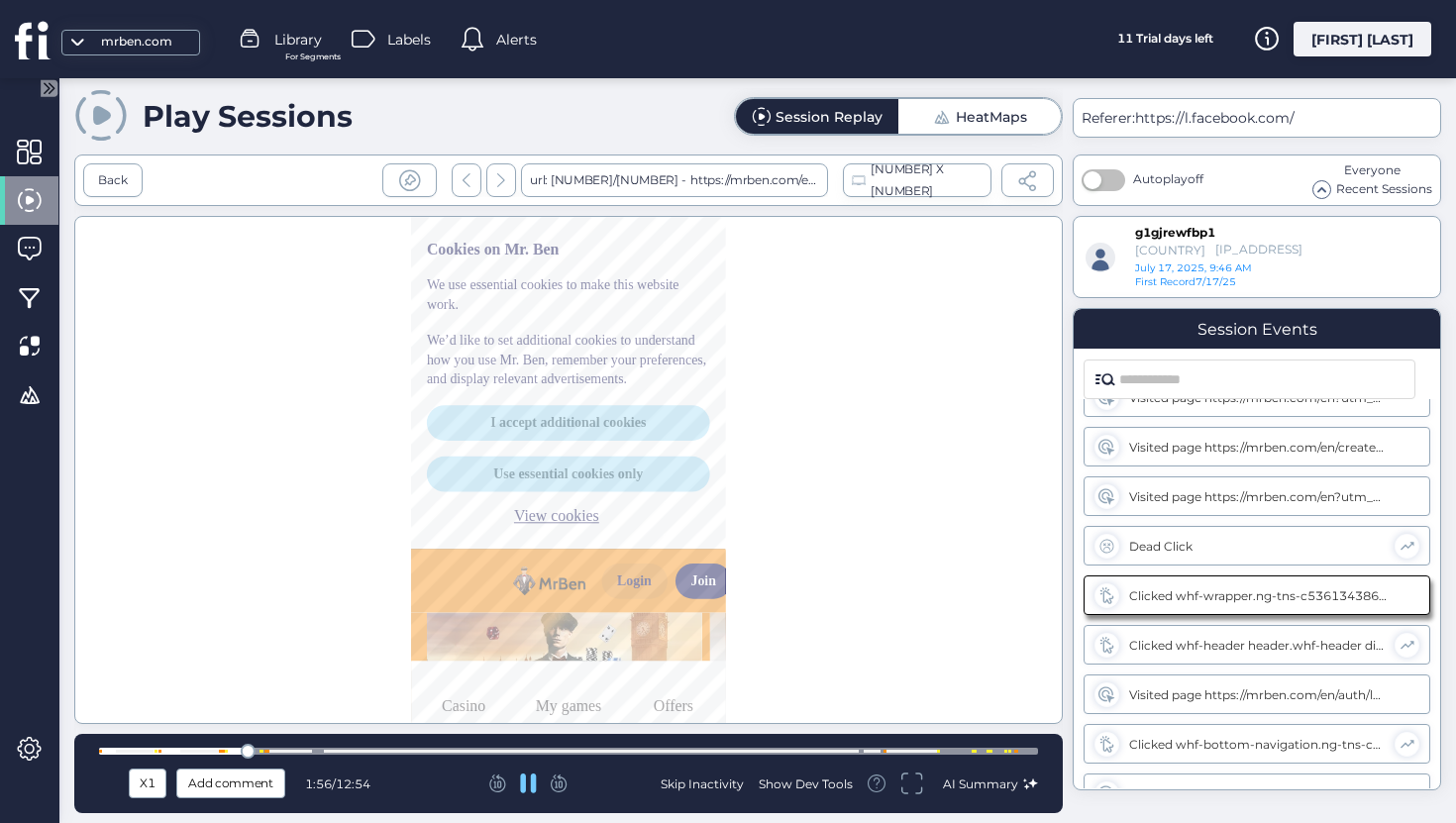 click on "X1 Add comment 1:56 / 12:54  Skip Inactivity   Show Dev Tools  AI Summary" at bounding box center [569, 773] 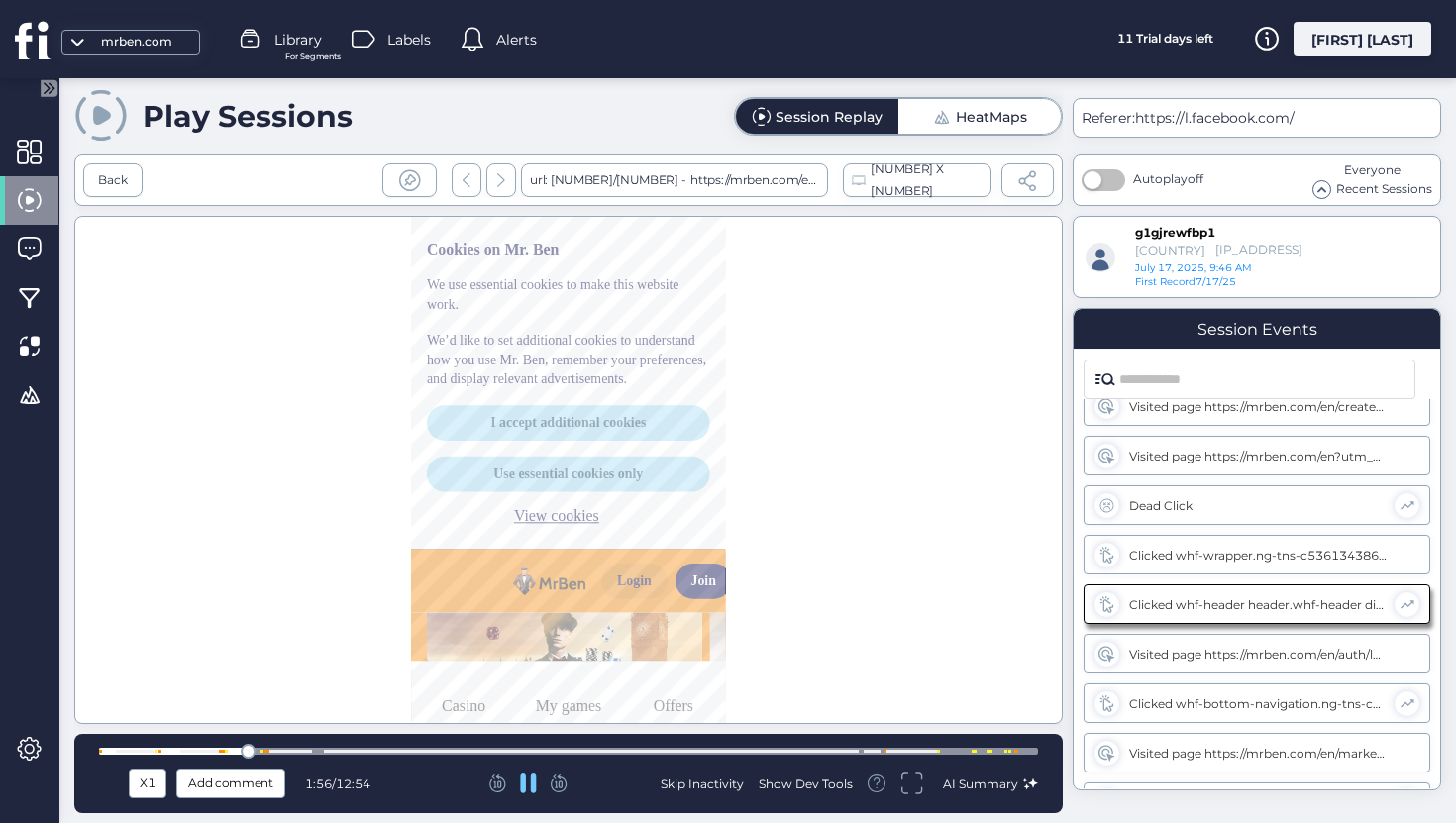 scroll, scrollTop: 230, scrollLeft: 0, axis: vertical 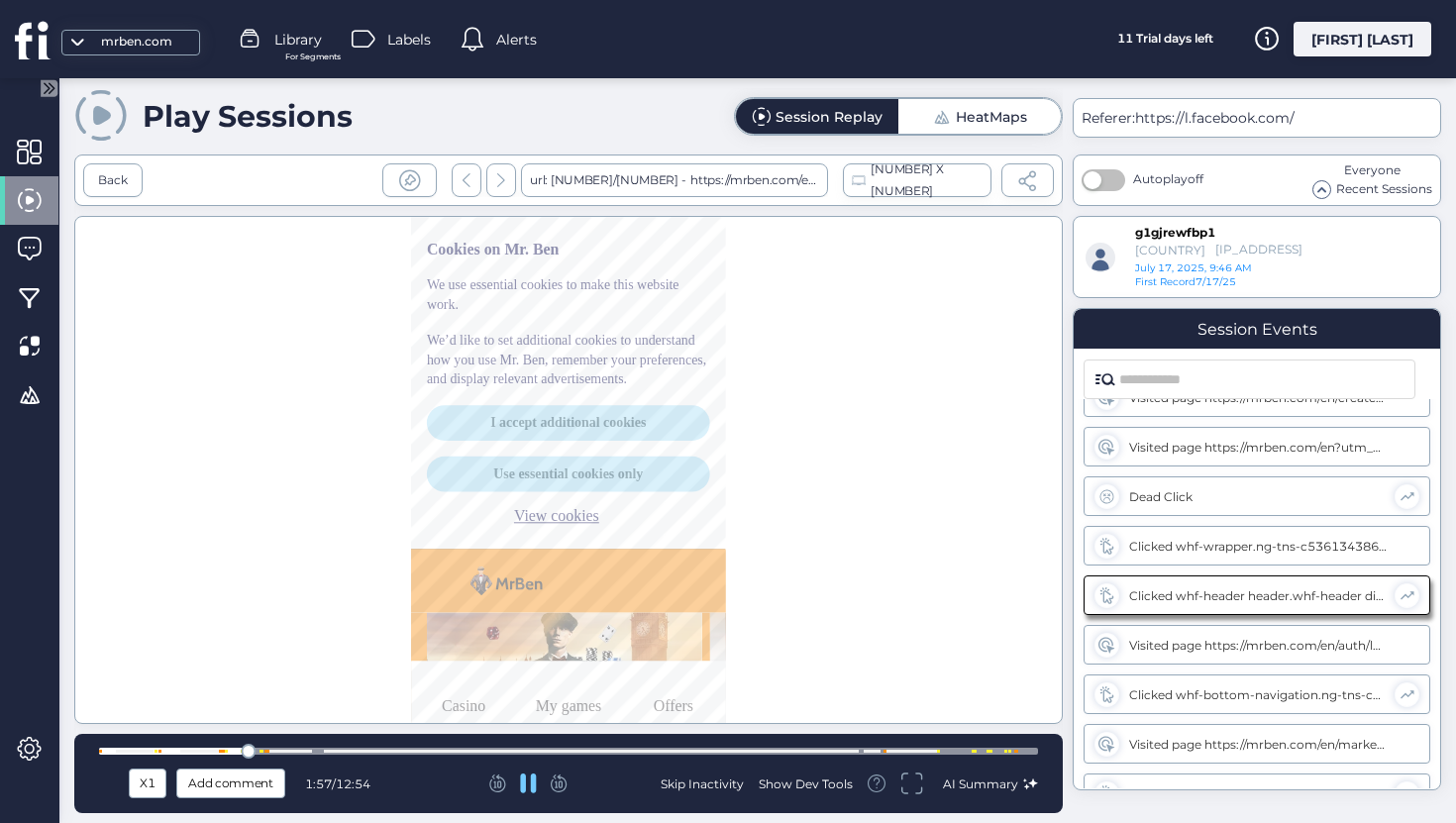 click at bounding box center [569, 751] 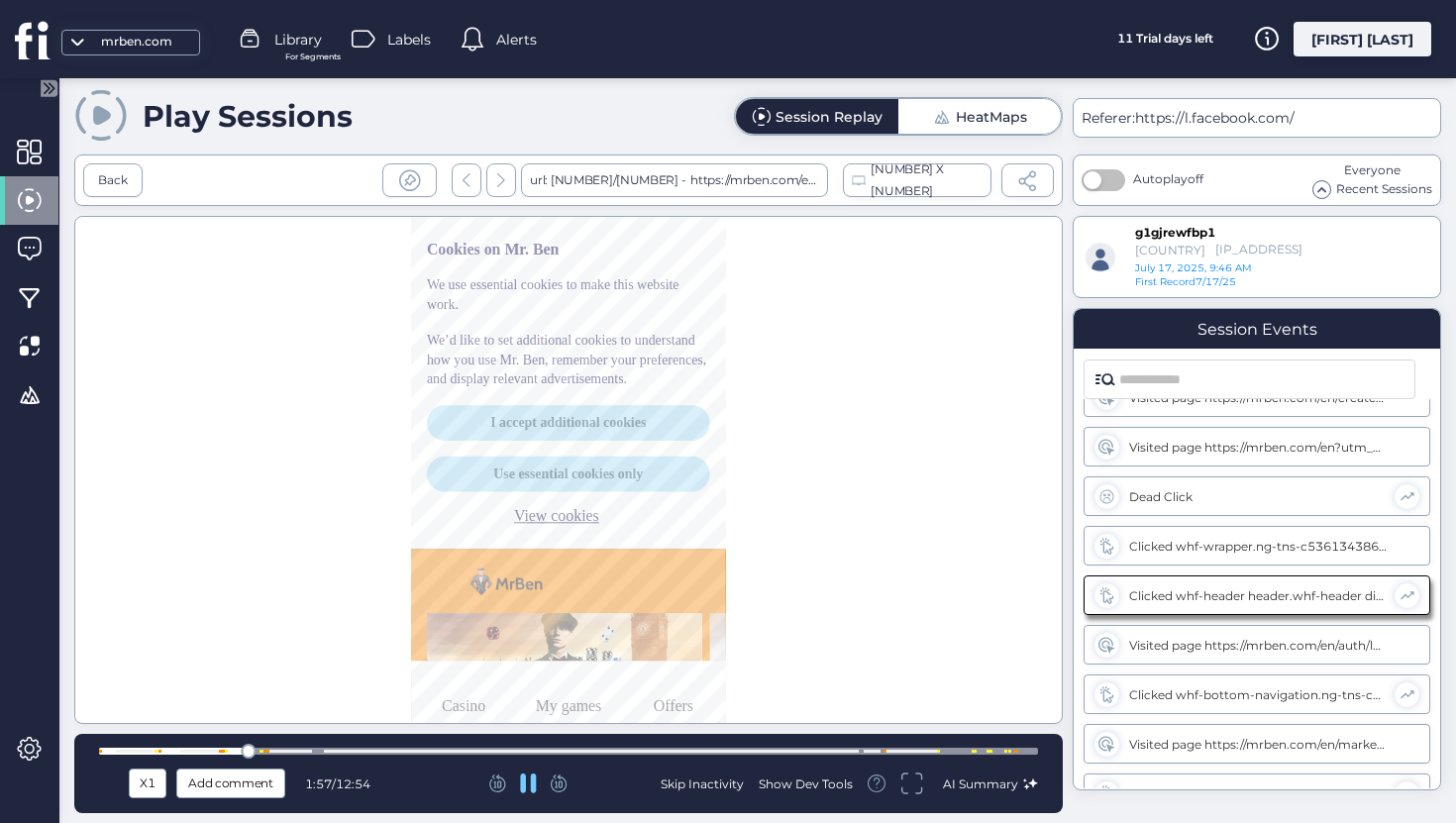 scroll, scrollTop: 0, scrollLeft: 0, axis: both 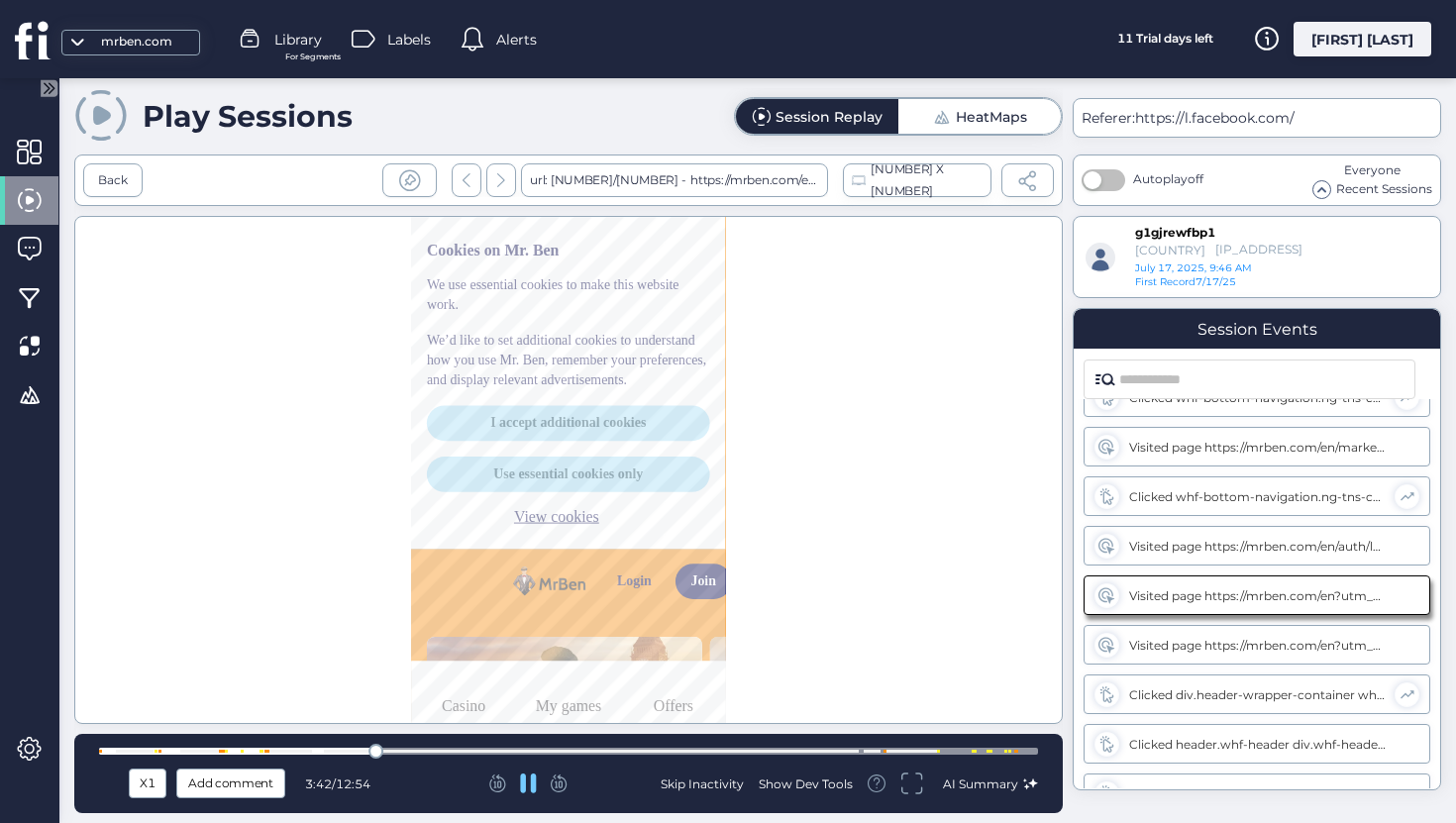 click at bounding box center (569, 751) 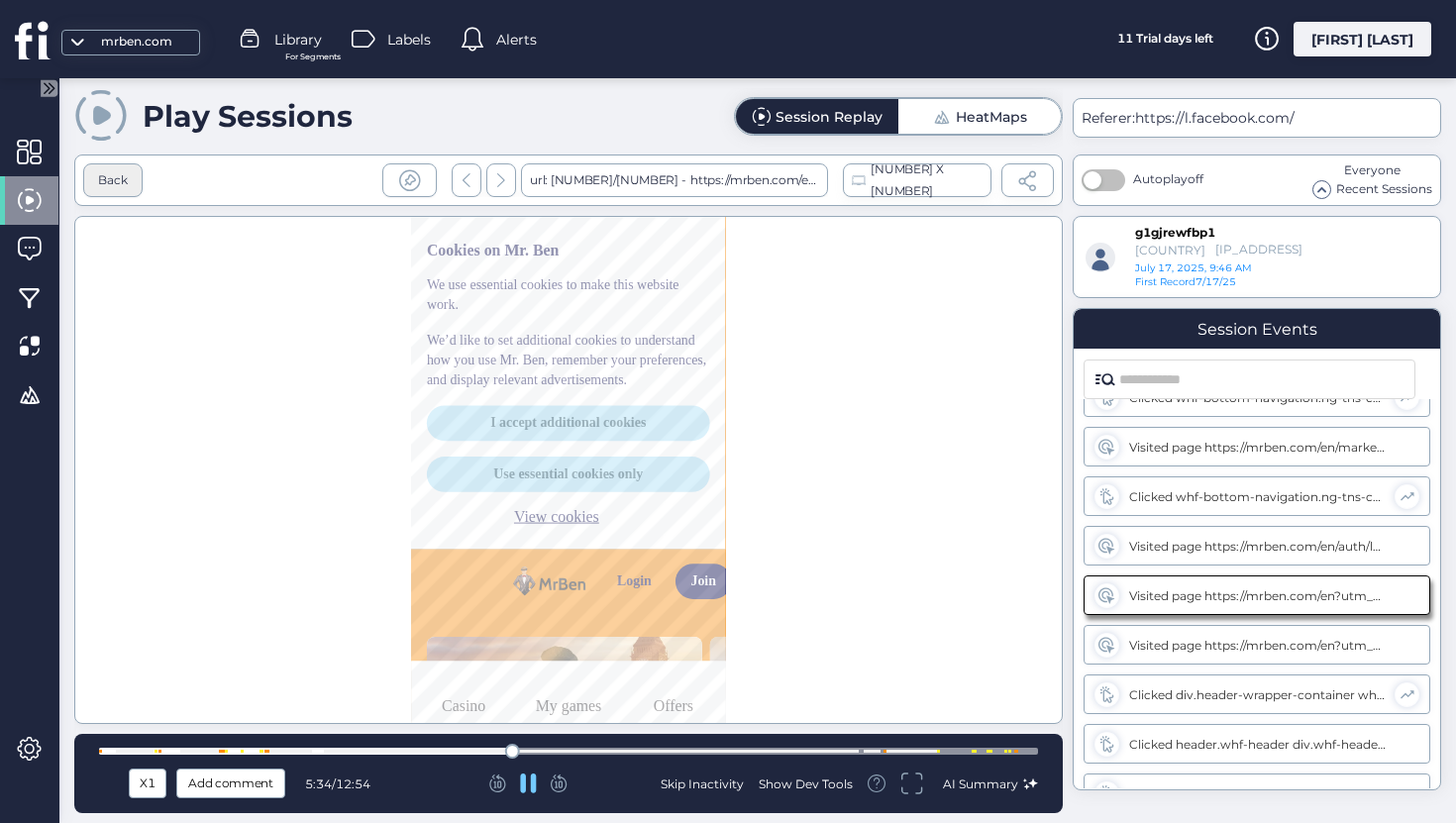 click on "Back" at bounding box center [113, 180] 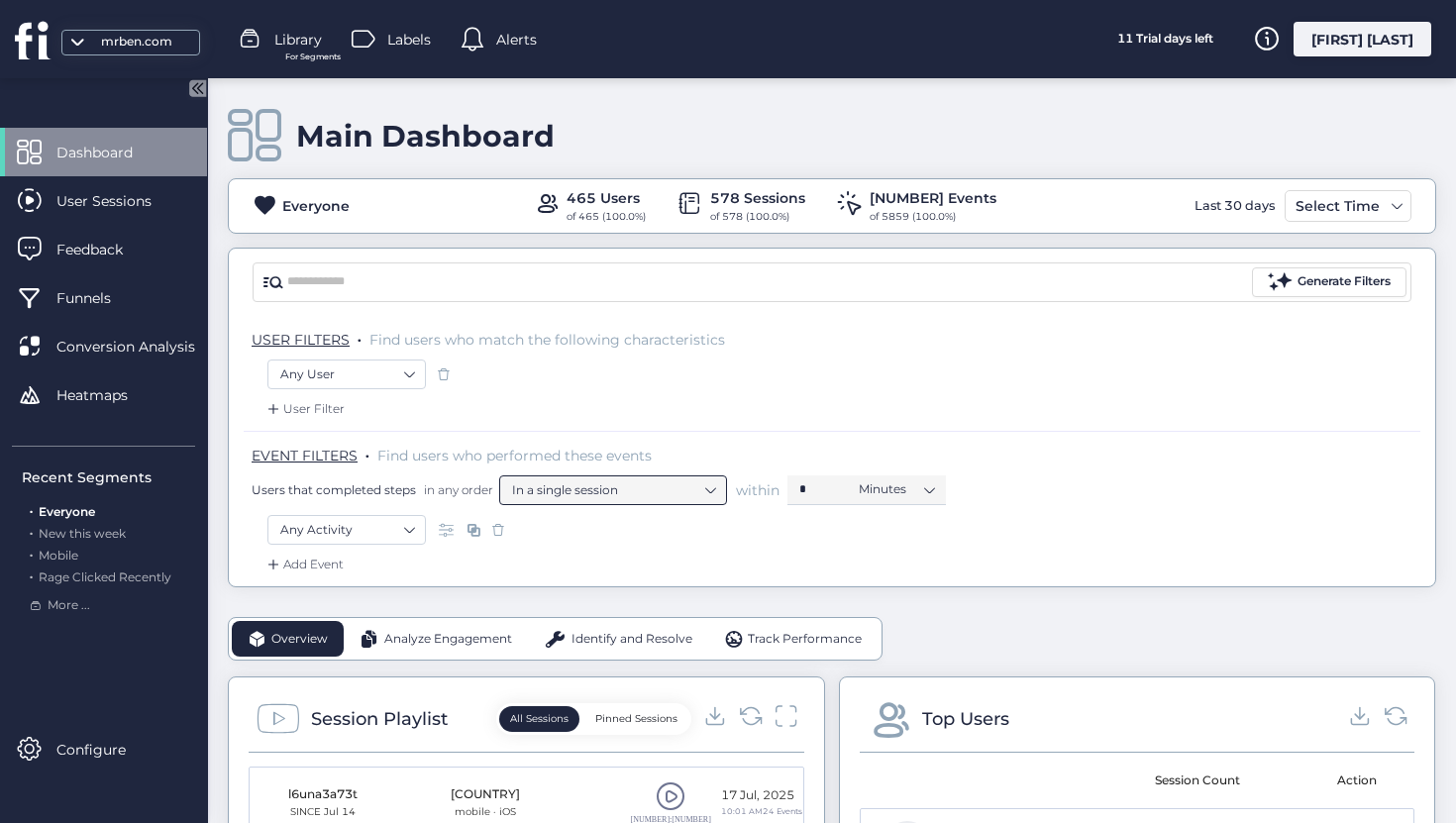 scroll, scrollTop: 495, scrollLeft: 0, axis: vertical 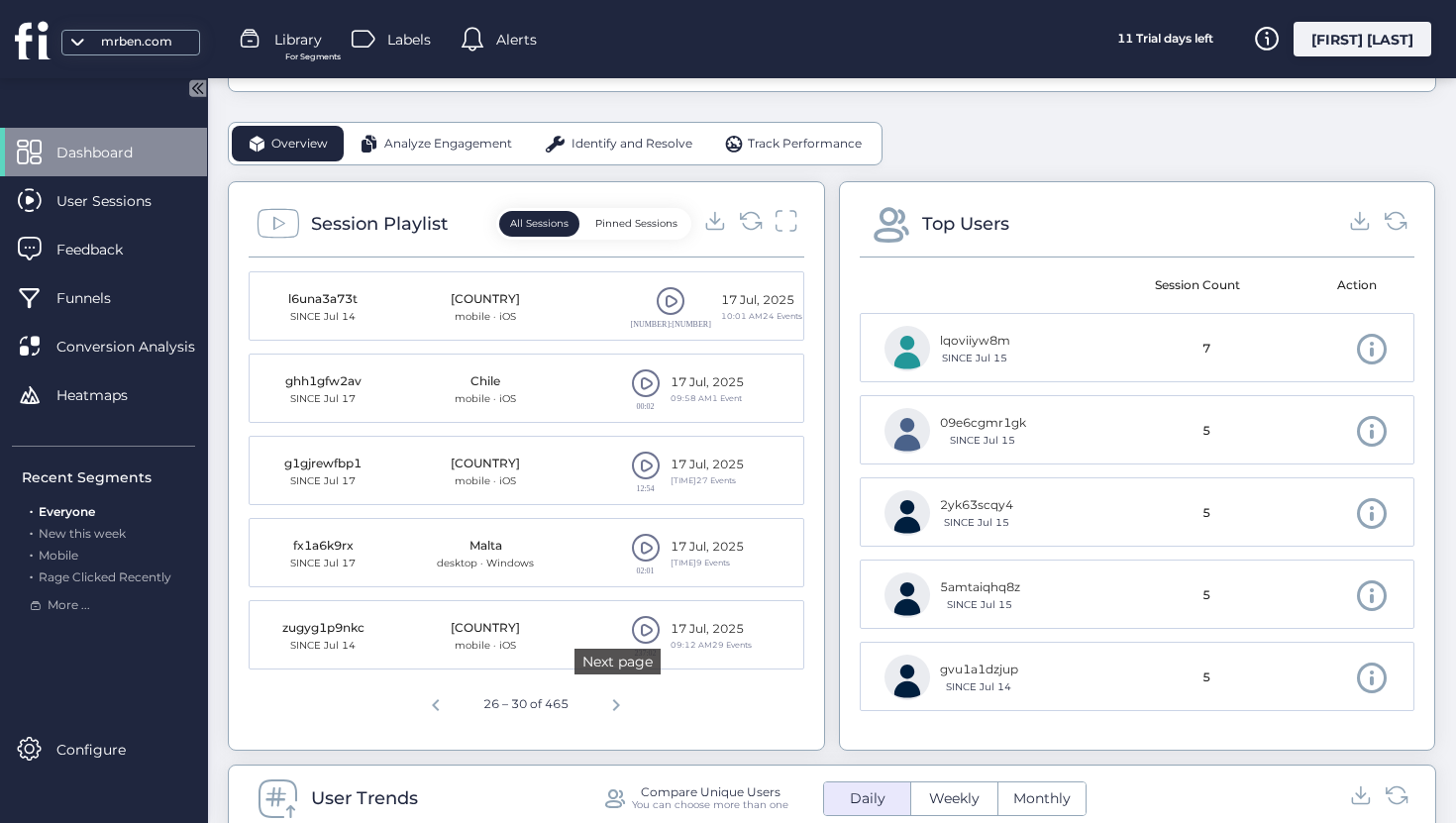 click 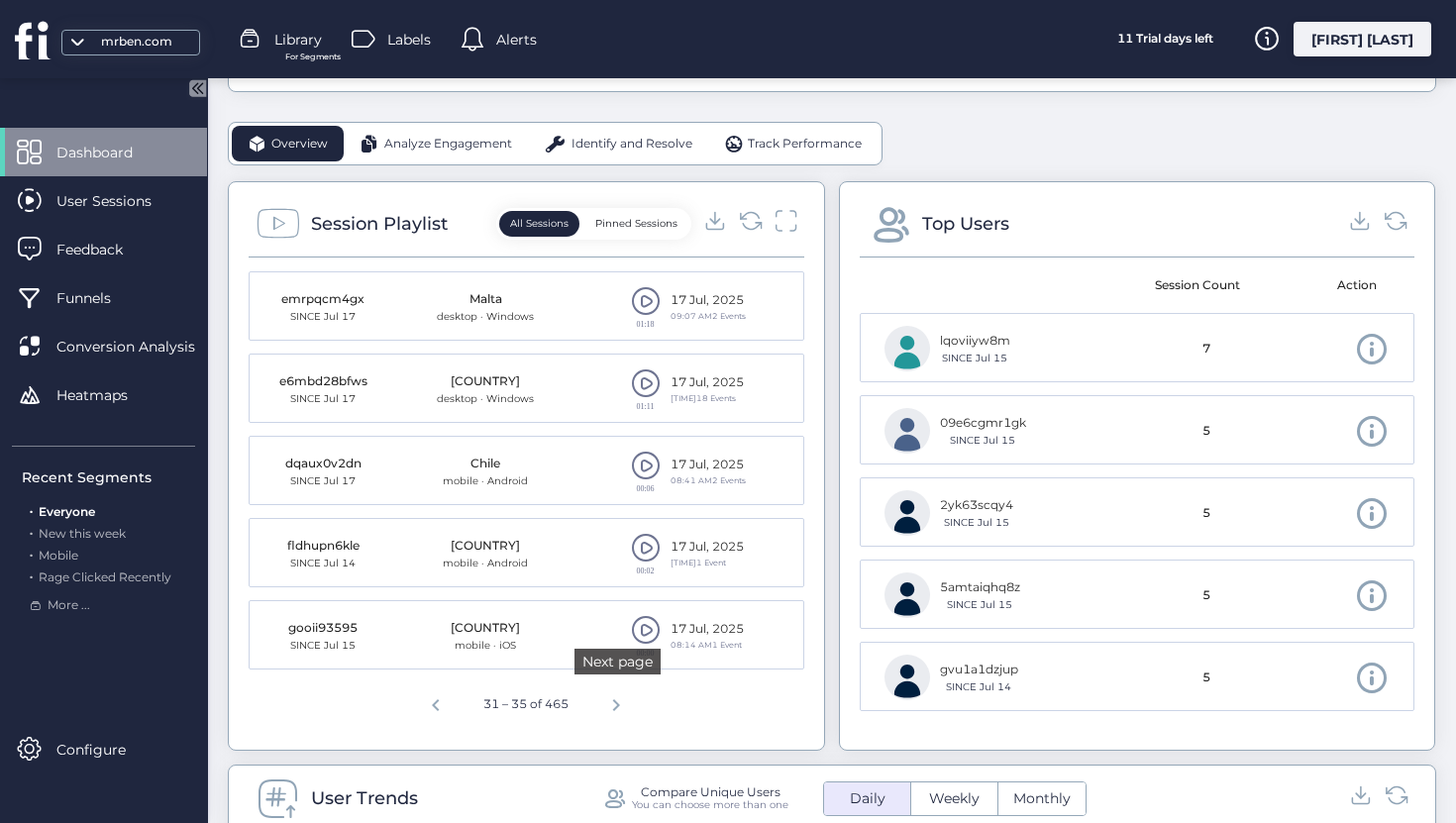 click 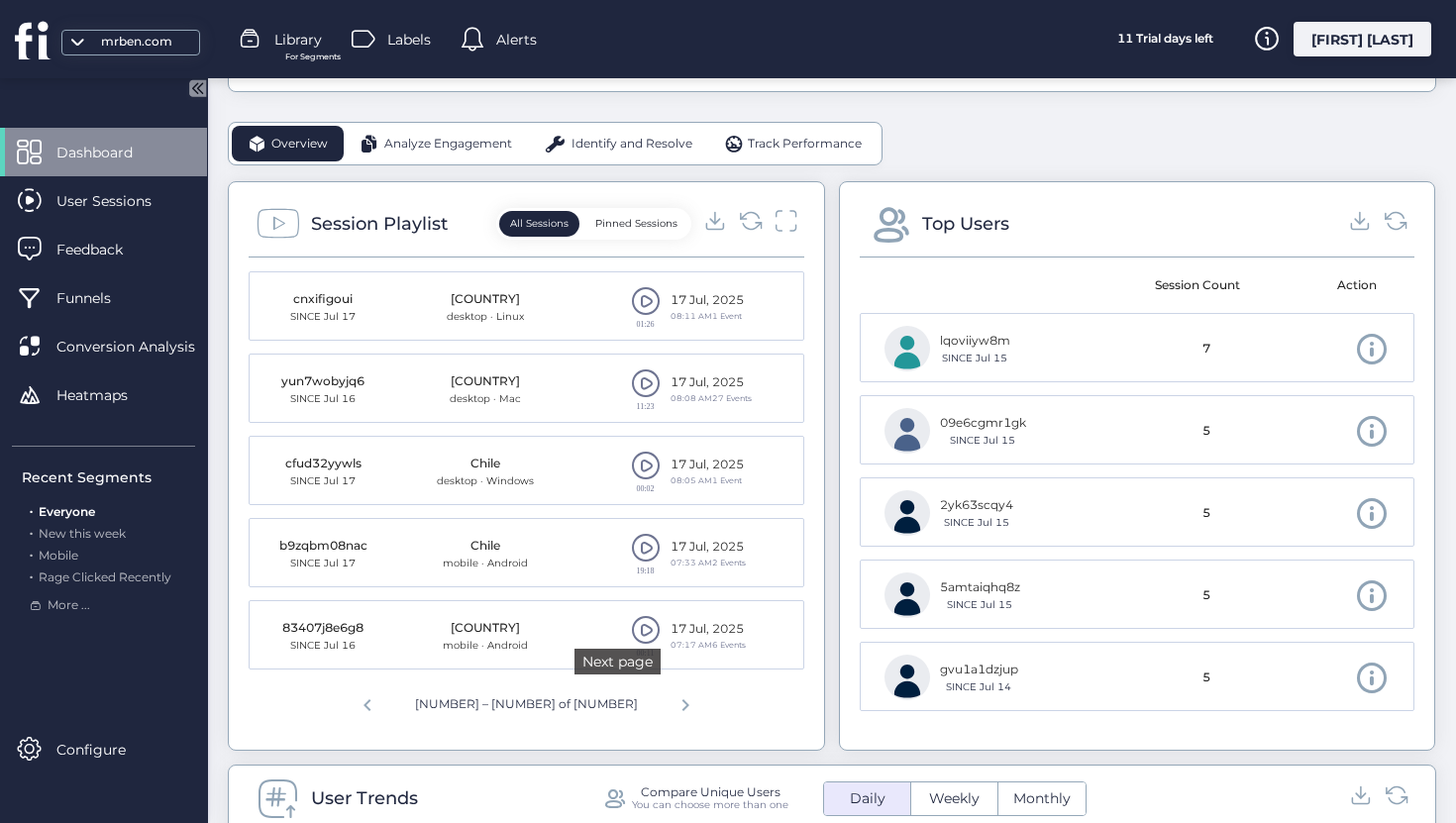 click 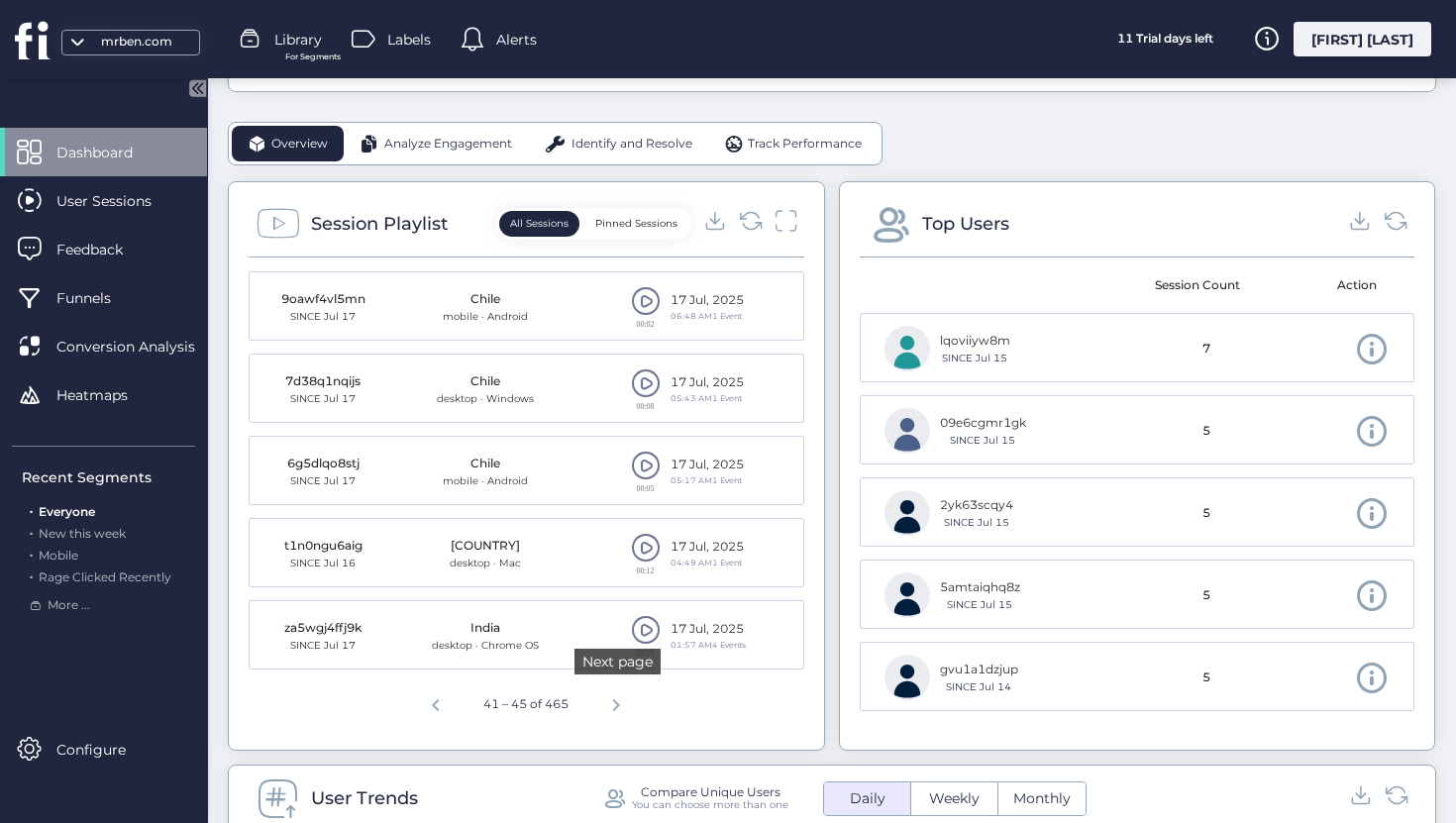 click 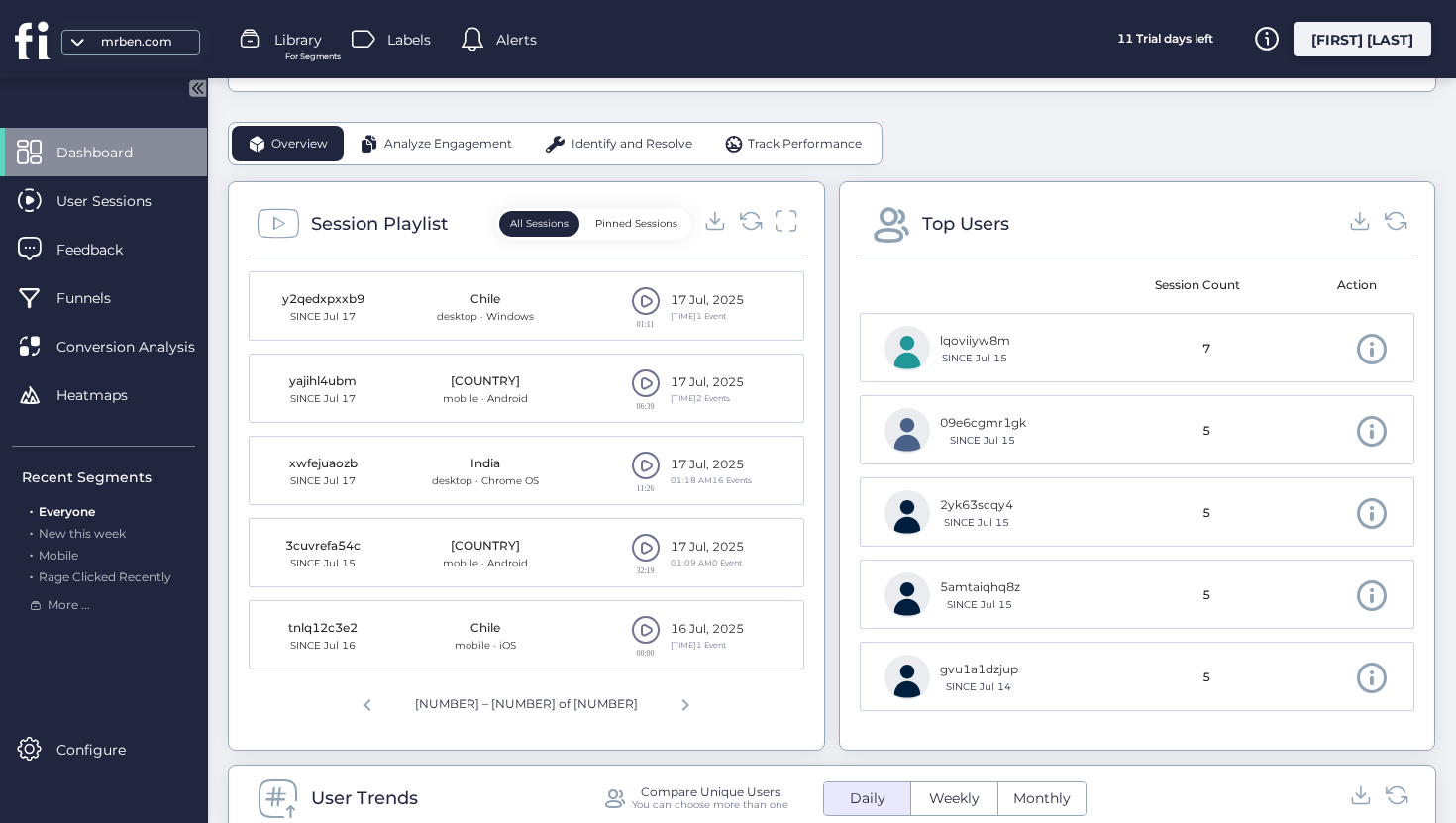 click on "32:19" 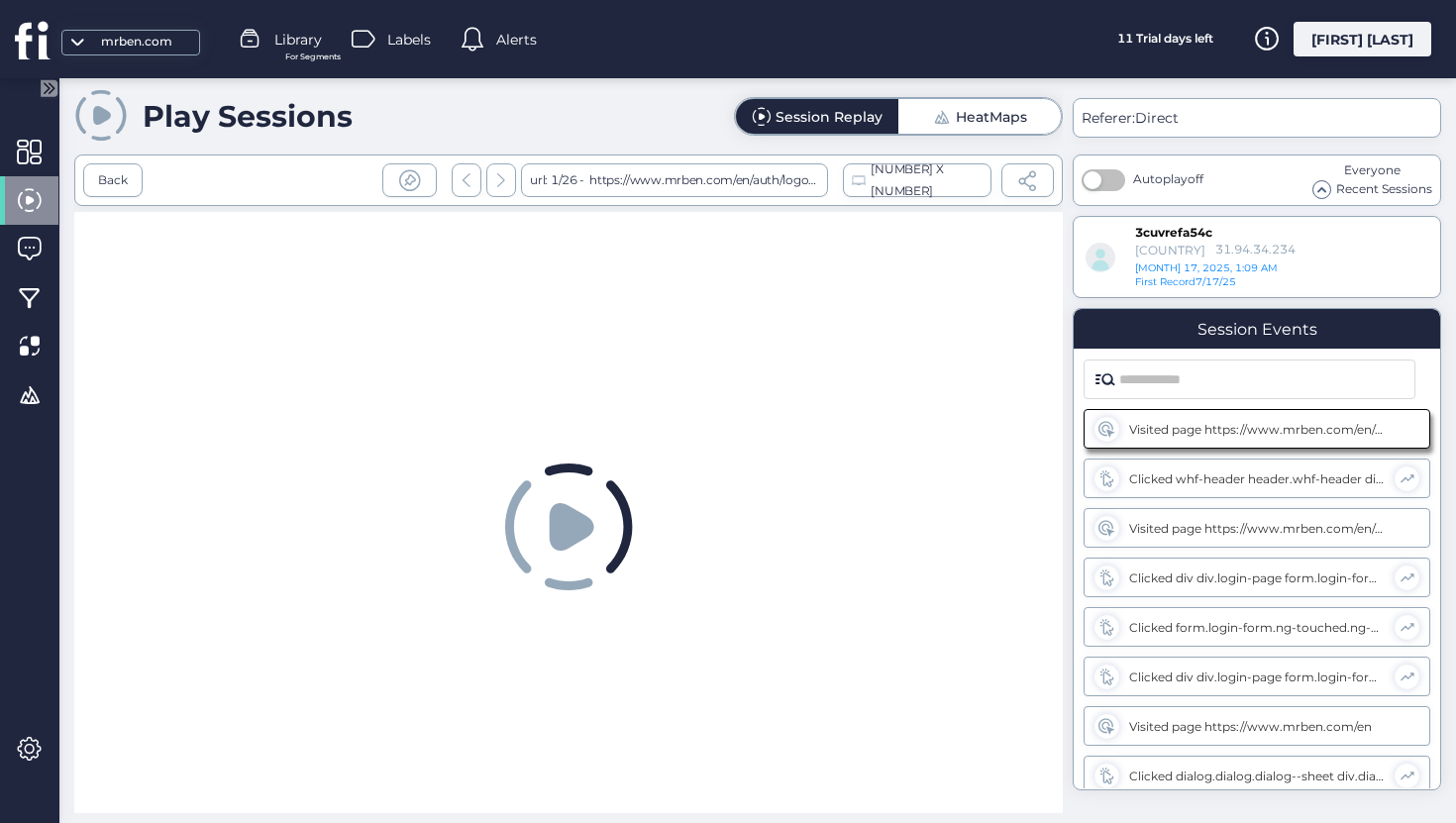scroll, scrollTop: 0, scrollLeft: 0, axis: both 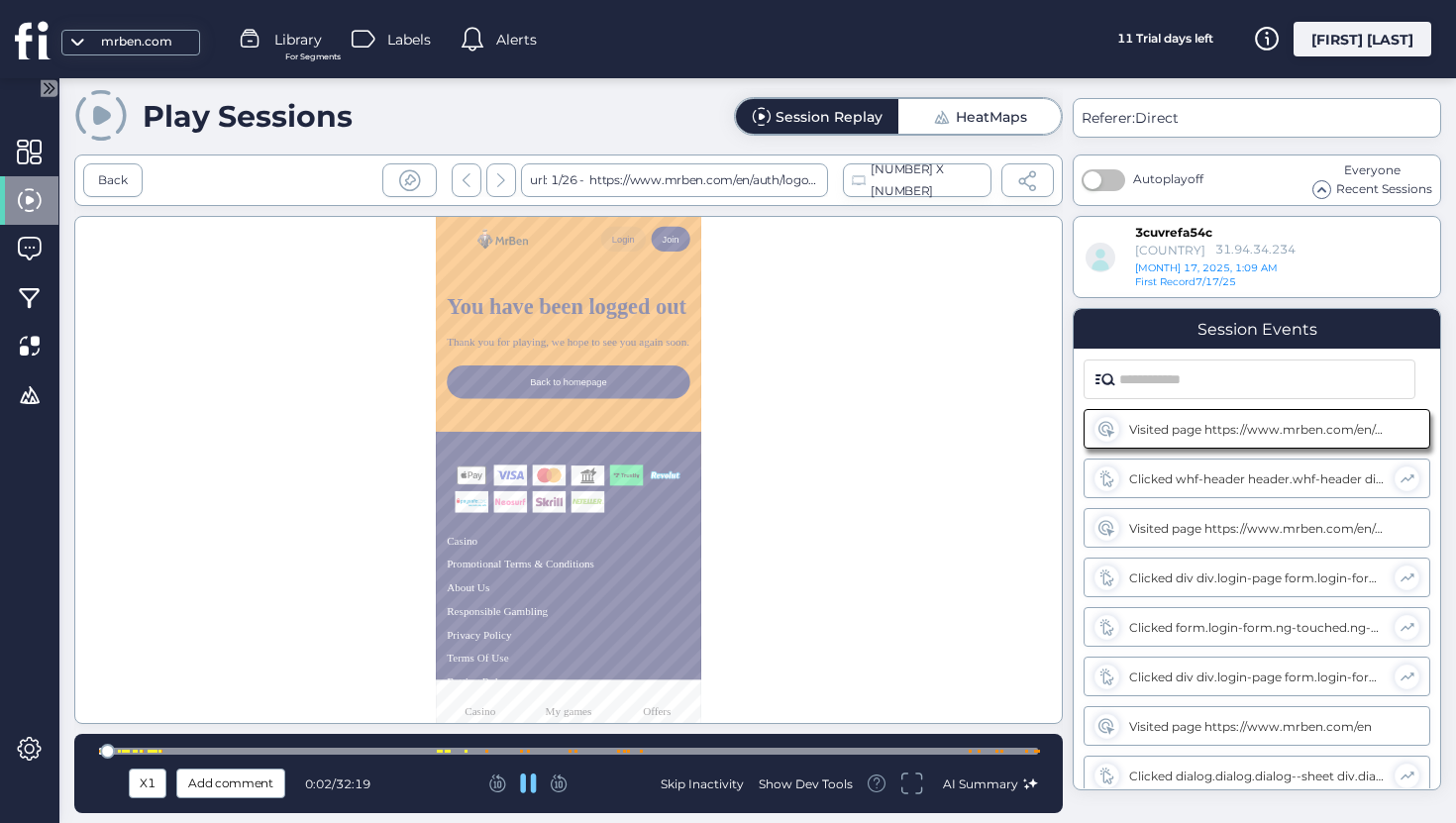 click at bounding box center [135, 751] 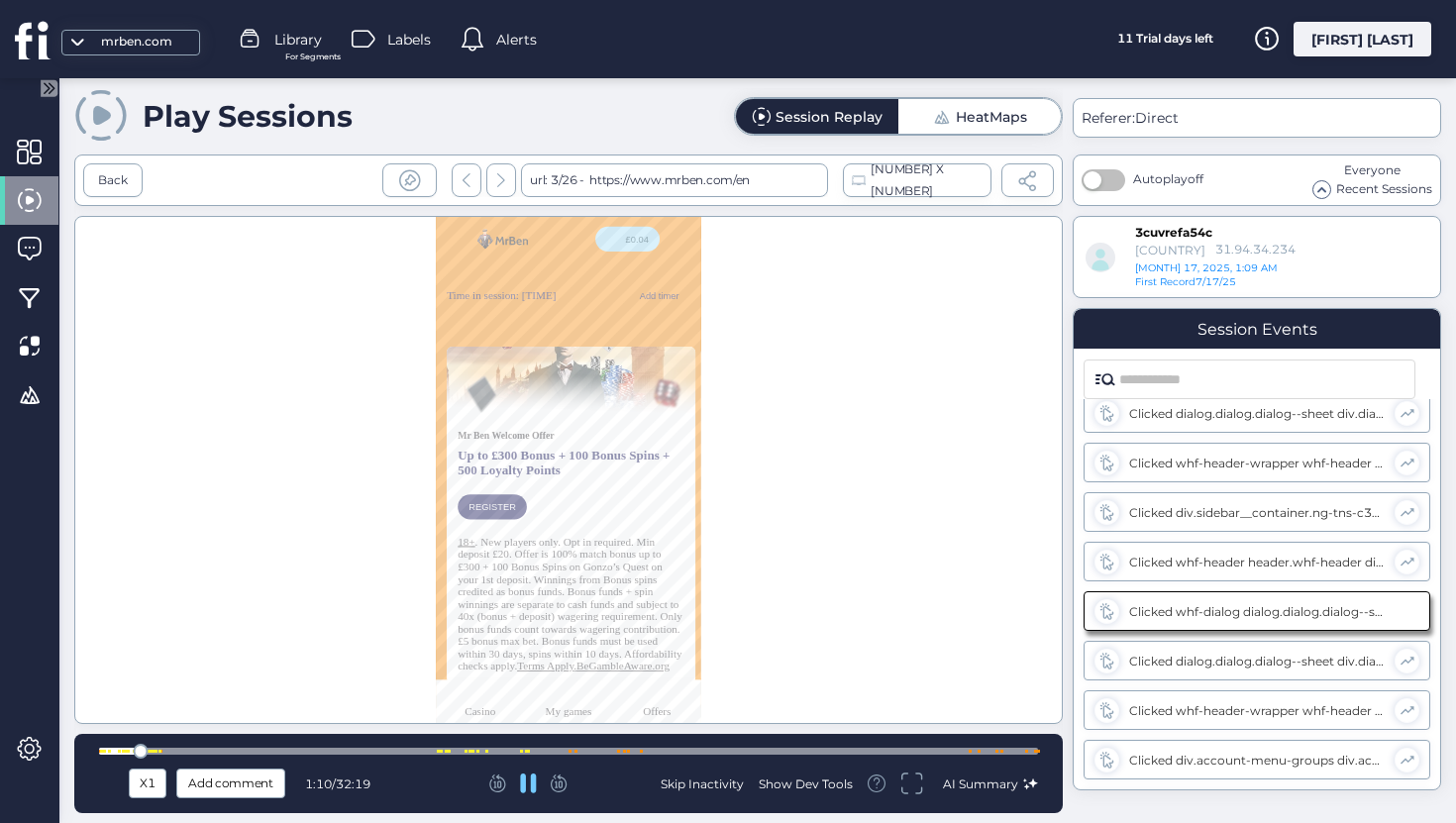 scroll, scrollTop: 378, scrollLeft: 0, axis: vertical 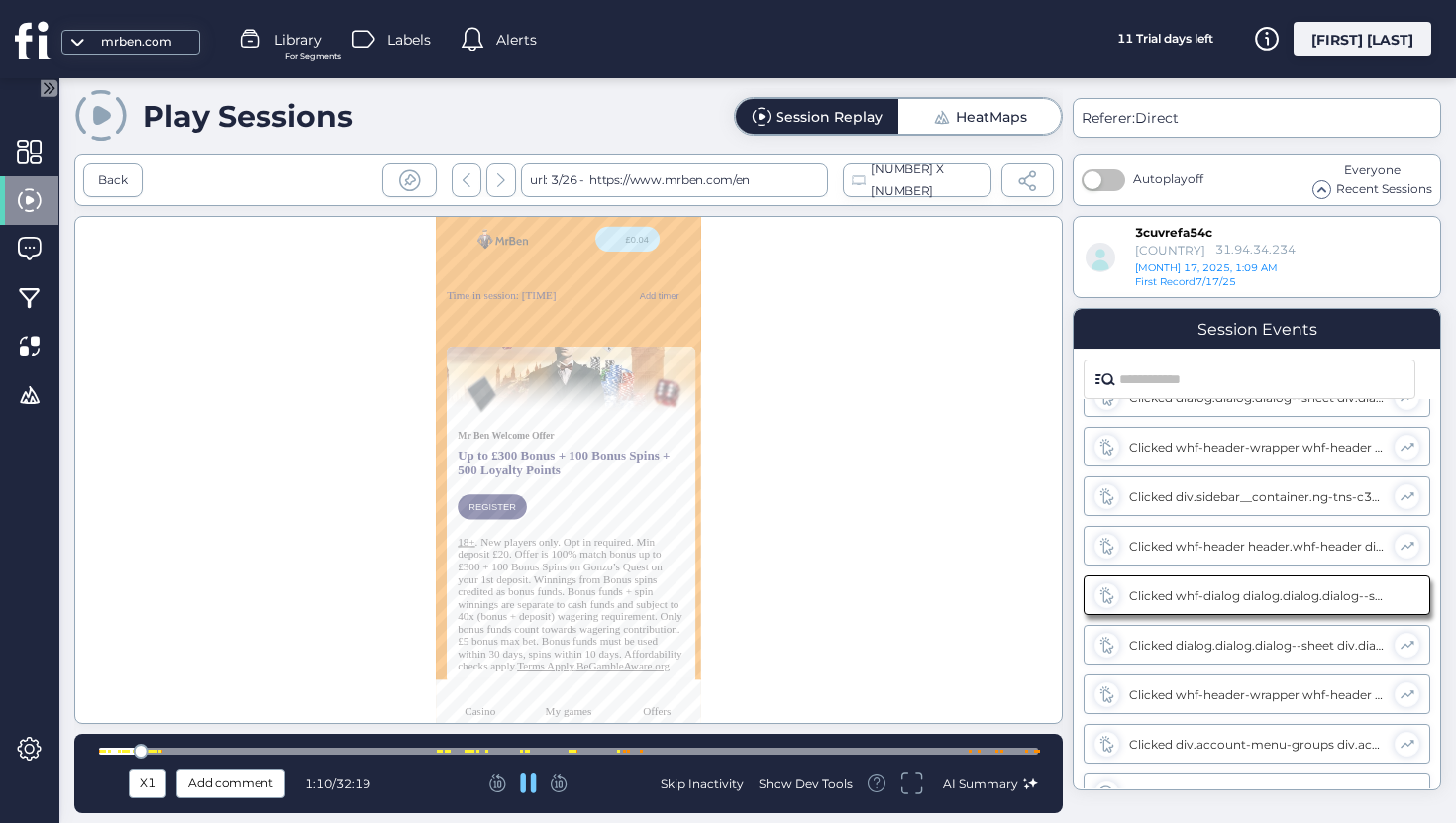 click at bounding box center [119, 751] 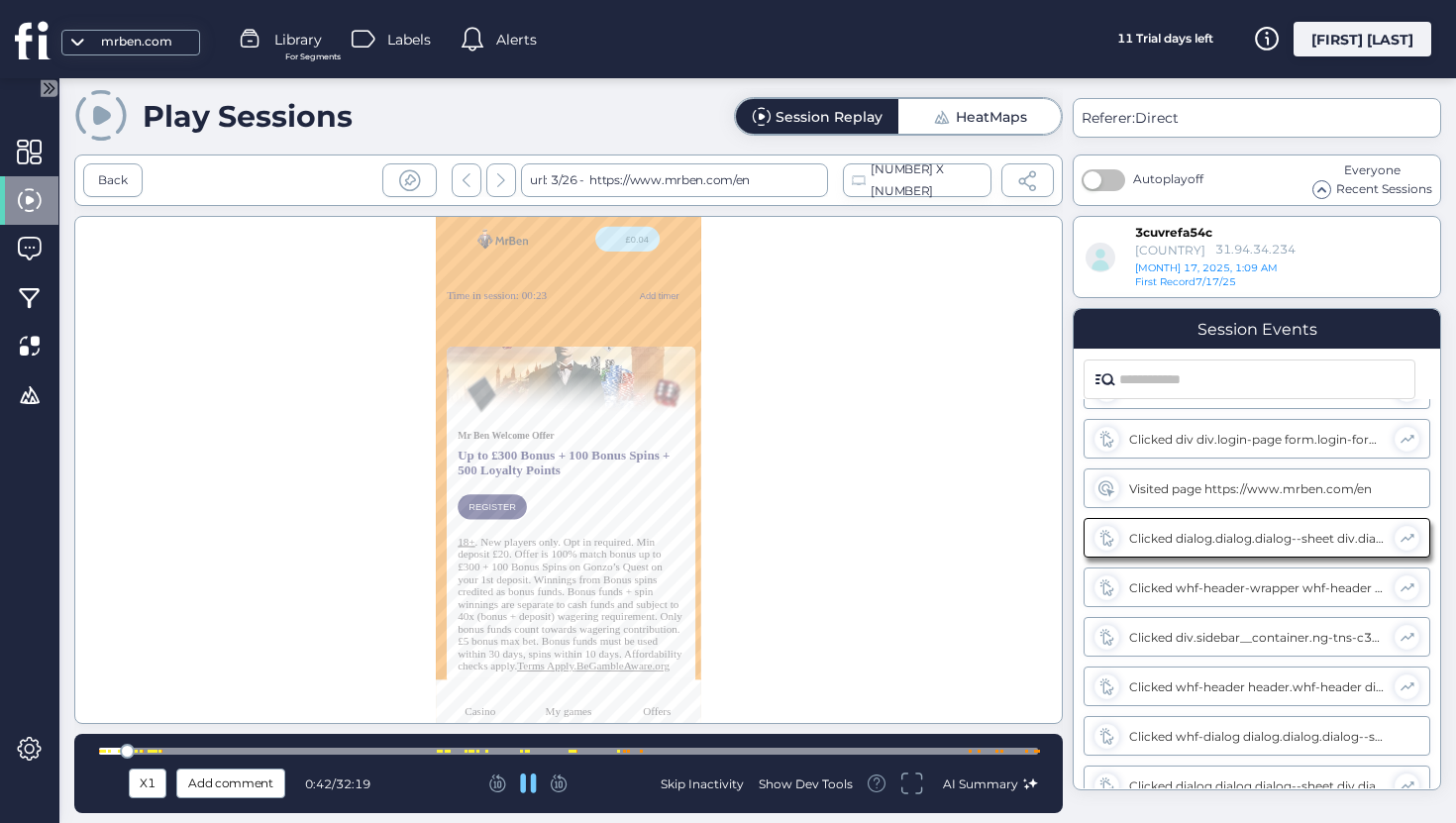 scroll, scrollTop: 0, scrollLeft: 0, axis: both 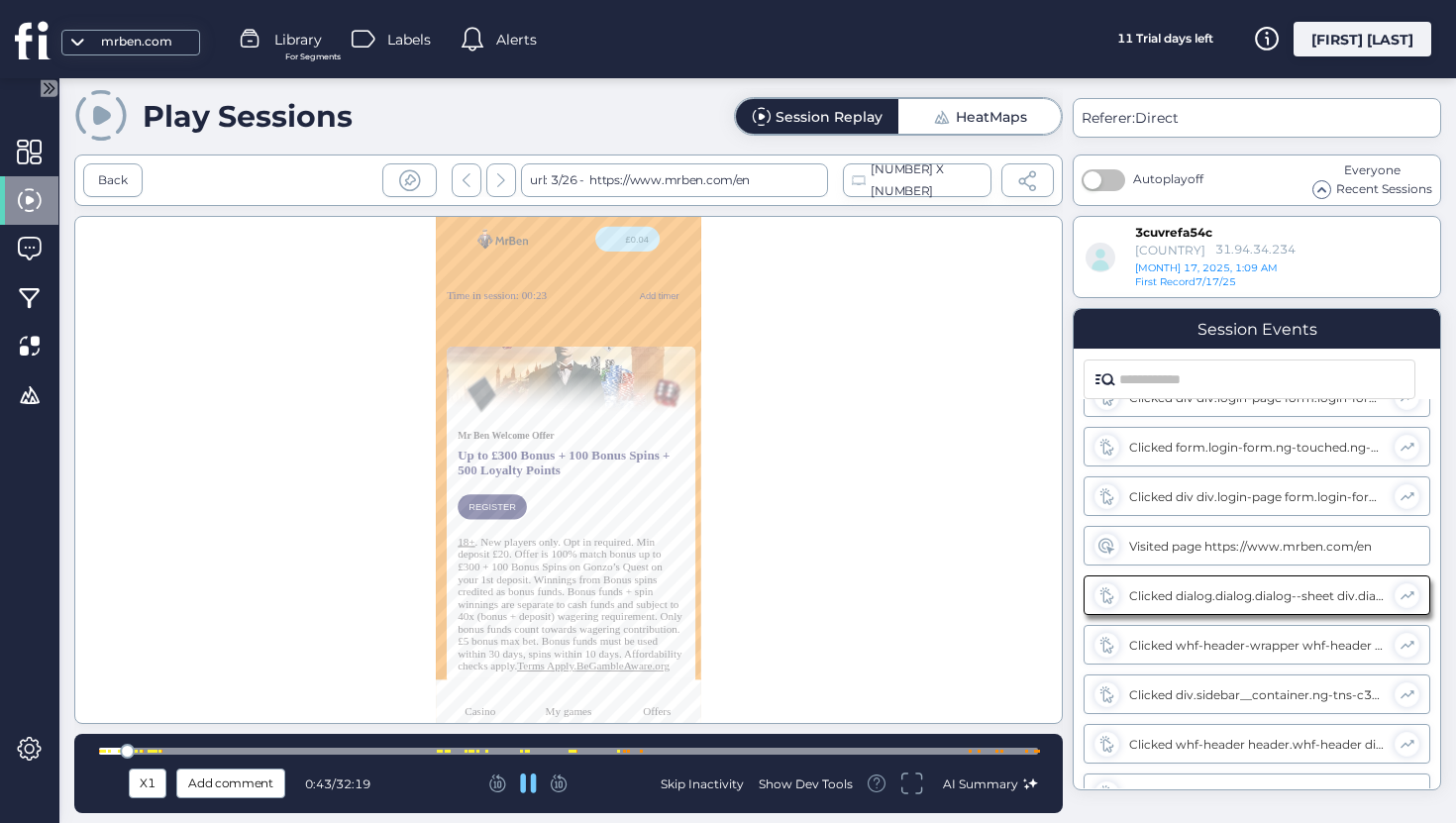 click at bounding box center (569, 751) 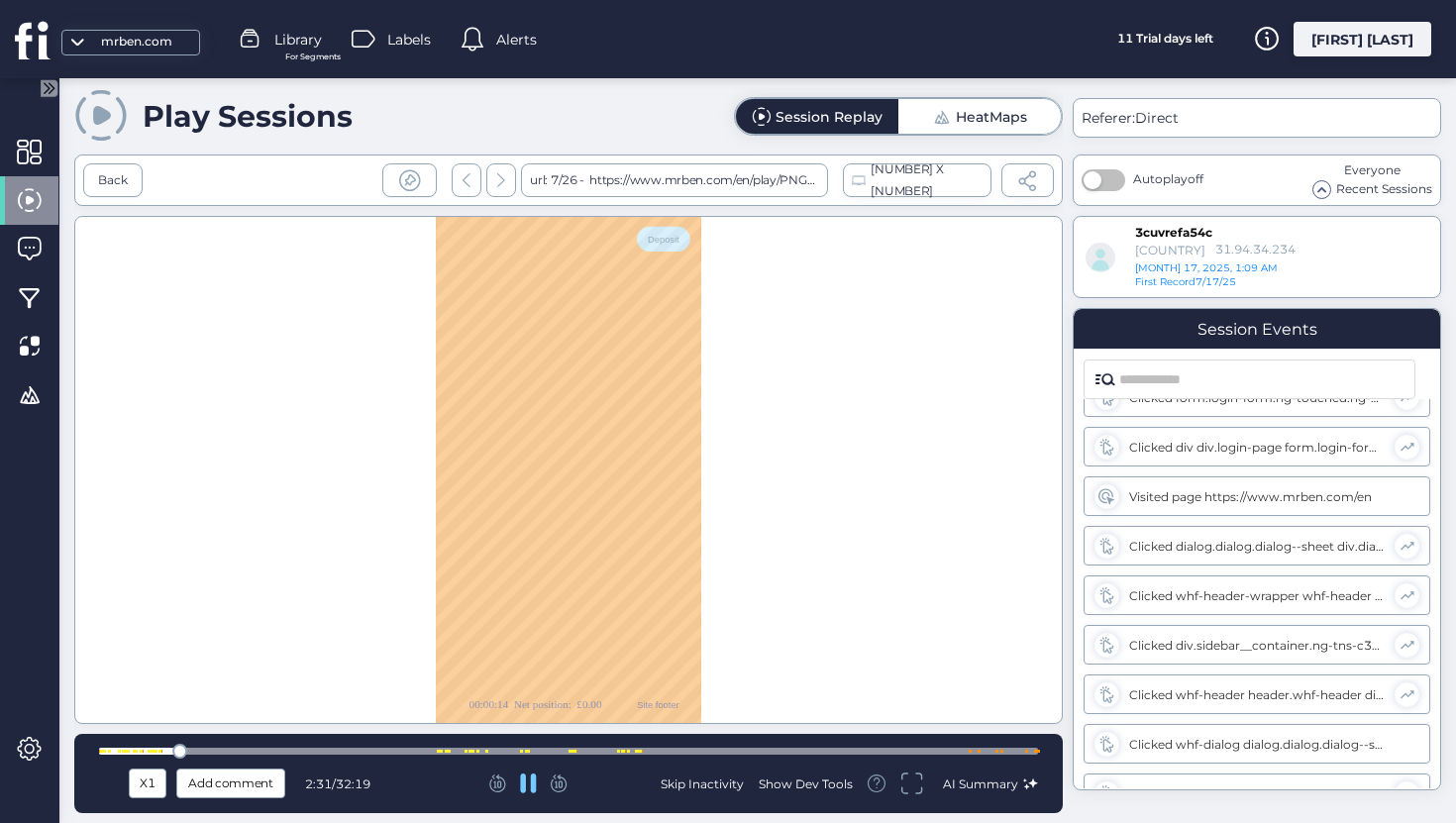 click at bounding box center [569, 751] 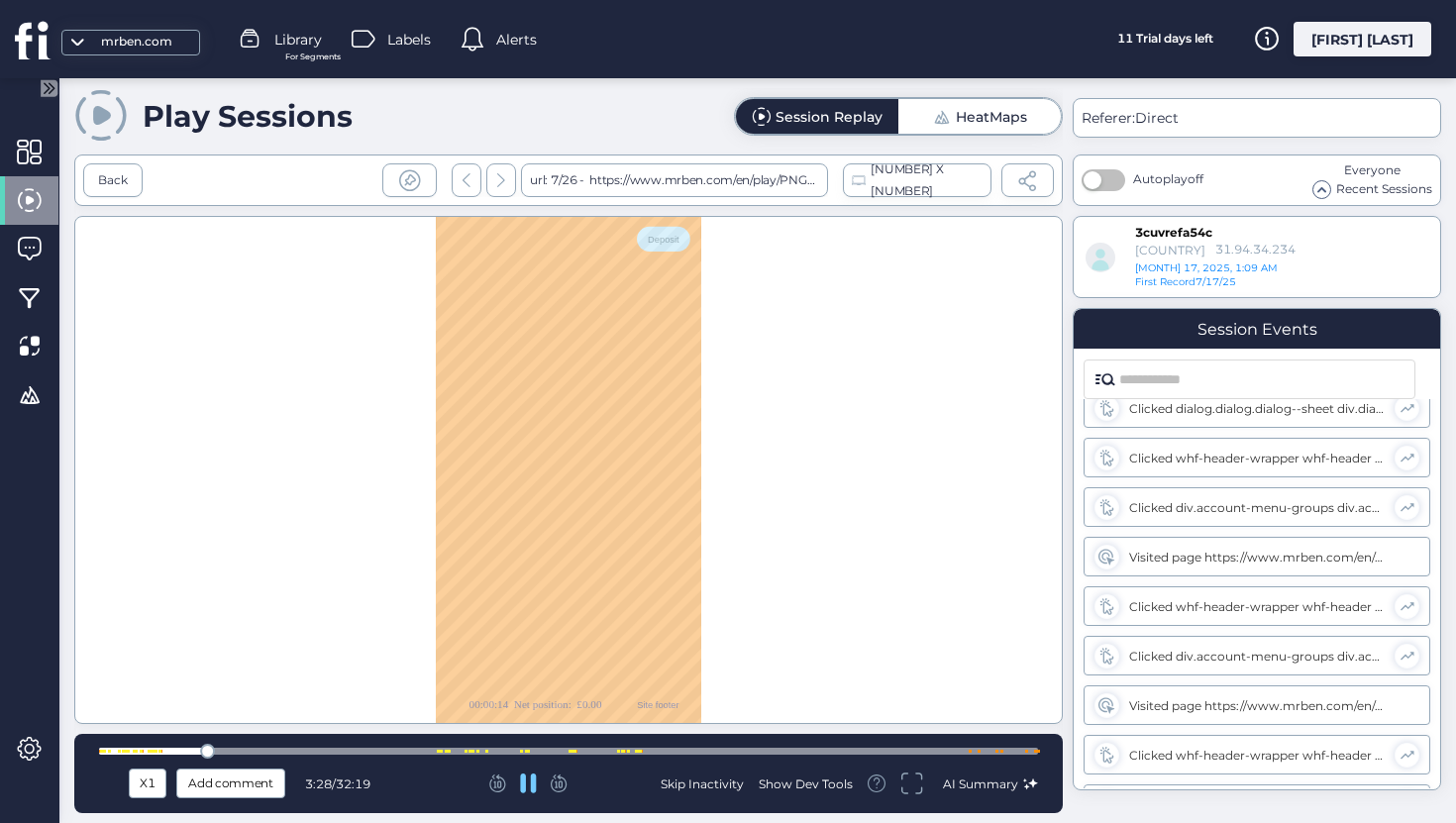 scroll, scrollTop: 842, scrollLeft: 0, axis: vertical 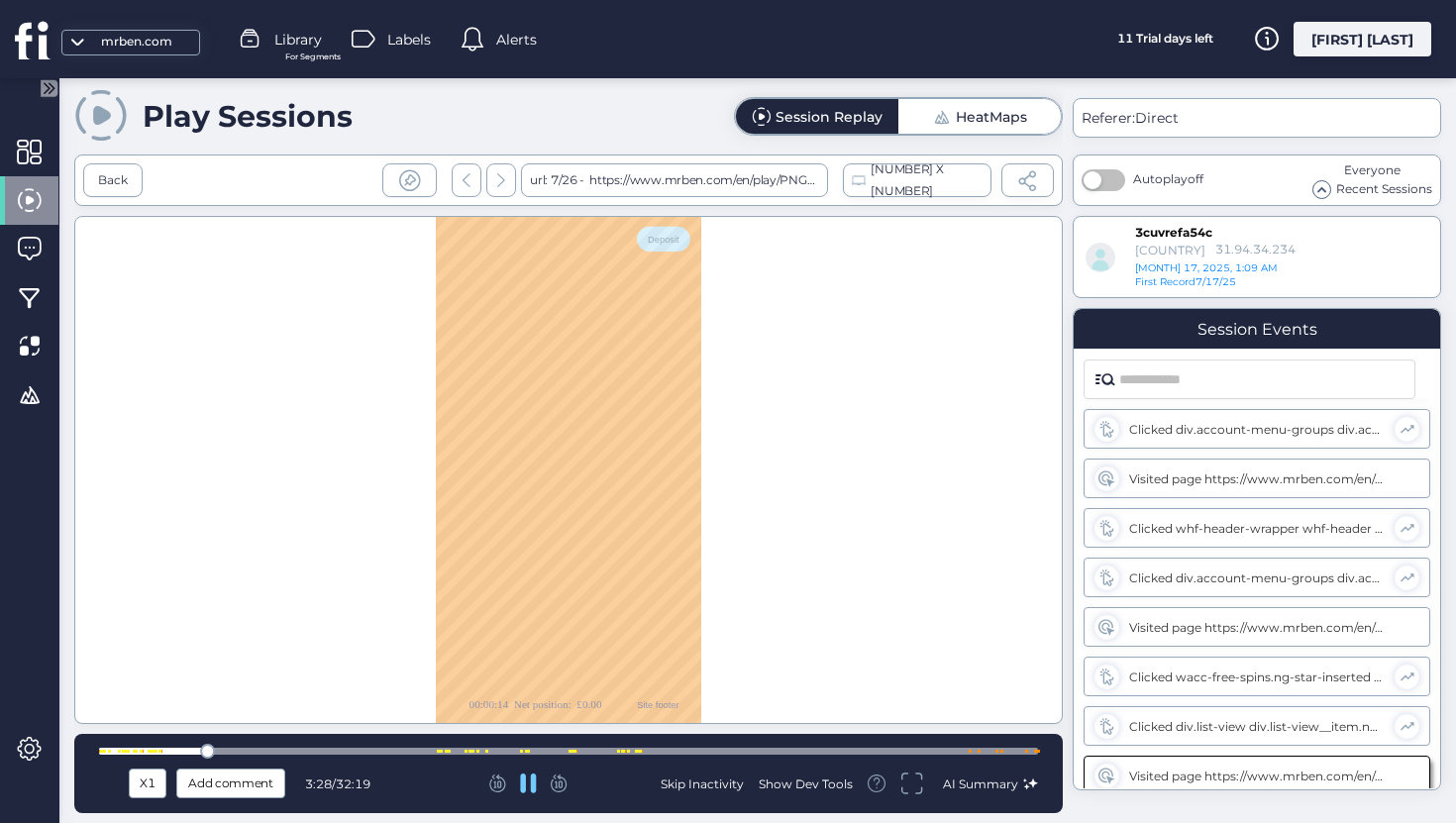 click at bounding box center [569, 751] 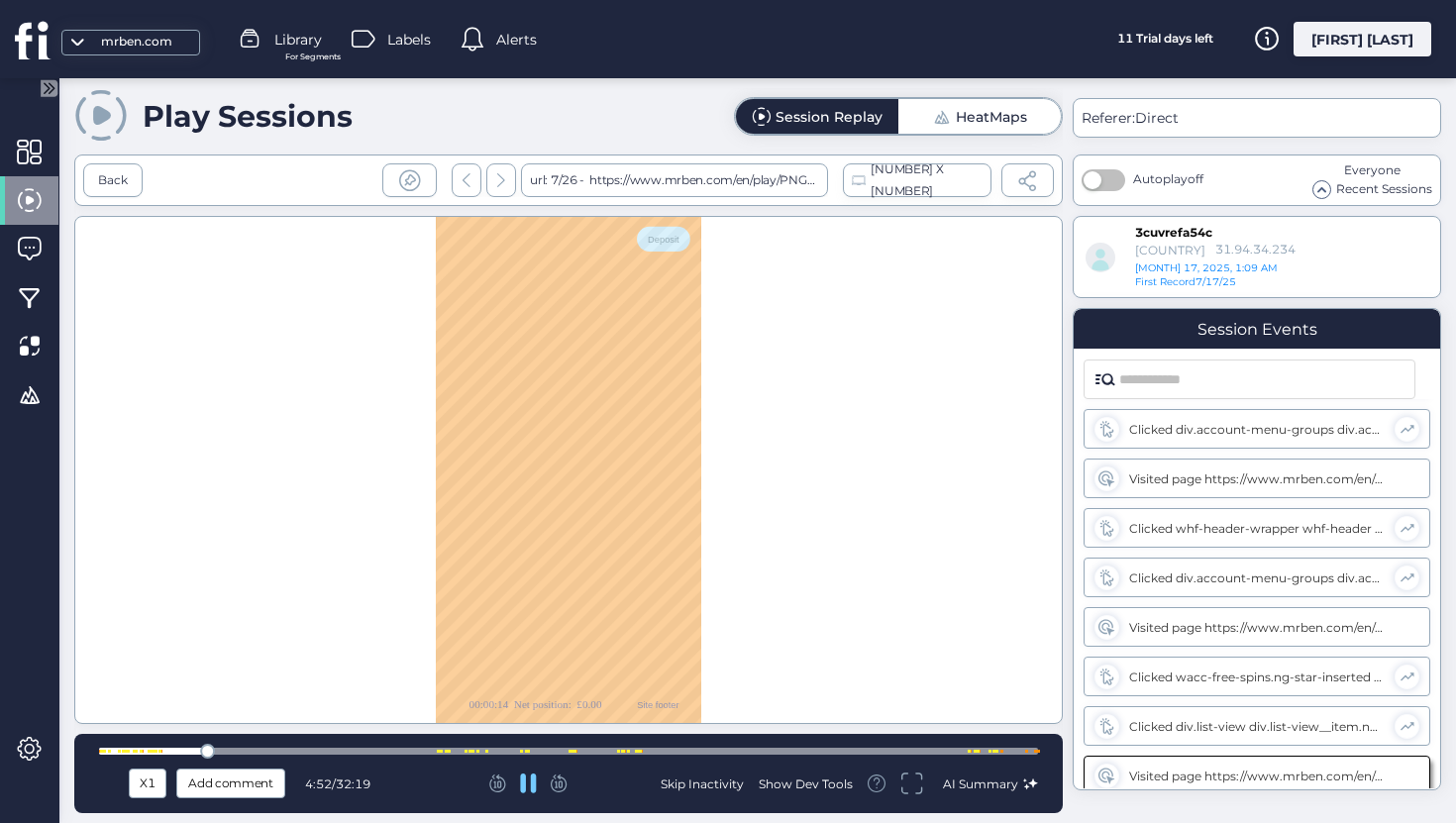 scroll, scrollTop: 1022, scrollLeft: 0, axis: vertical 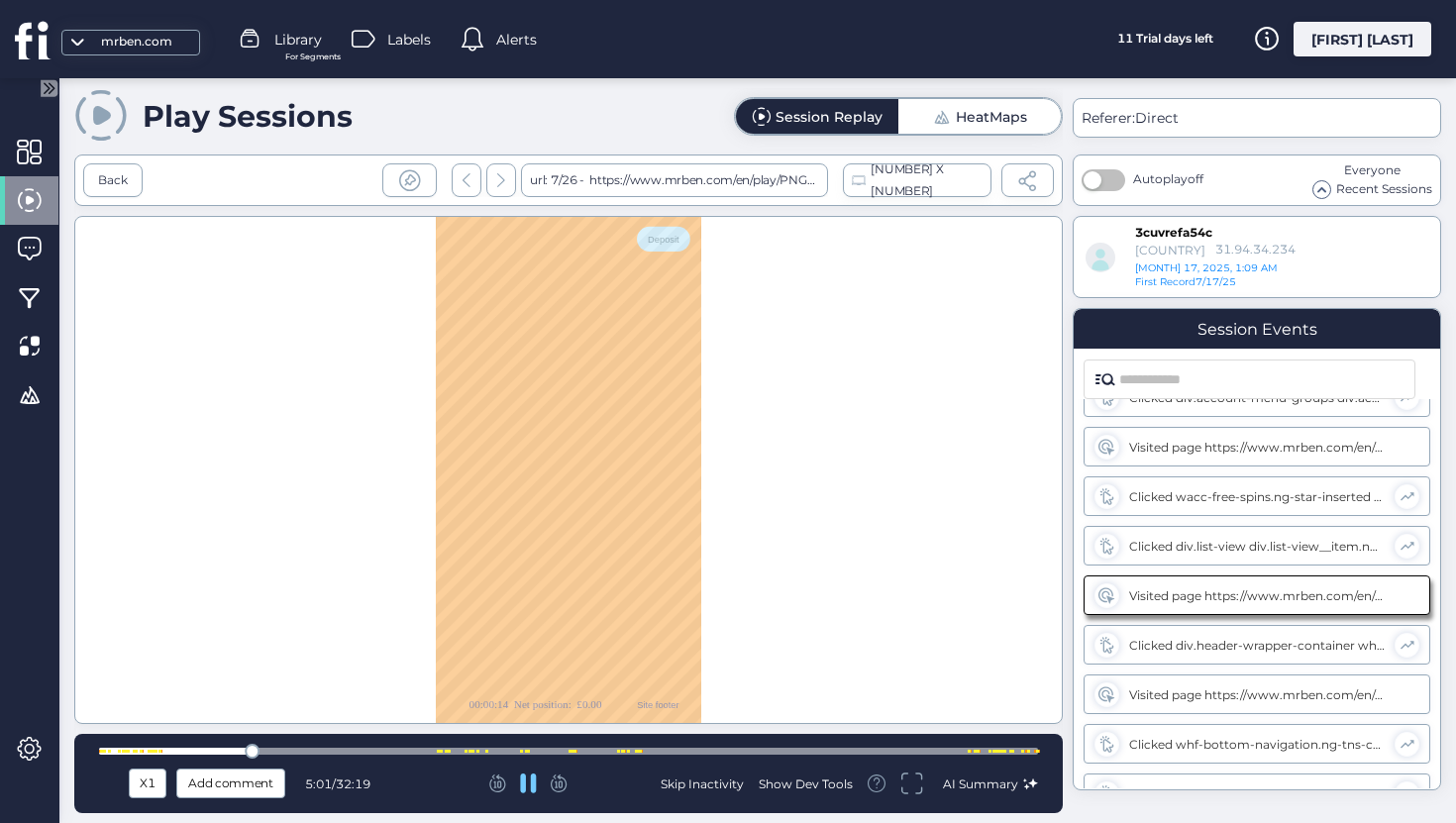 click at bounding box center [569, 751] 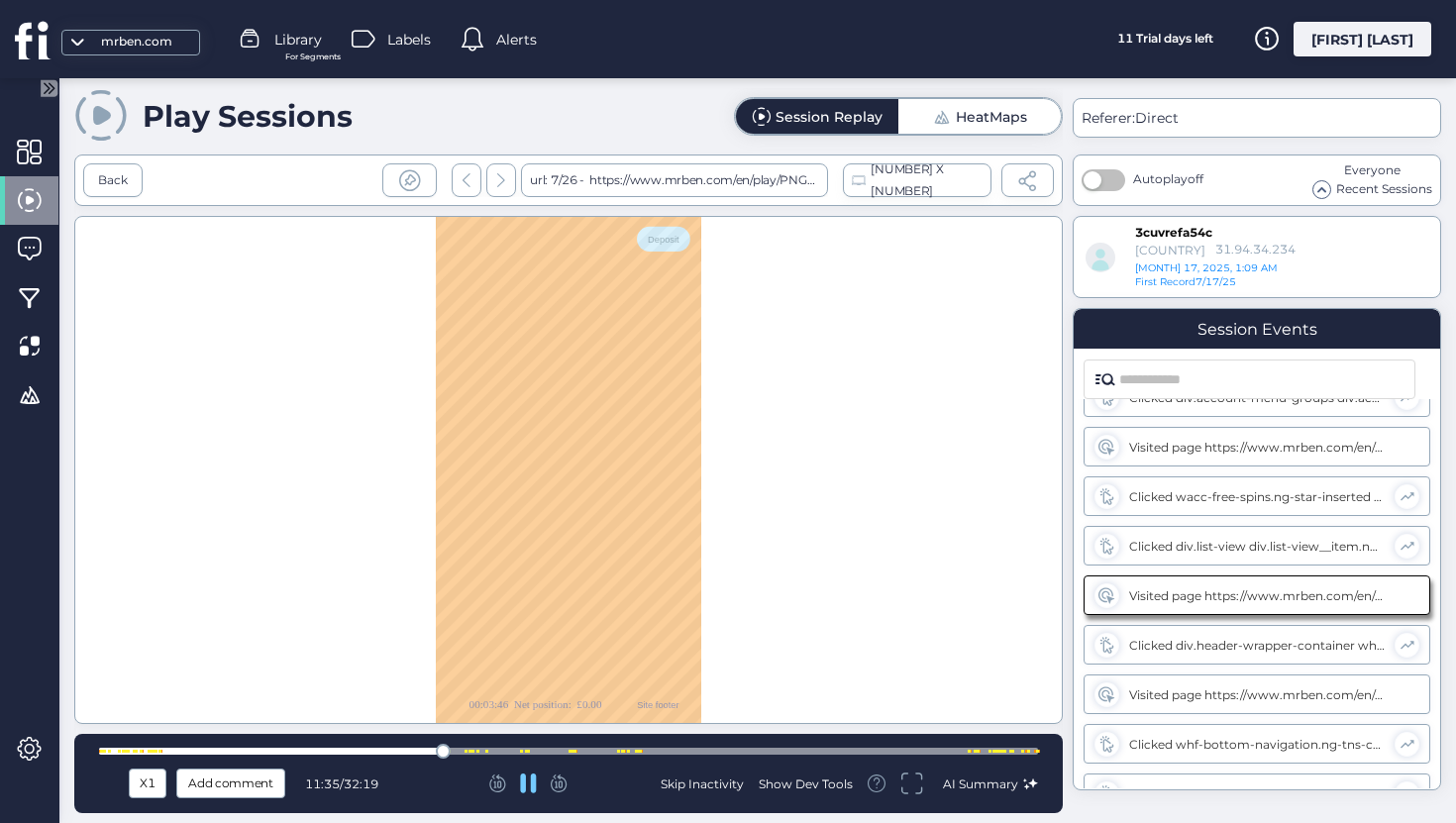 click at bounding box center (569, 751) 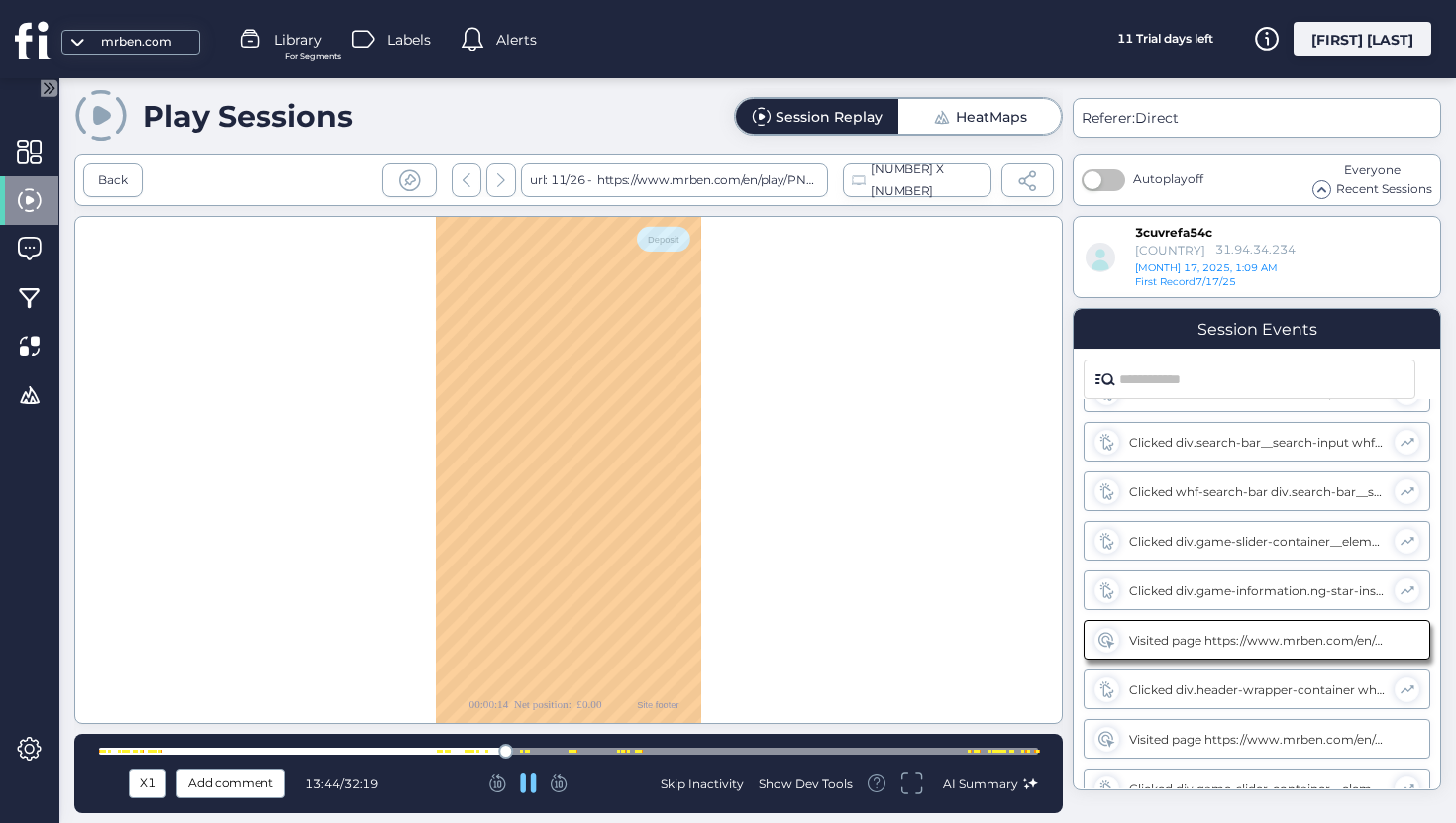scroll, scrollTop: 1765, scrollLeft: 0, axis: vertical 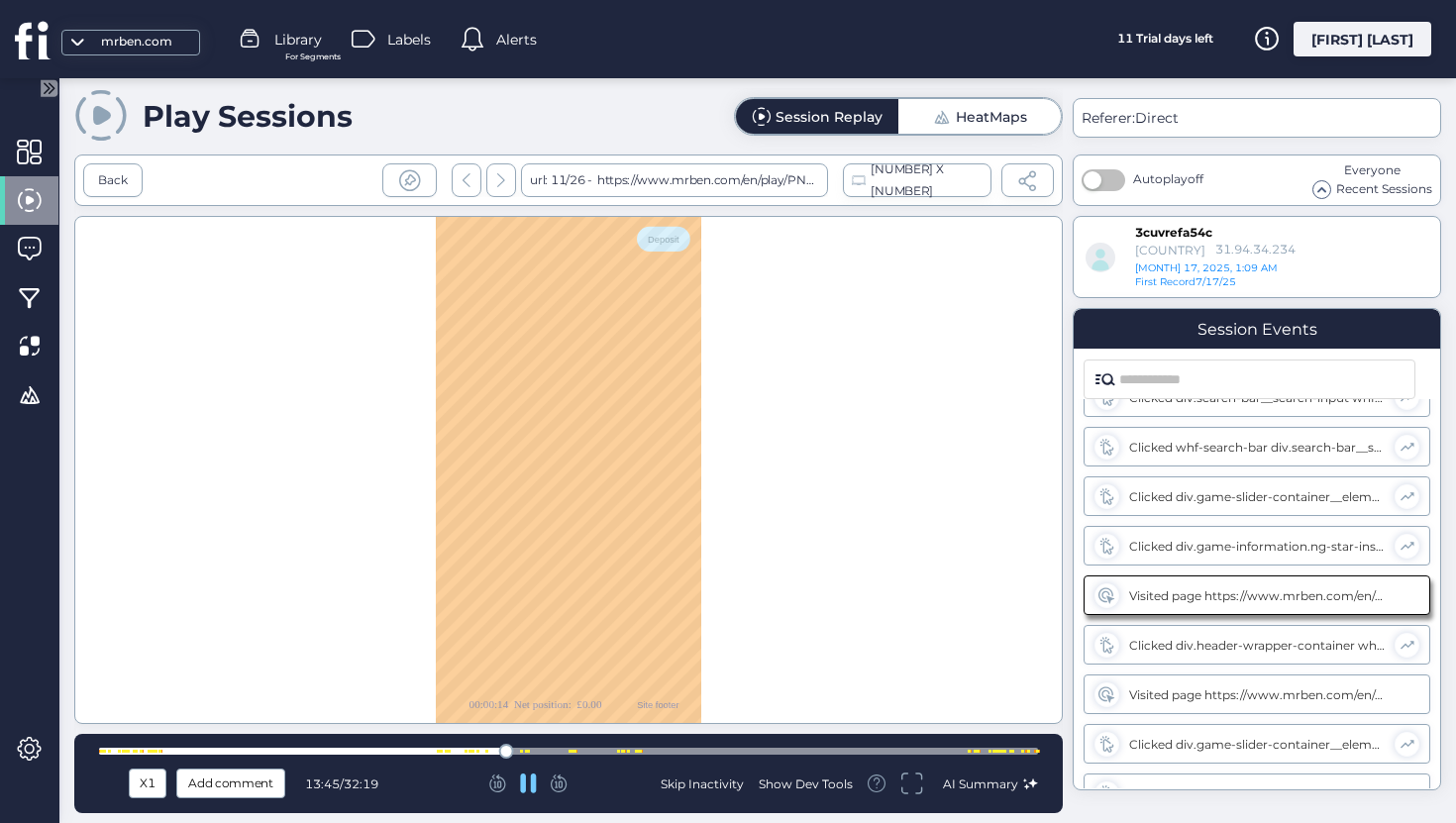click at bounding box center (569, 751) 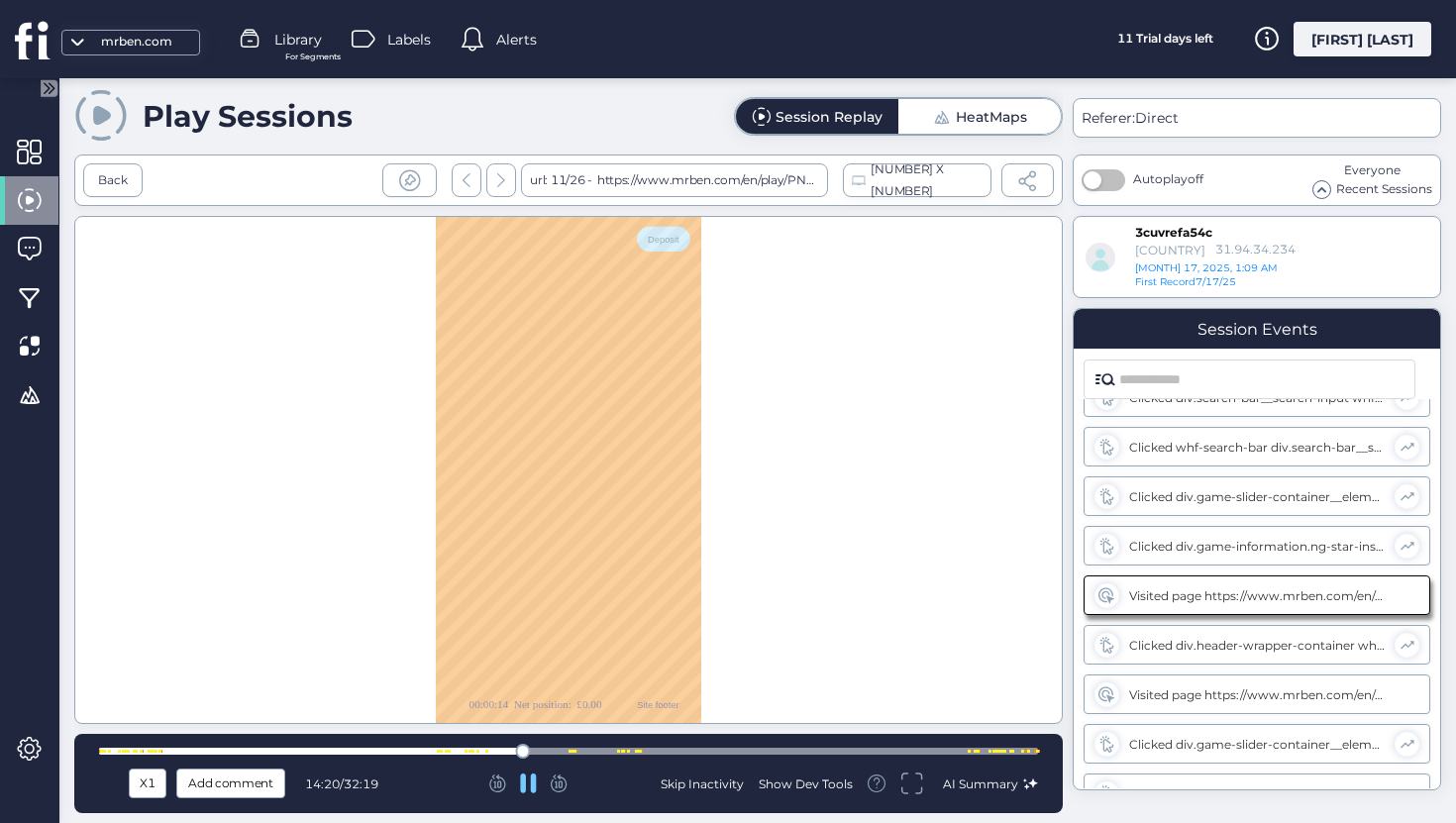 click at bounding box center [569, 751] 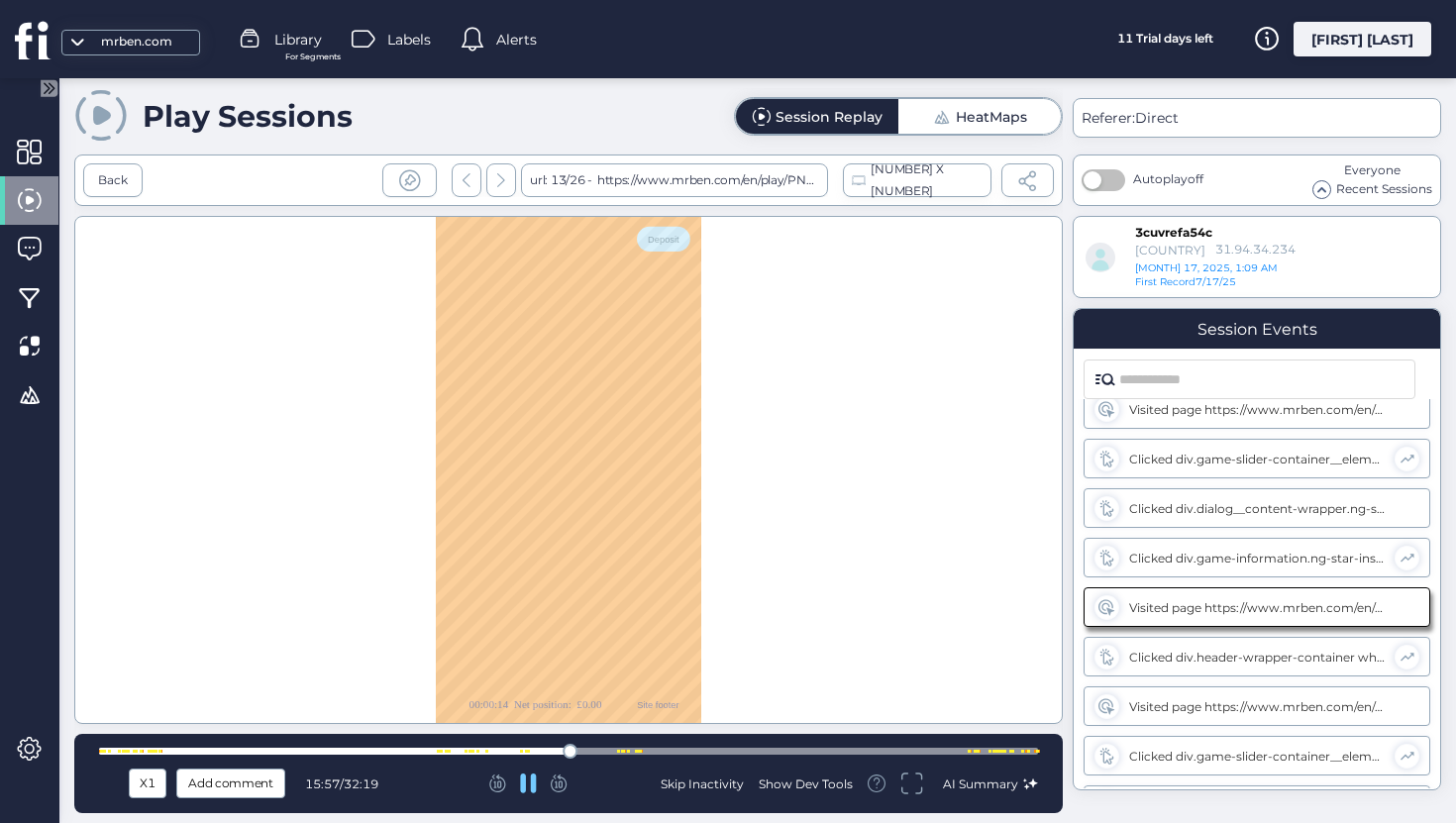 scroll, scrollTop: 2062, scrollLeft: 0, axis: vertical 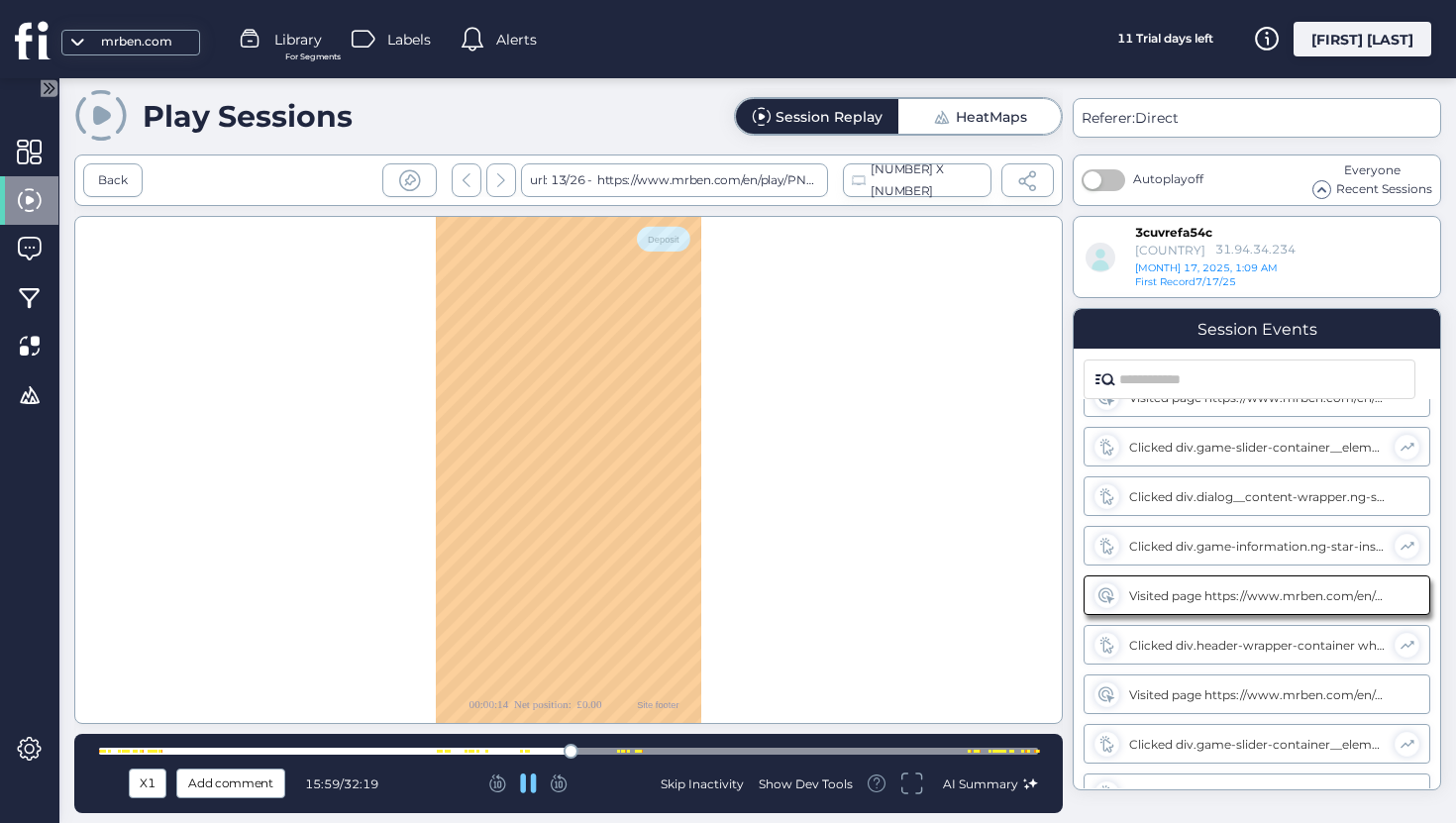 click at bounding box center (623, 751) 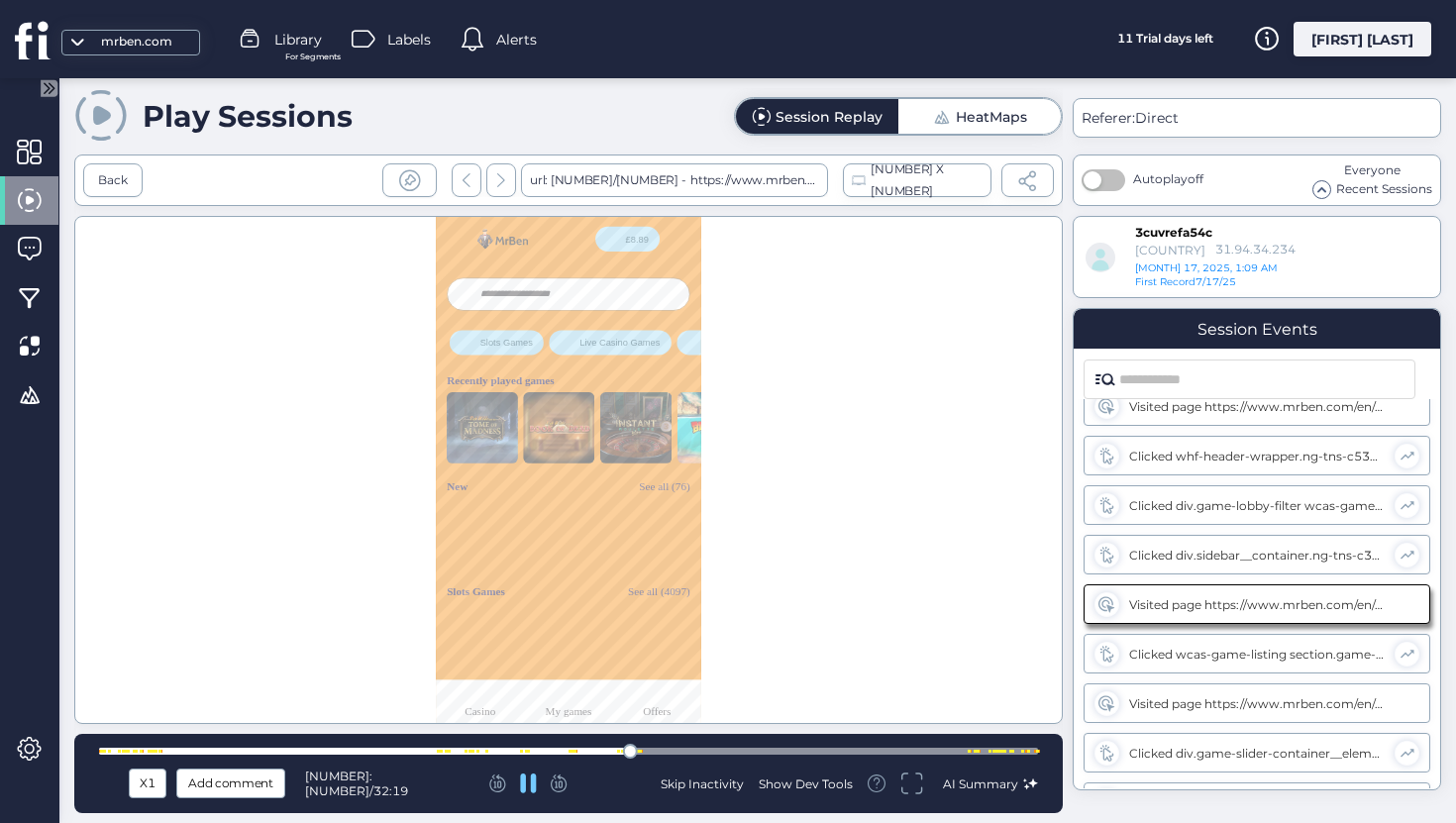 scroll, scrollTop: 2706, scrollLeft: 0, axis: vertical 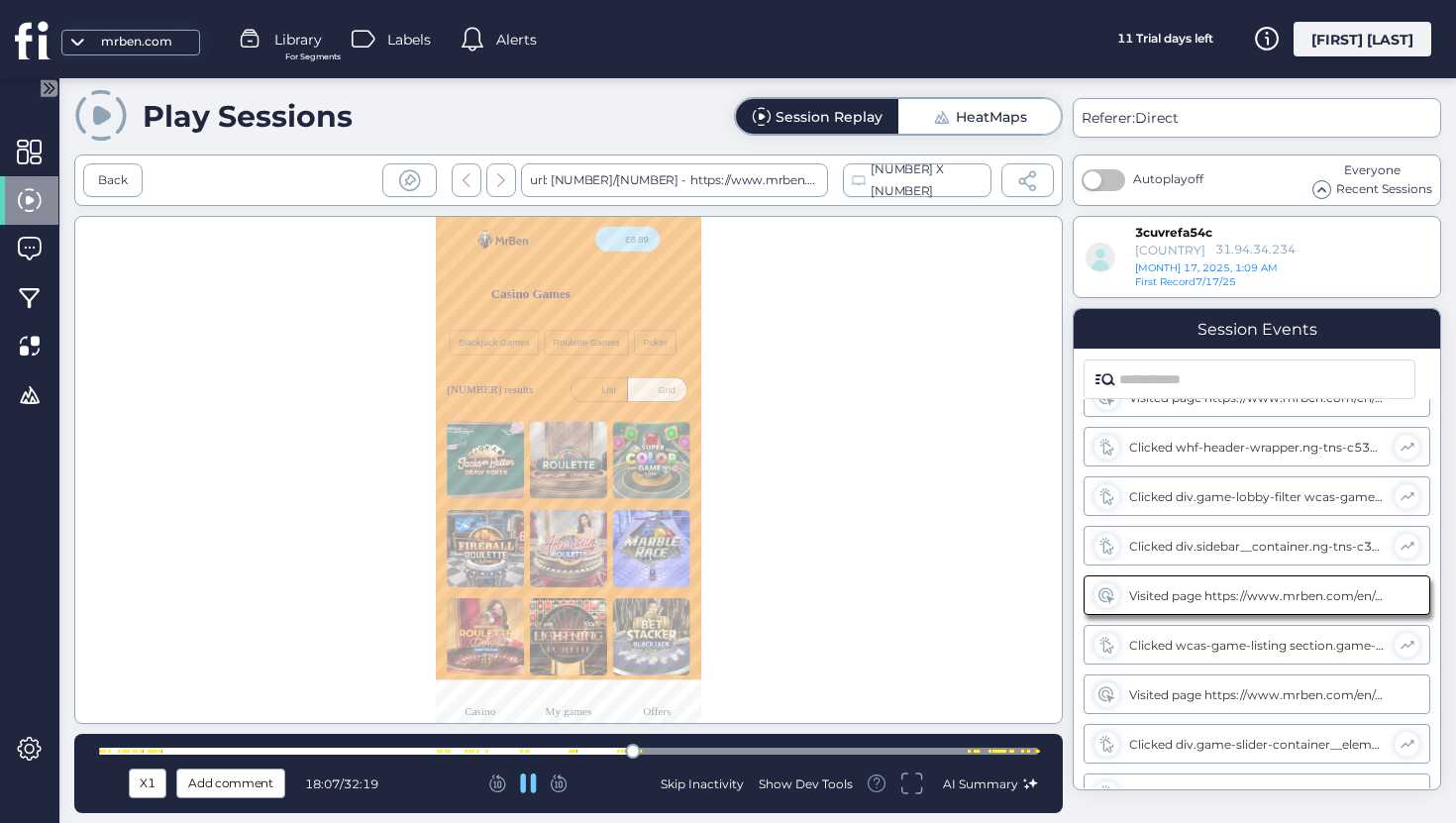 click at bounding box center [569, 751] 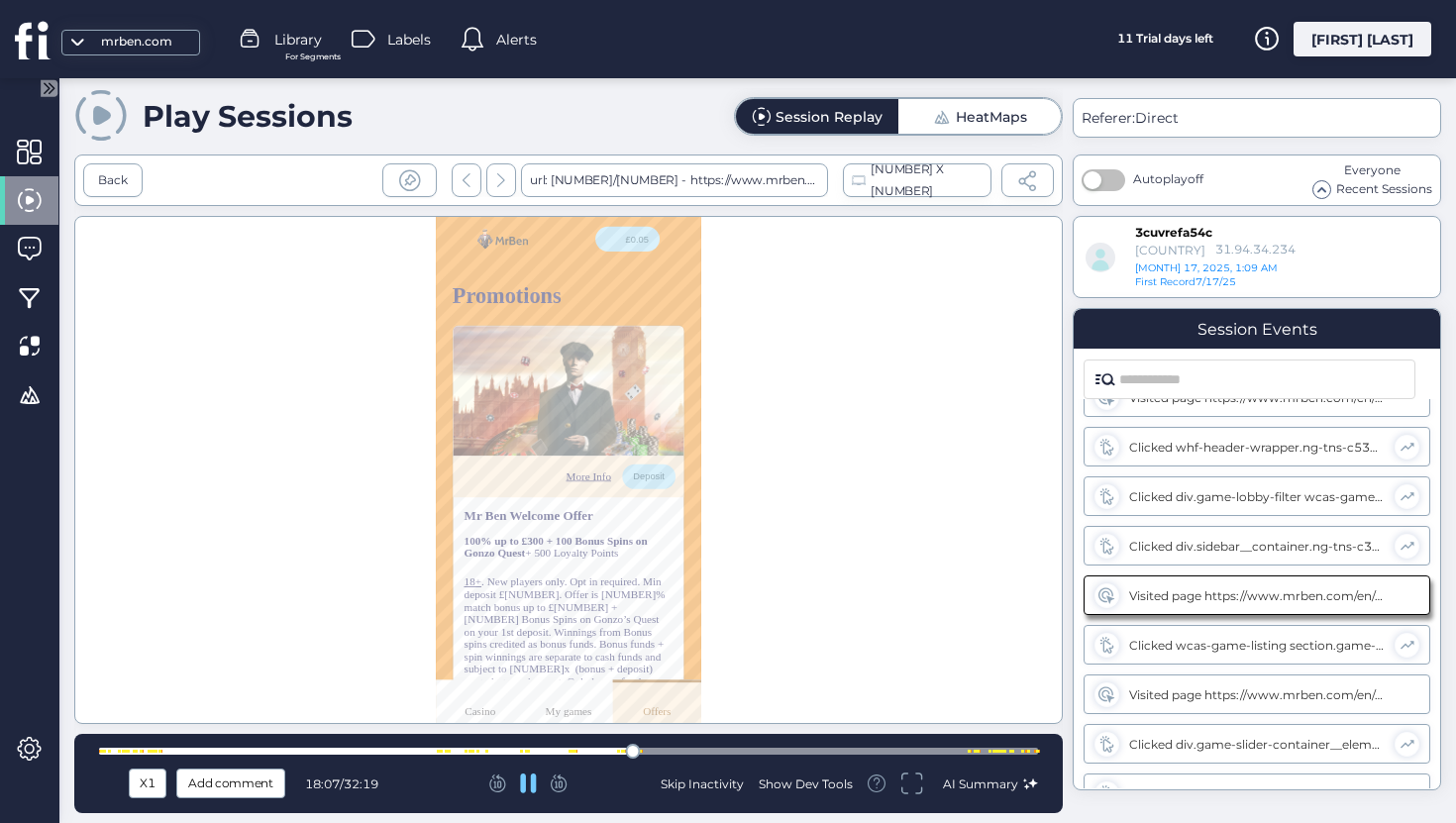 scroll, scrollTop: 4824, scrollLeft: 0, axis: vertical 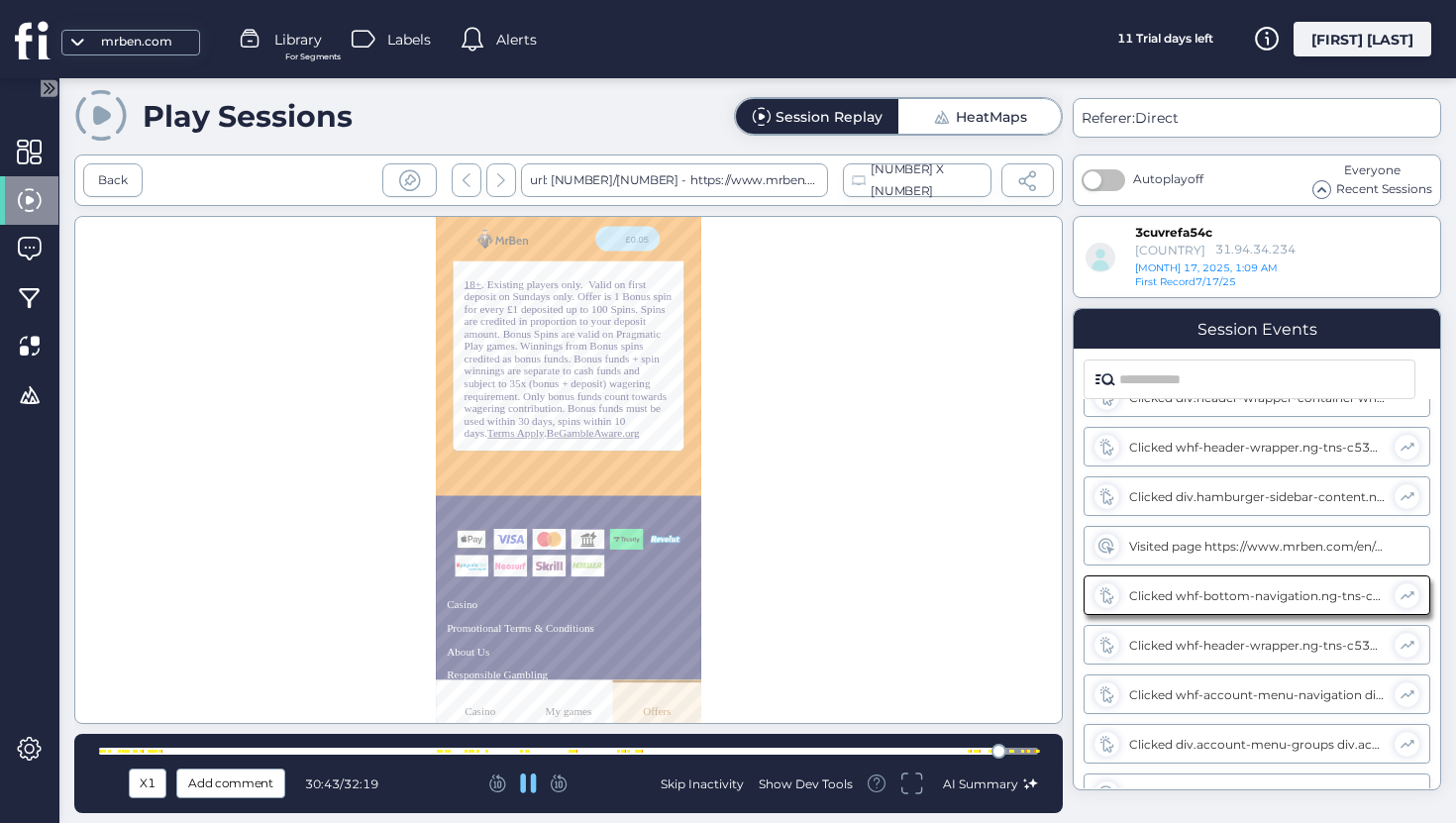 click 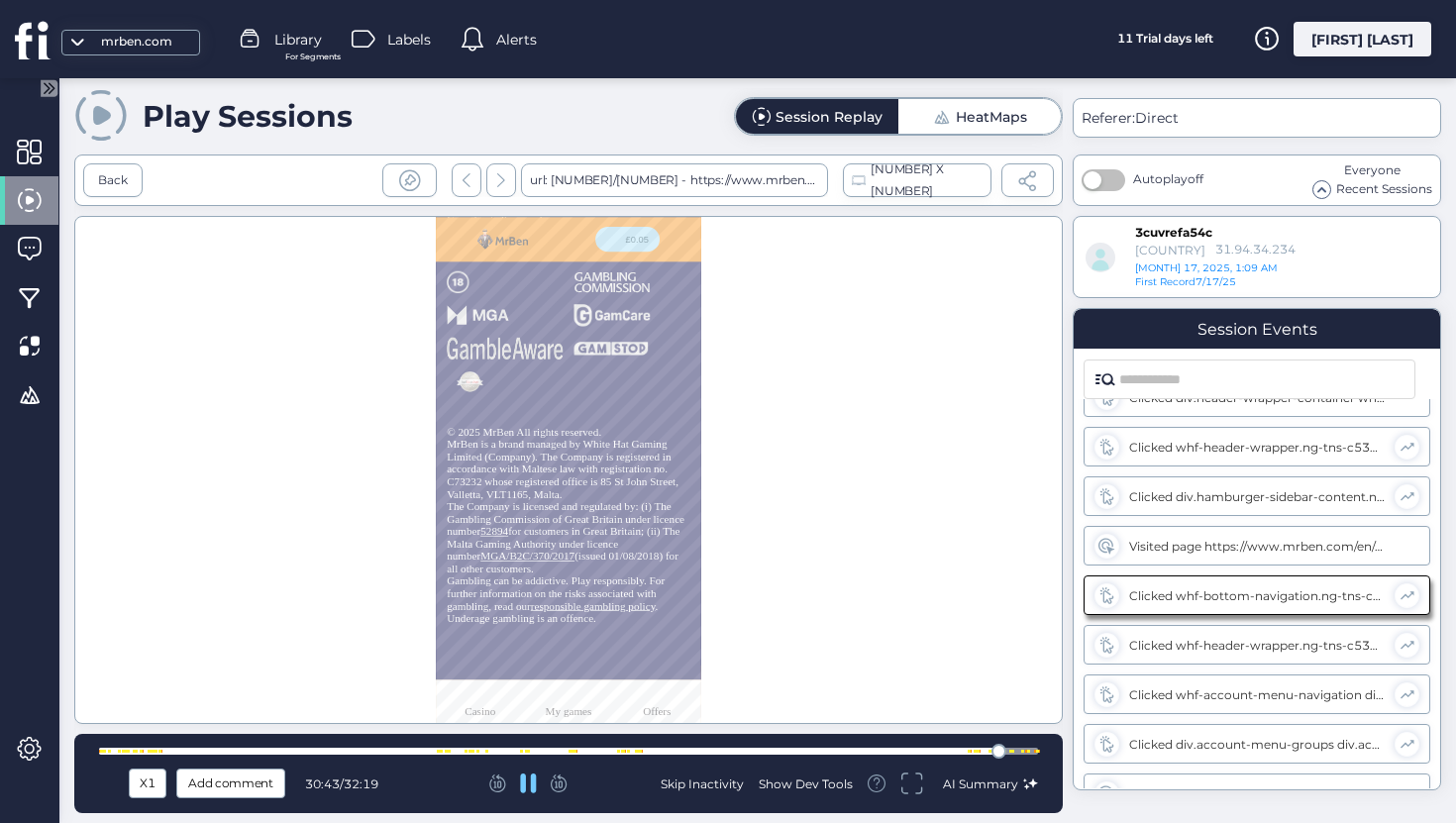 scroll, scrollTop: 0, scrollLeft: 0, axis: both 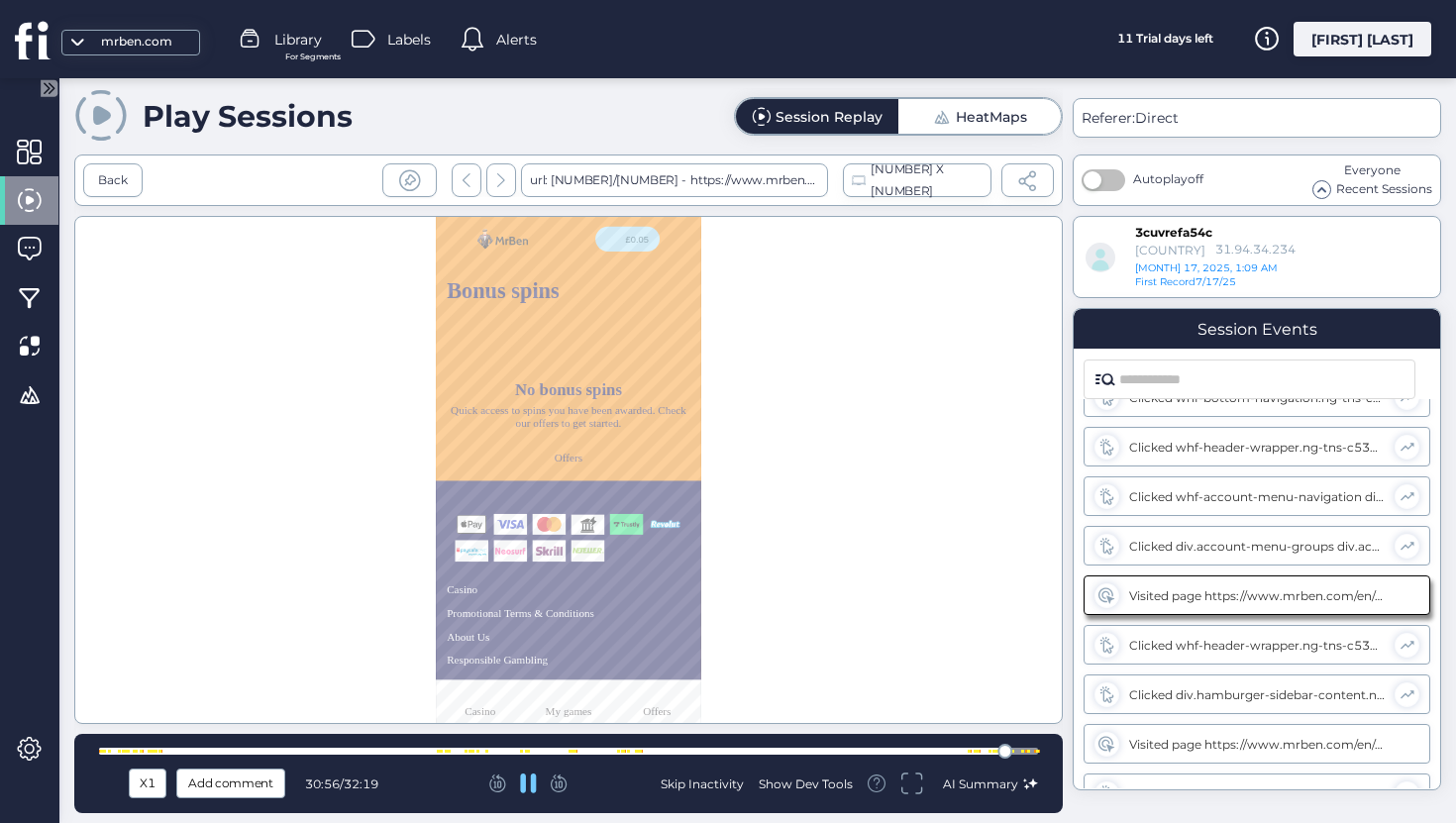click 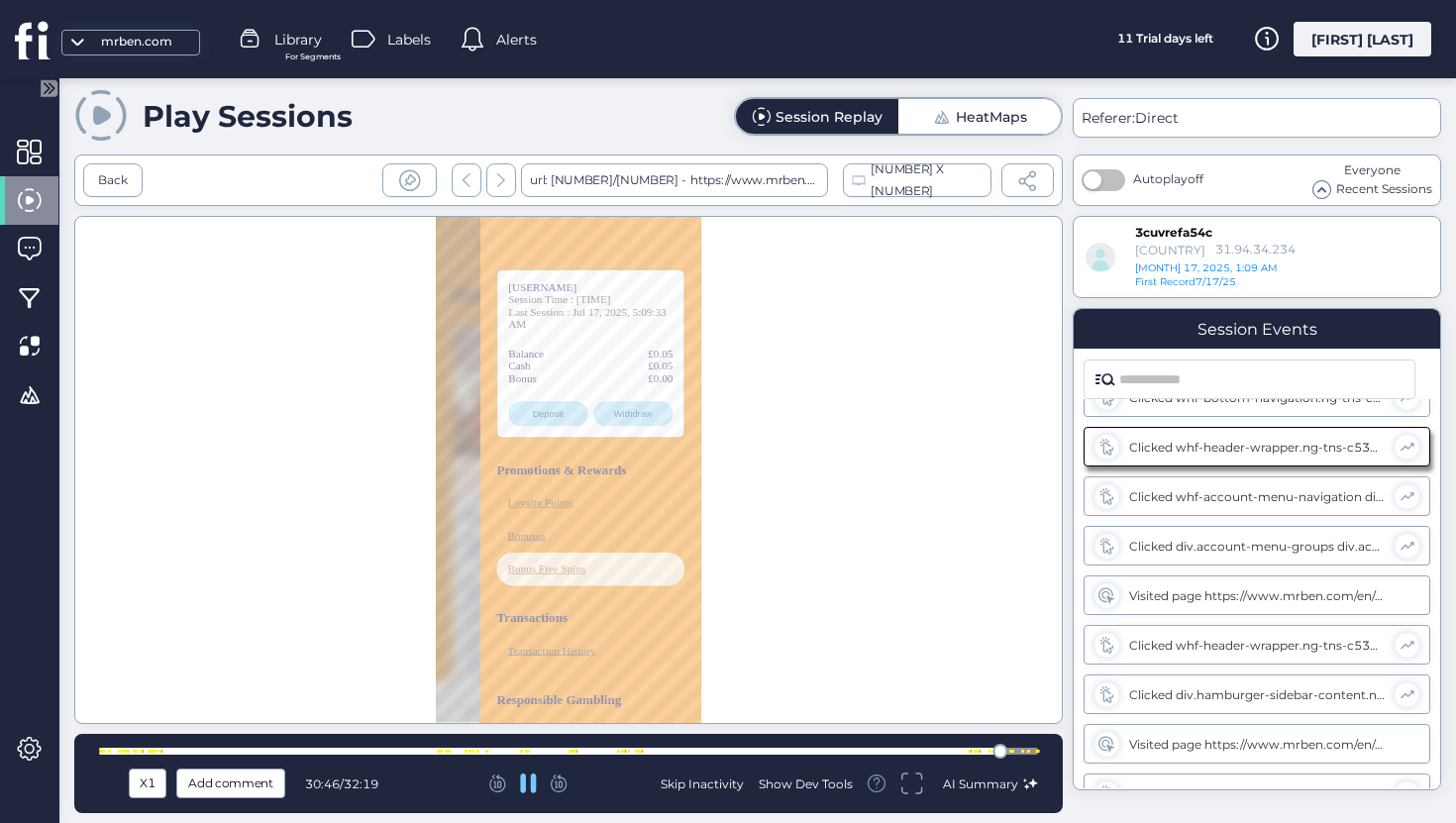 scroll, scrollTop: 0, scrollLeft: 0, axis: both 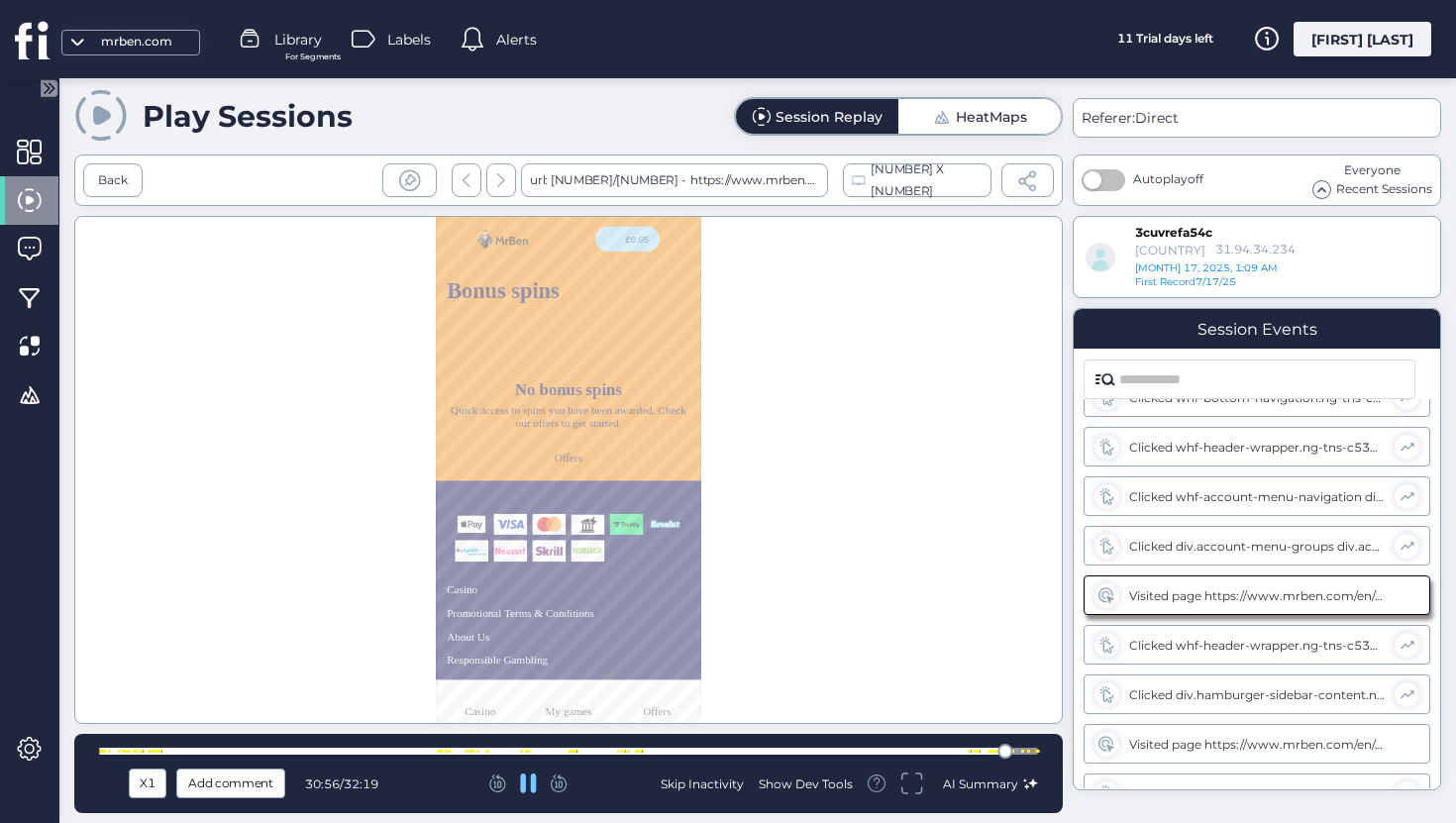 click 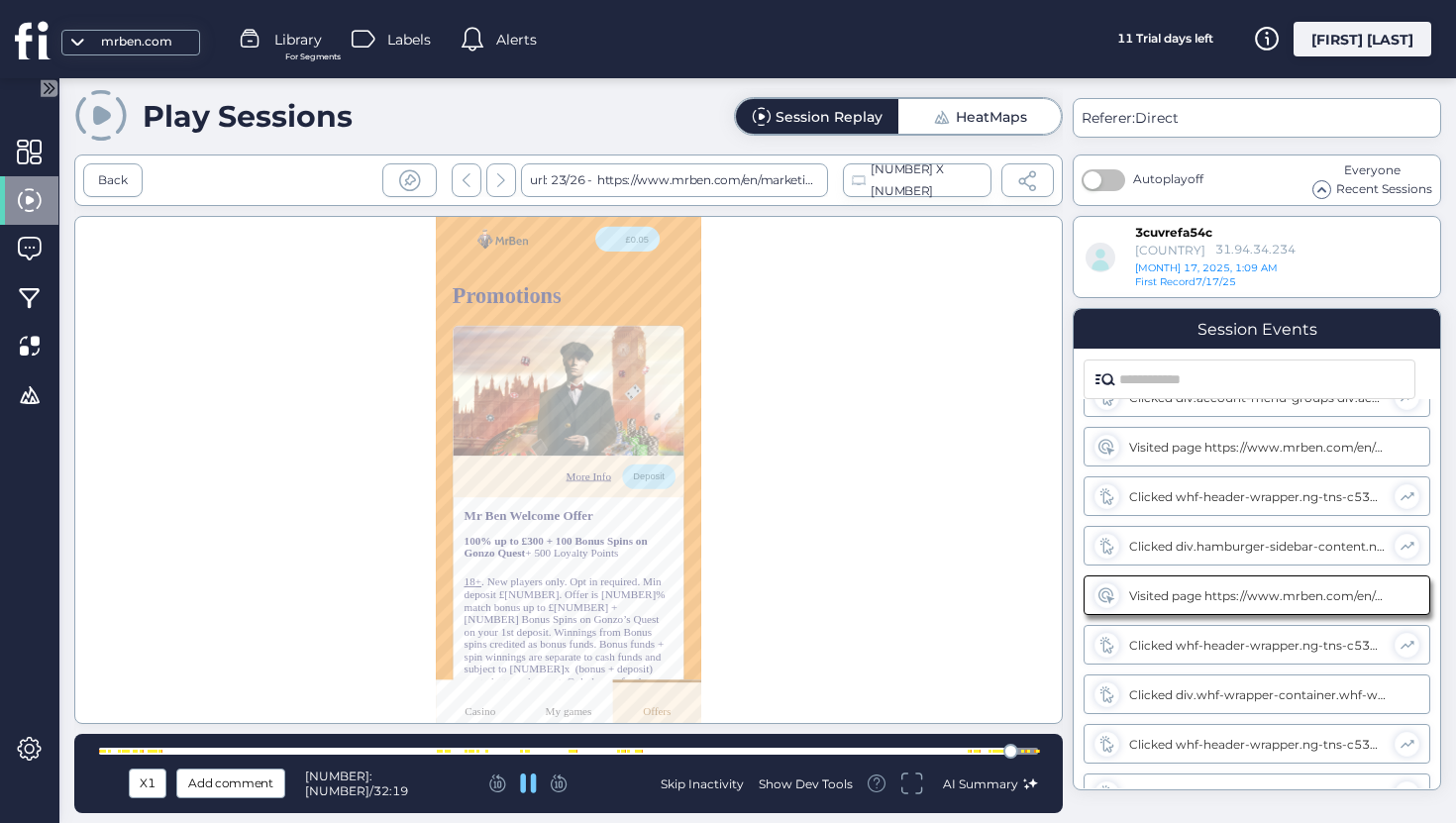 click 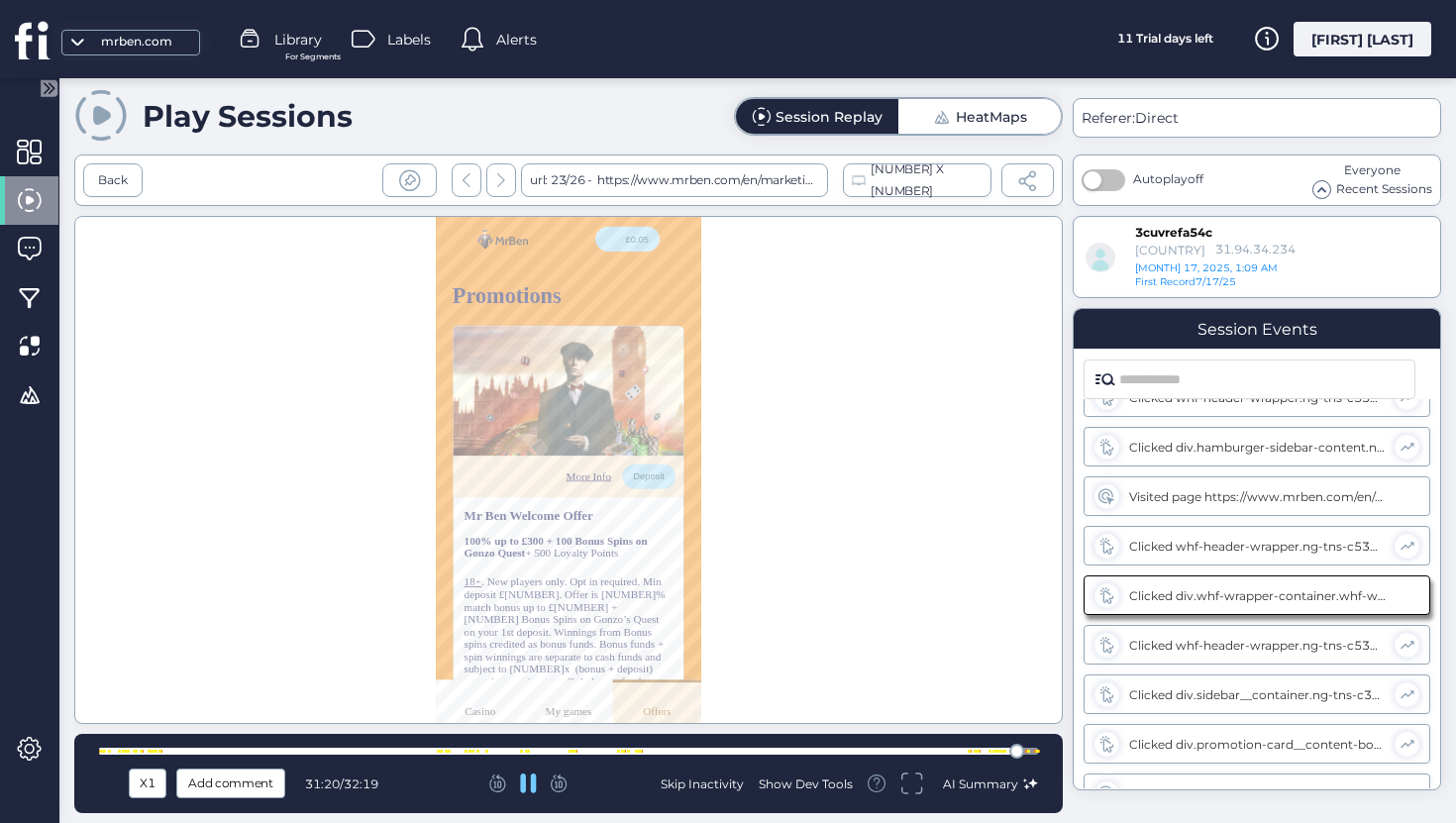 click 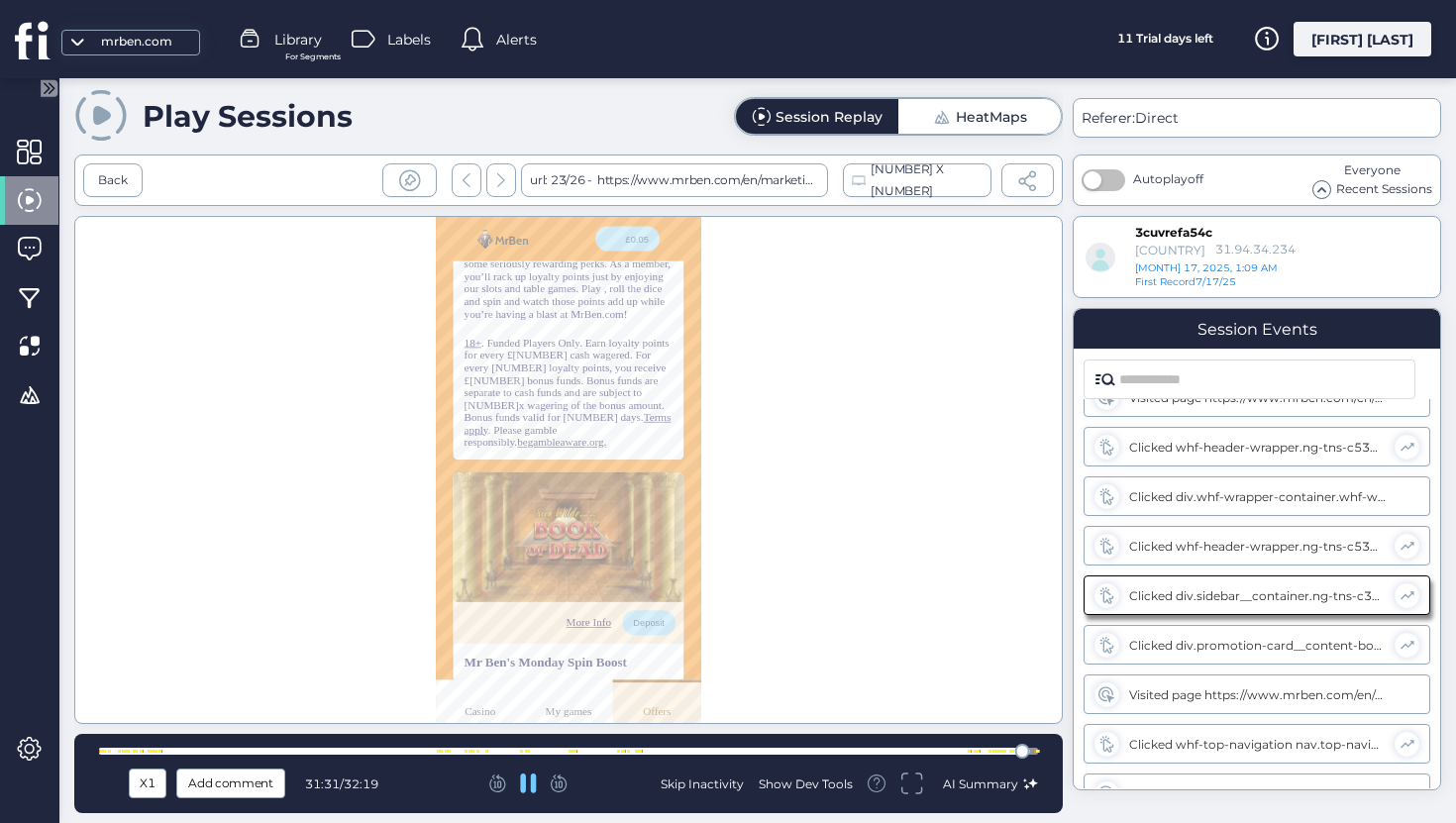 click 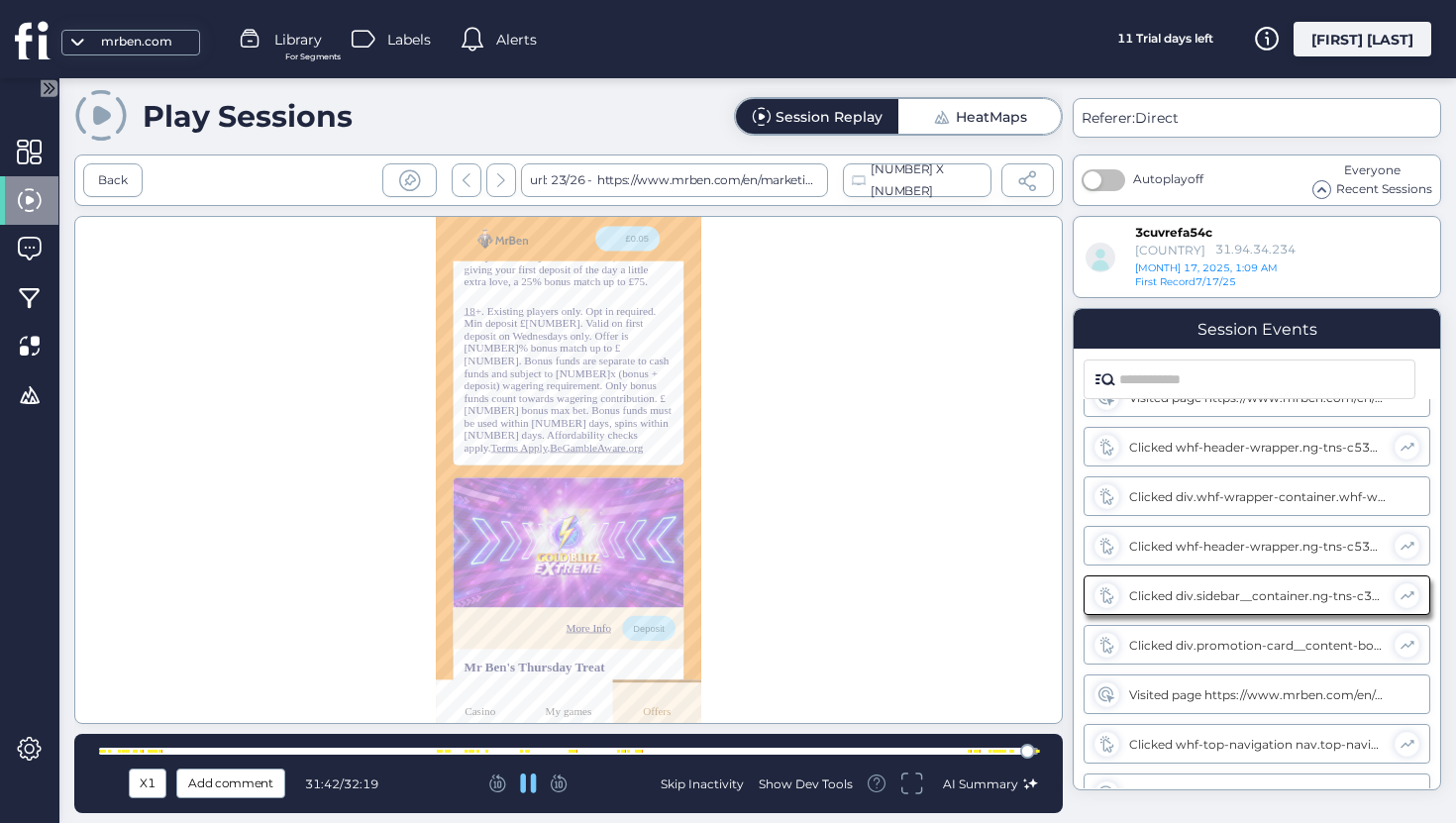 click 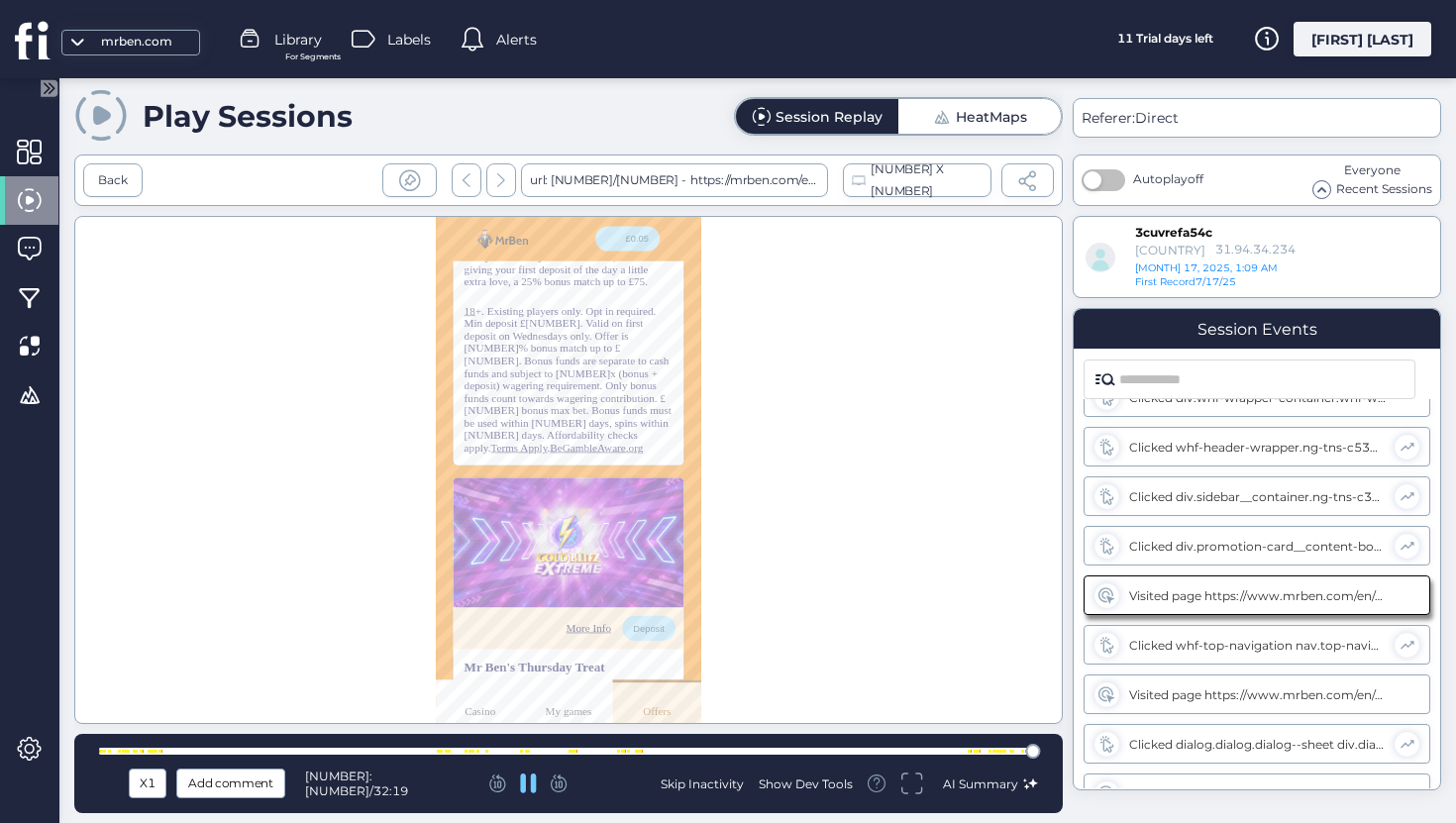 click 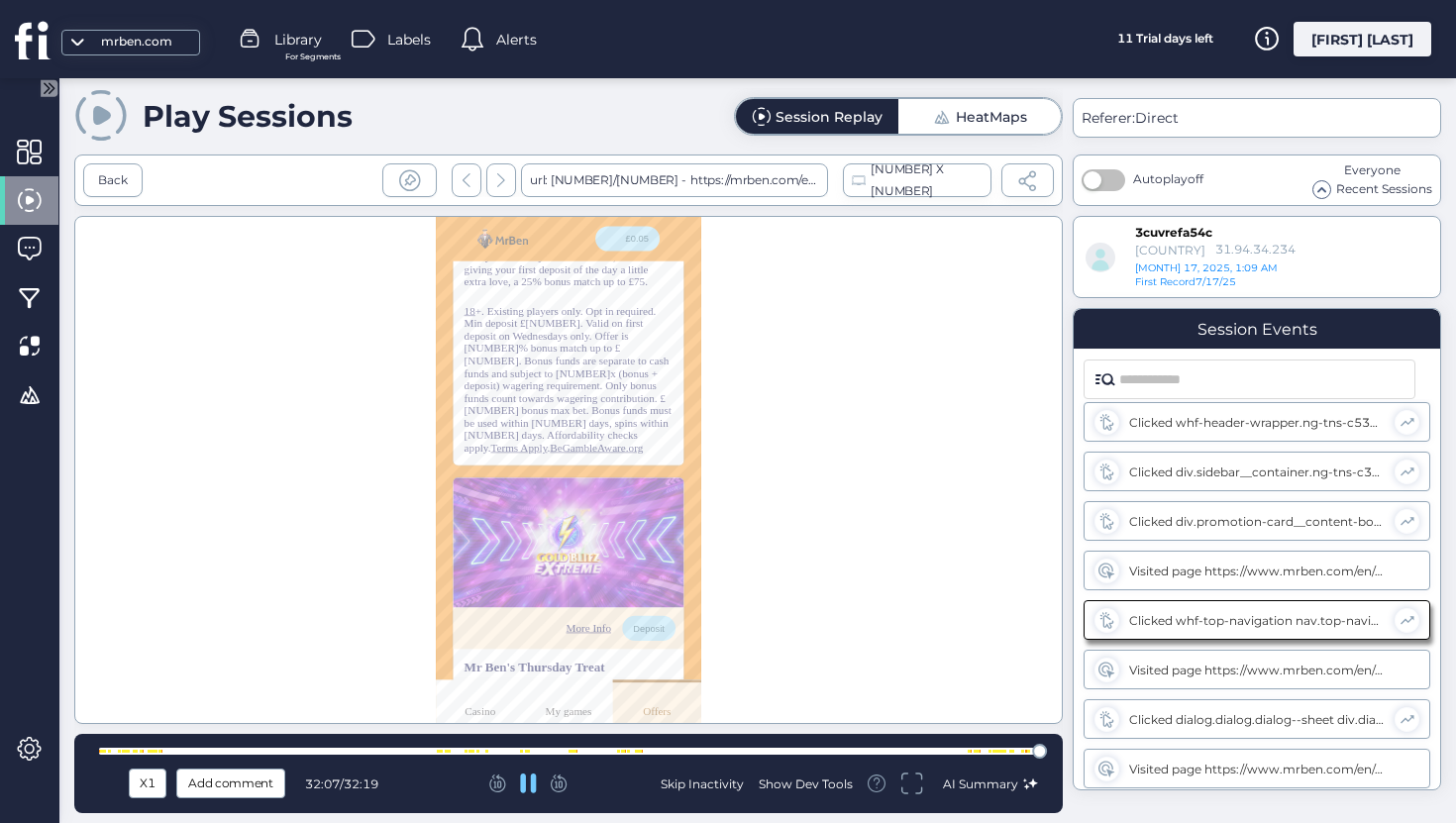 click 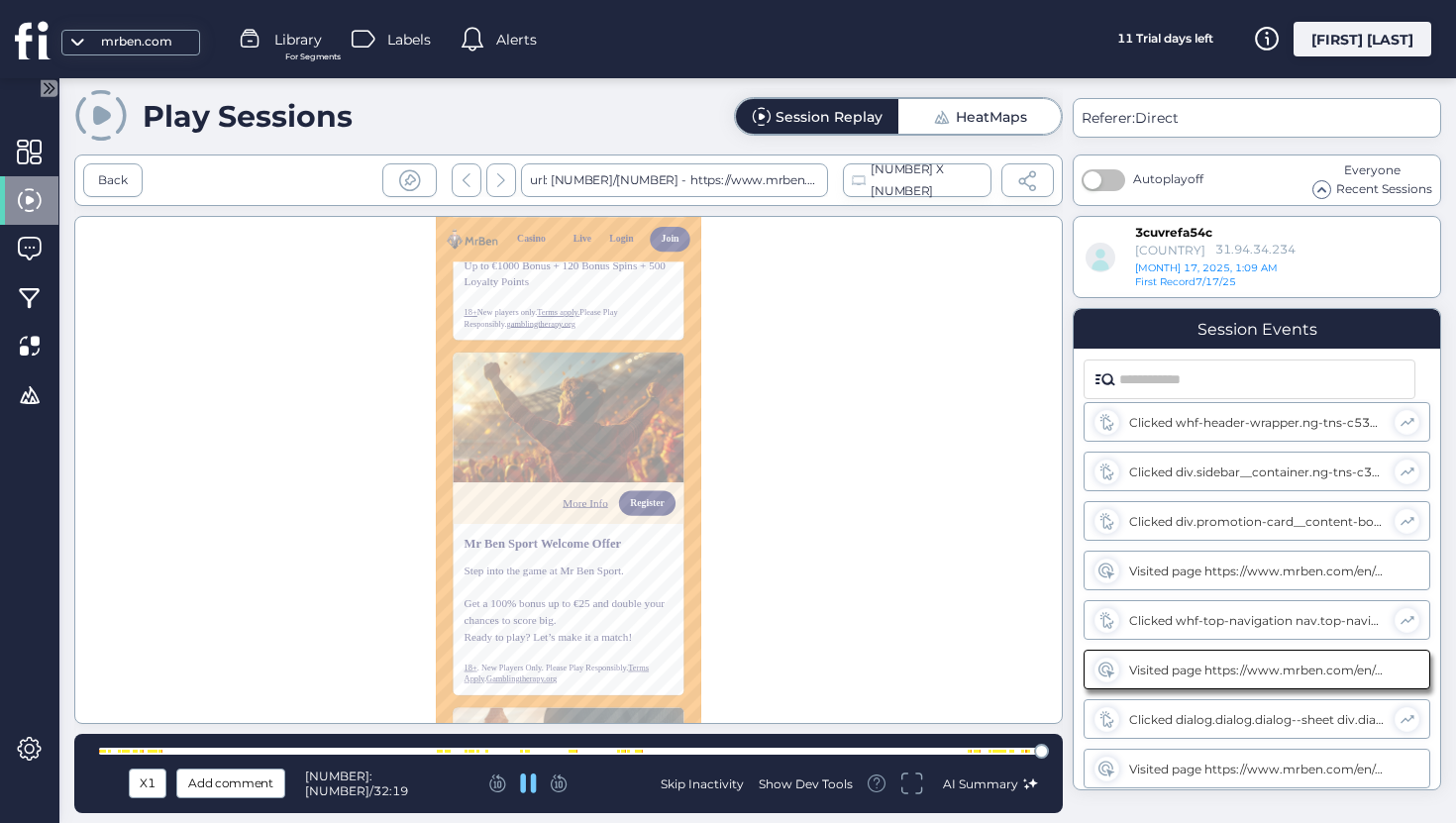 click 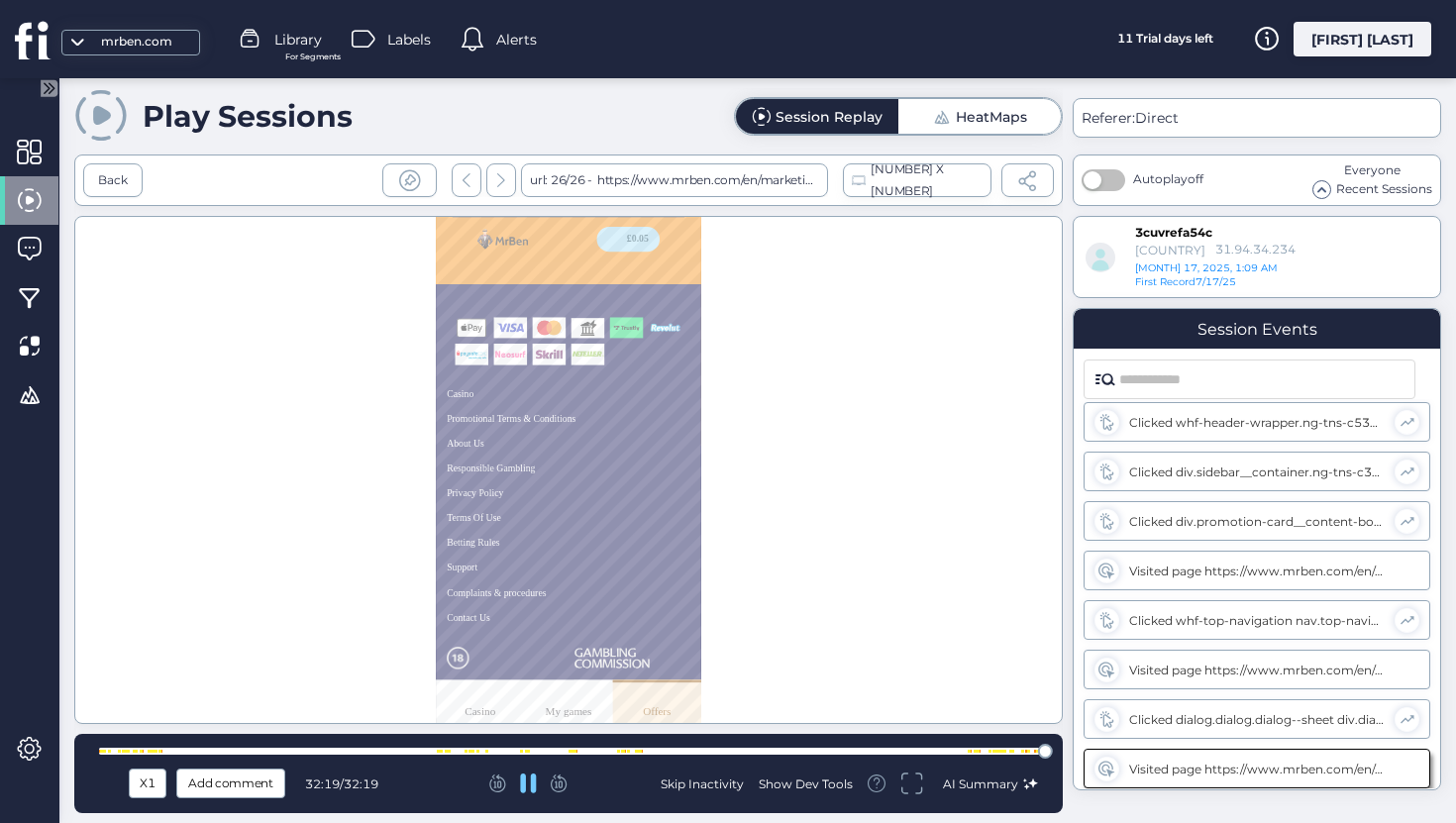 click 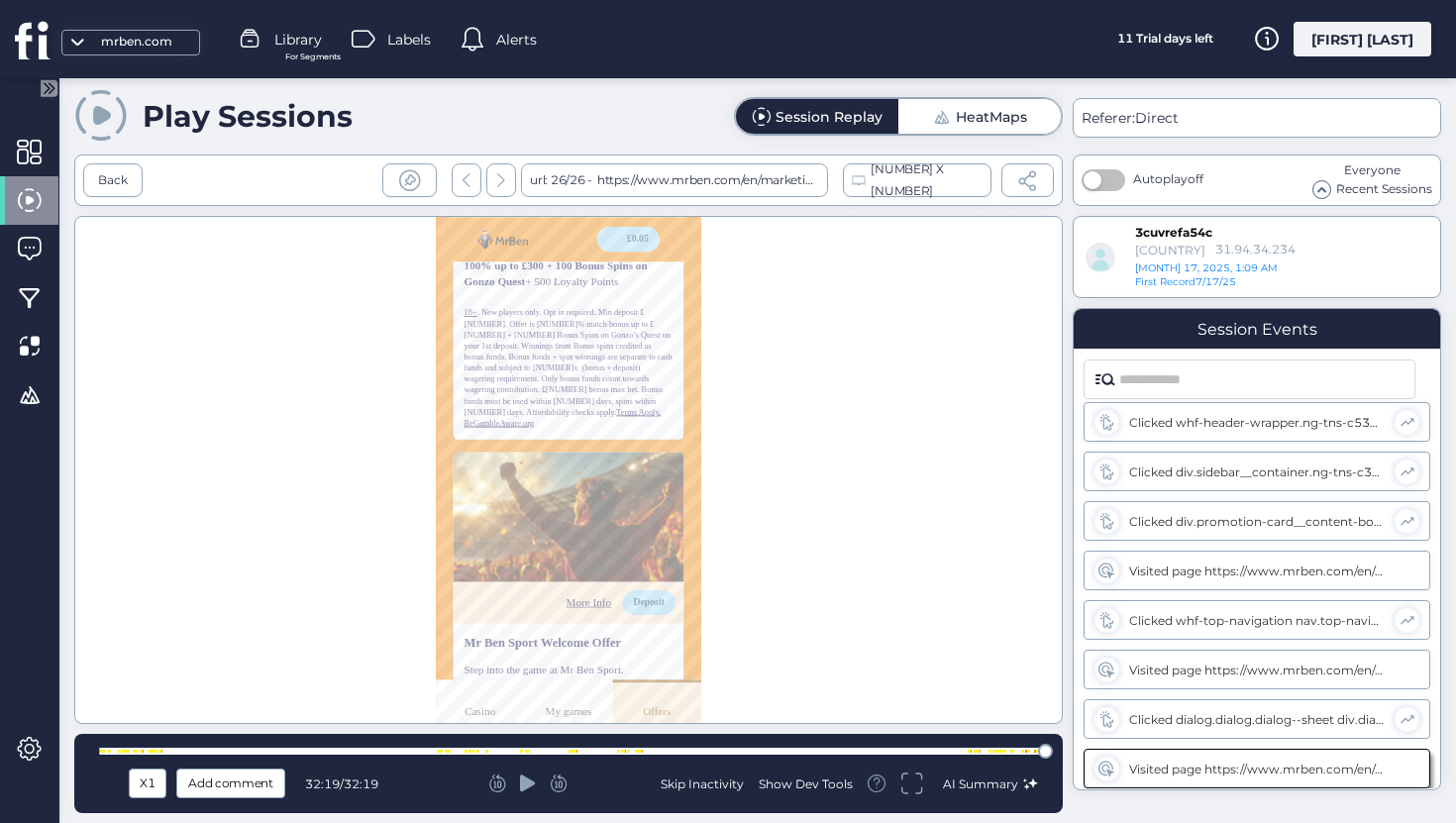 click 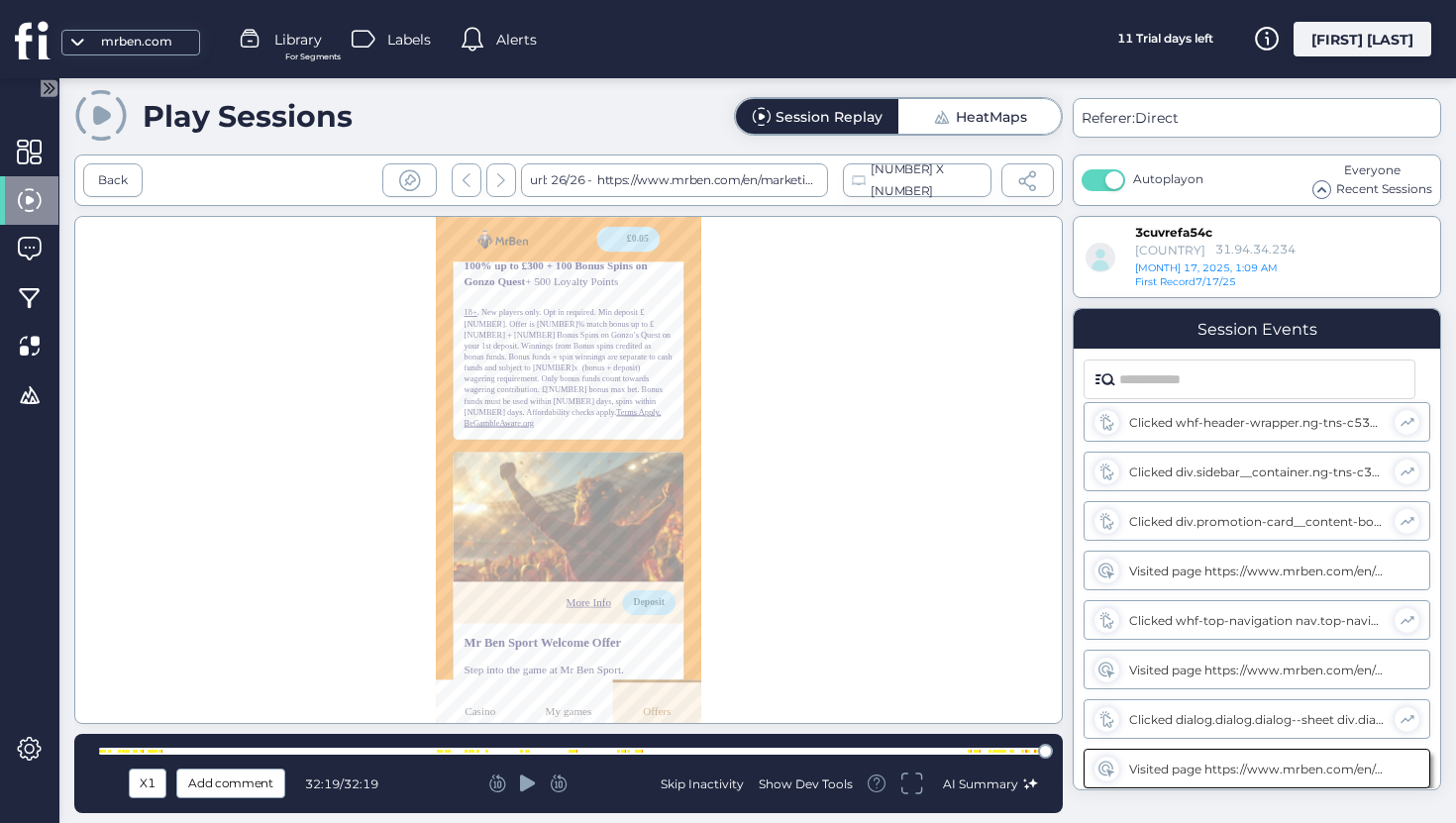 click 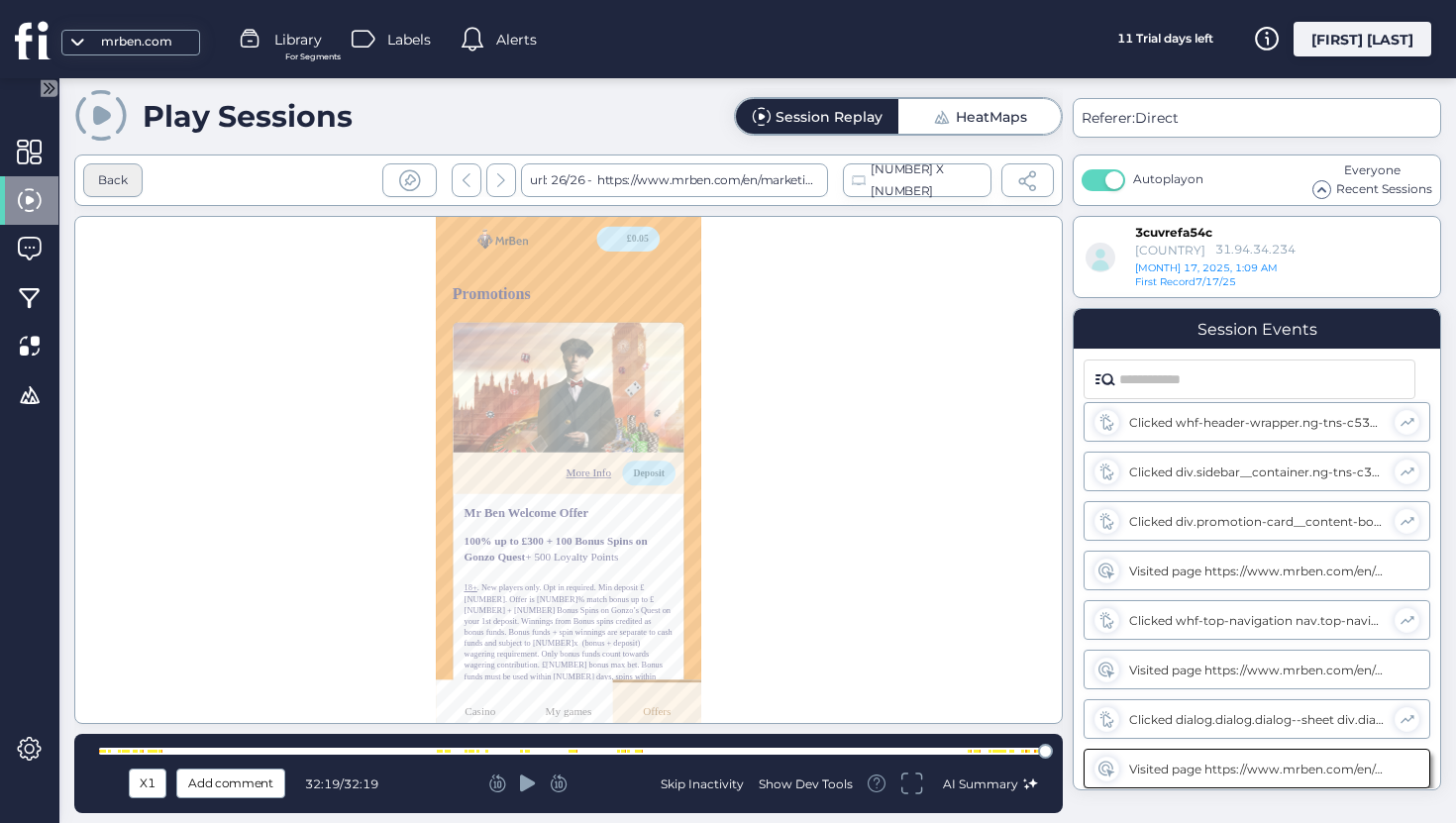 click on "Back" at bounding box center [113, 180] 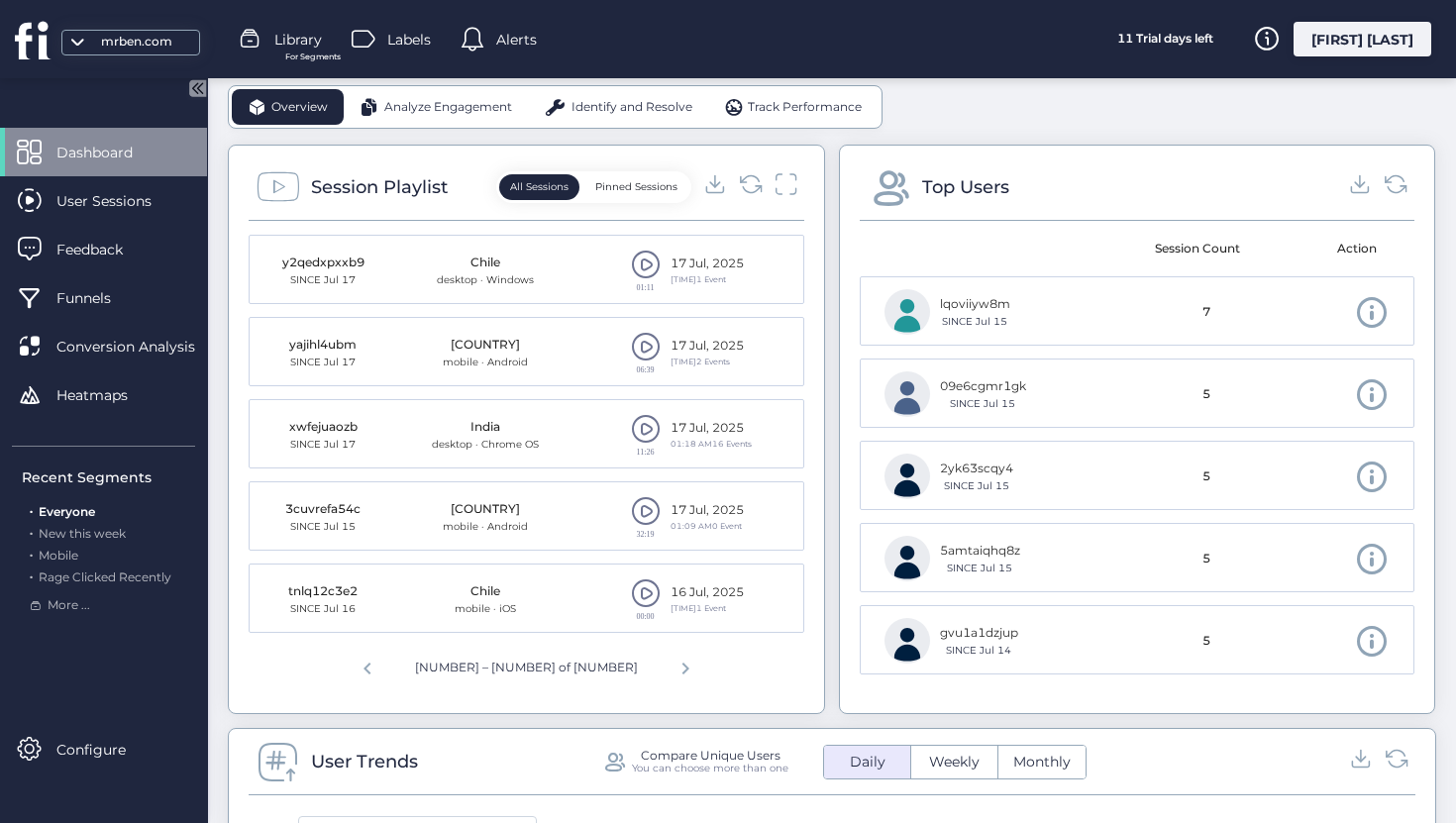 scroll, scrollTop: 452, scrollLeft: 0, axis: vertical 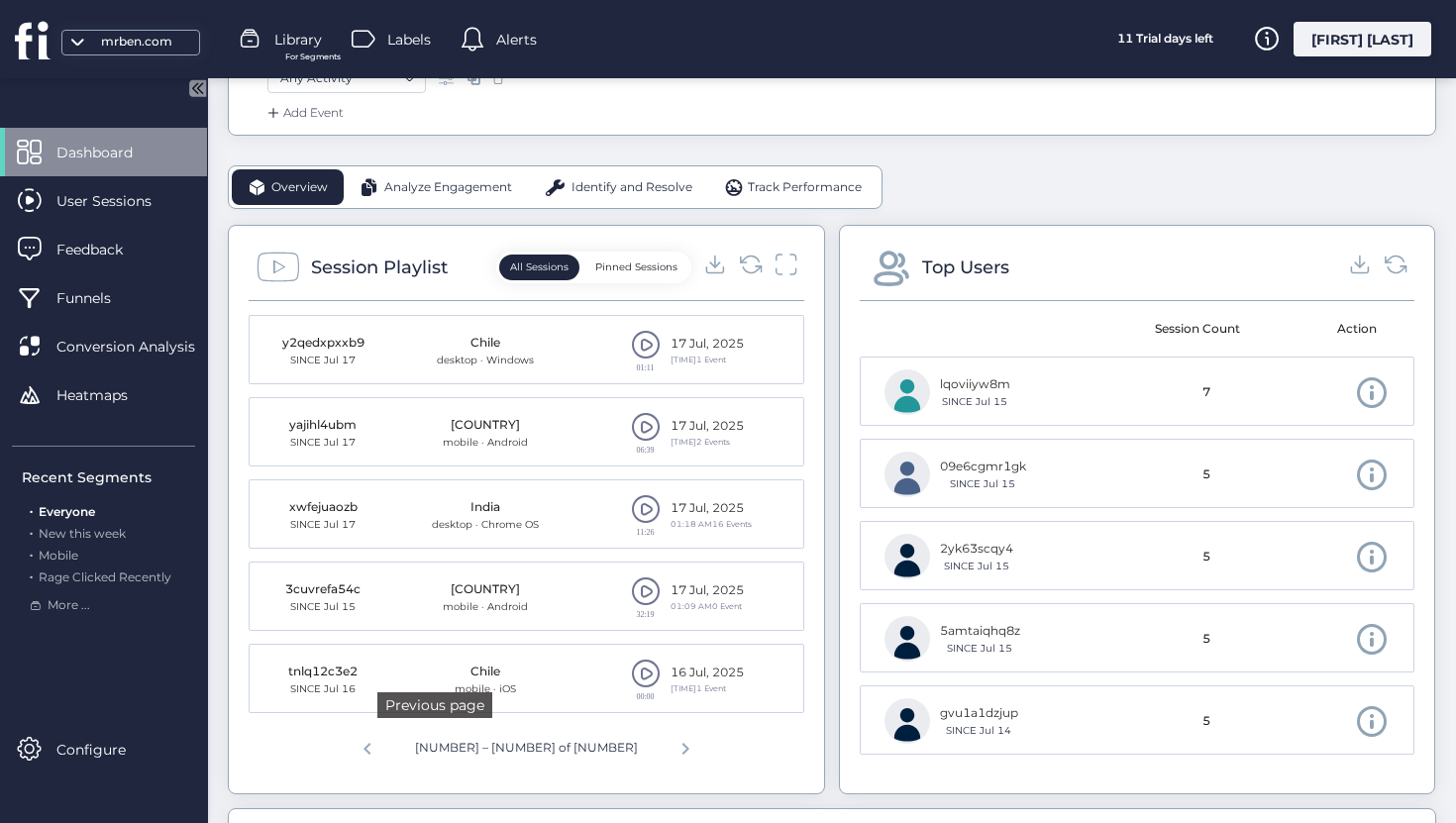 click 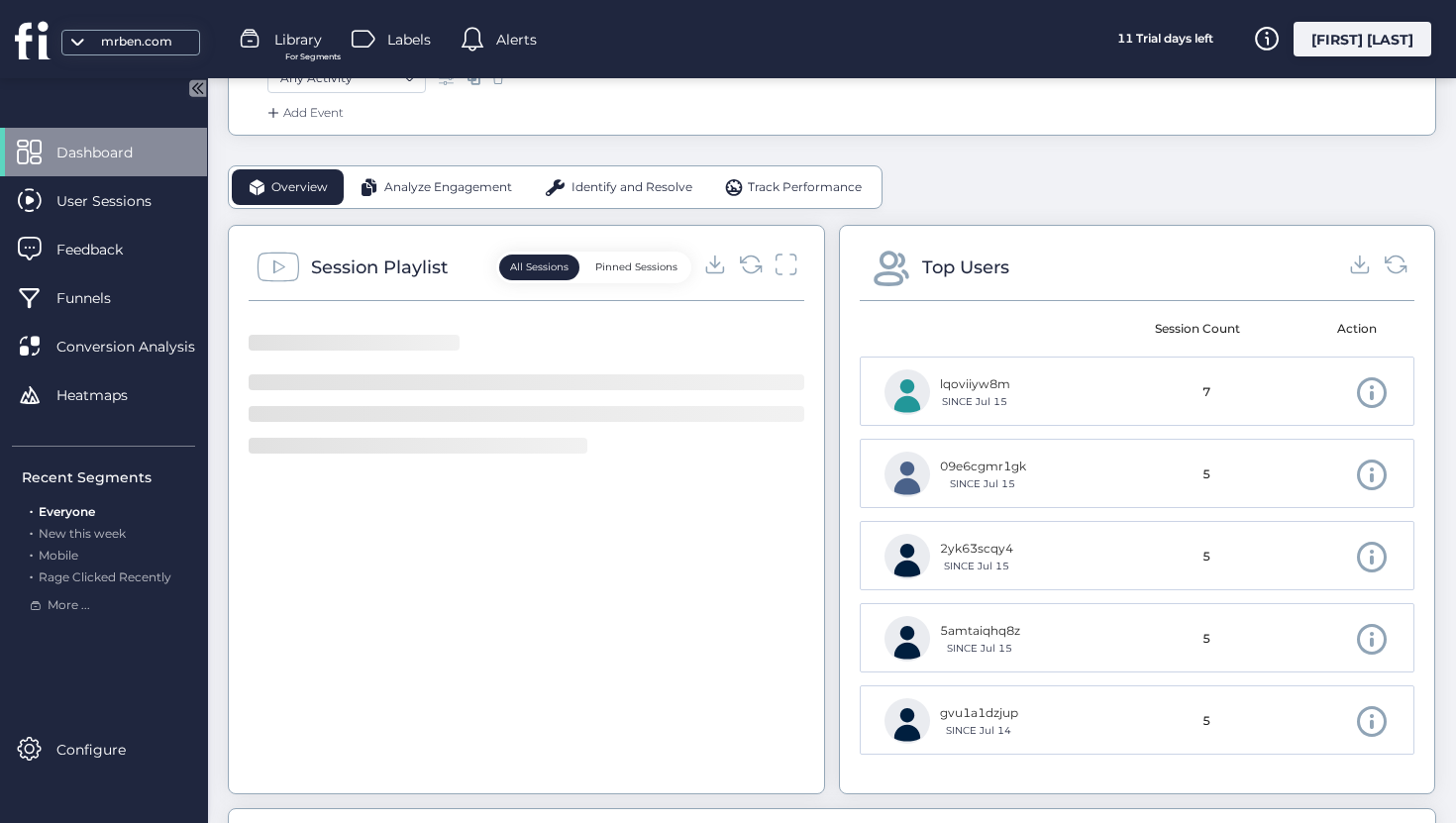 click 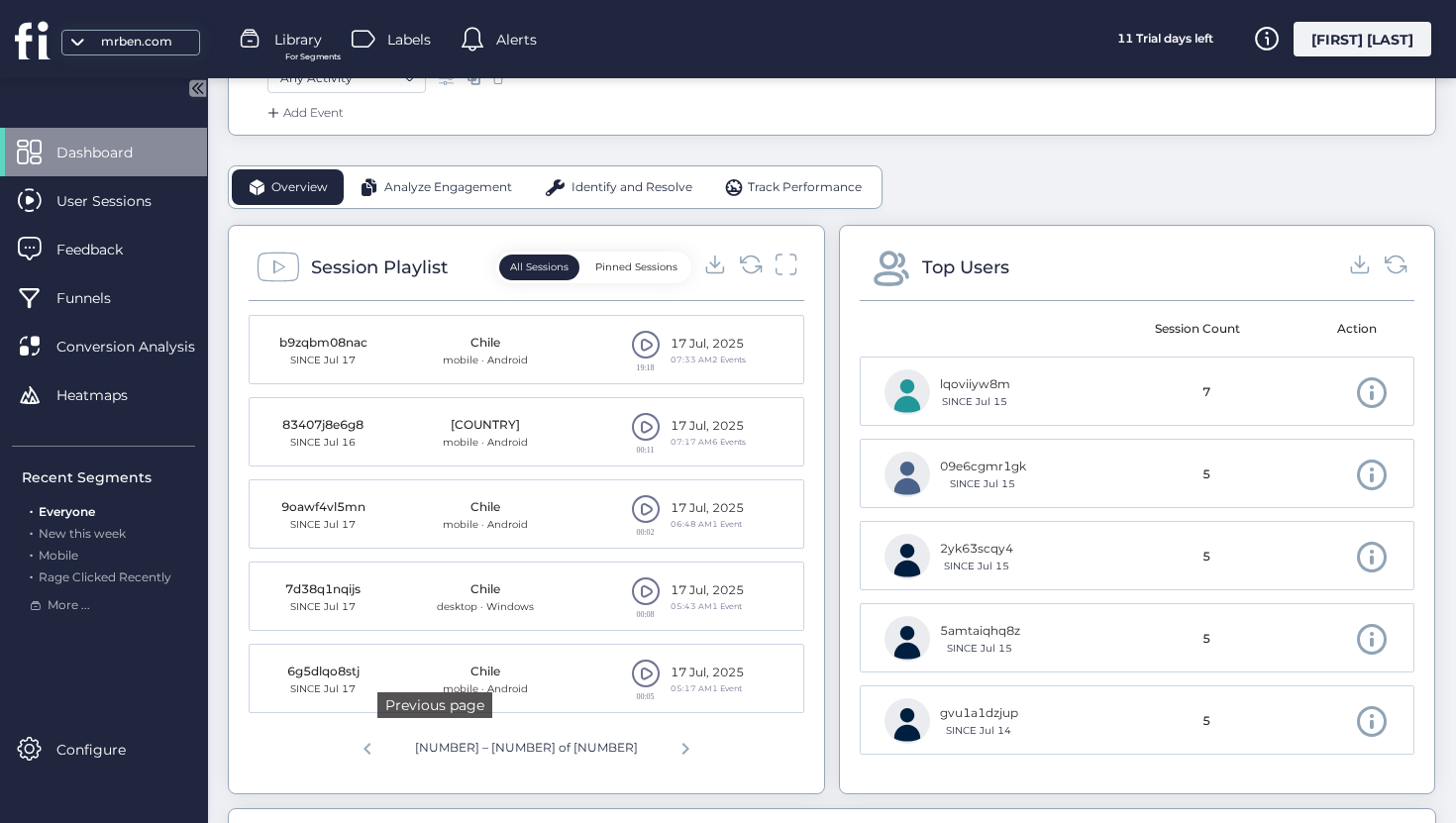 click 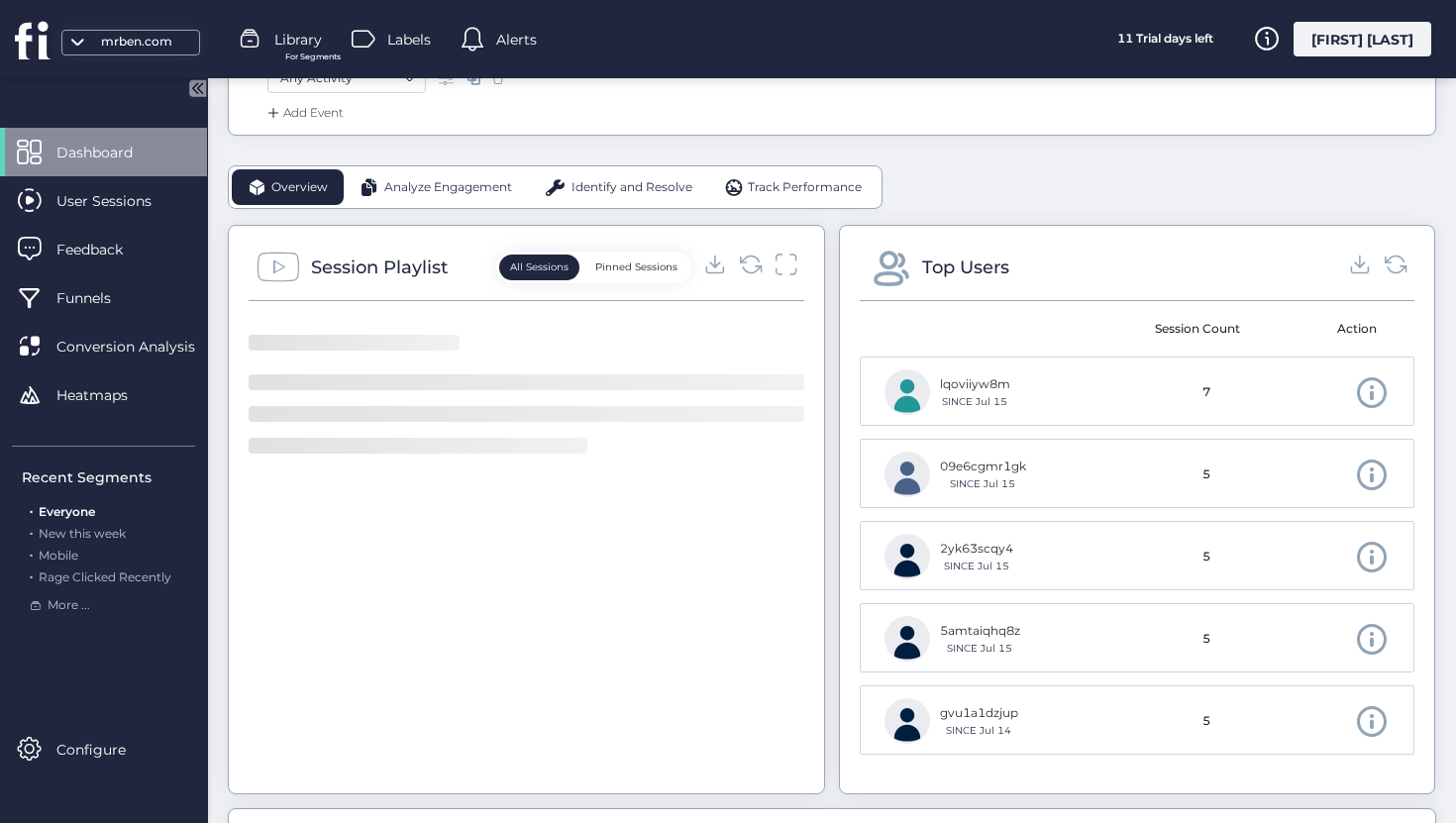 click 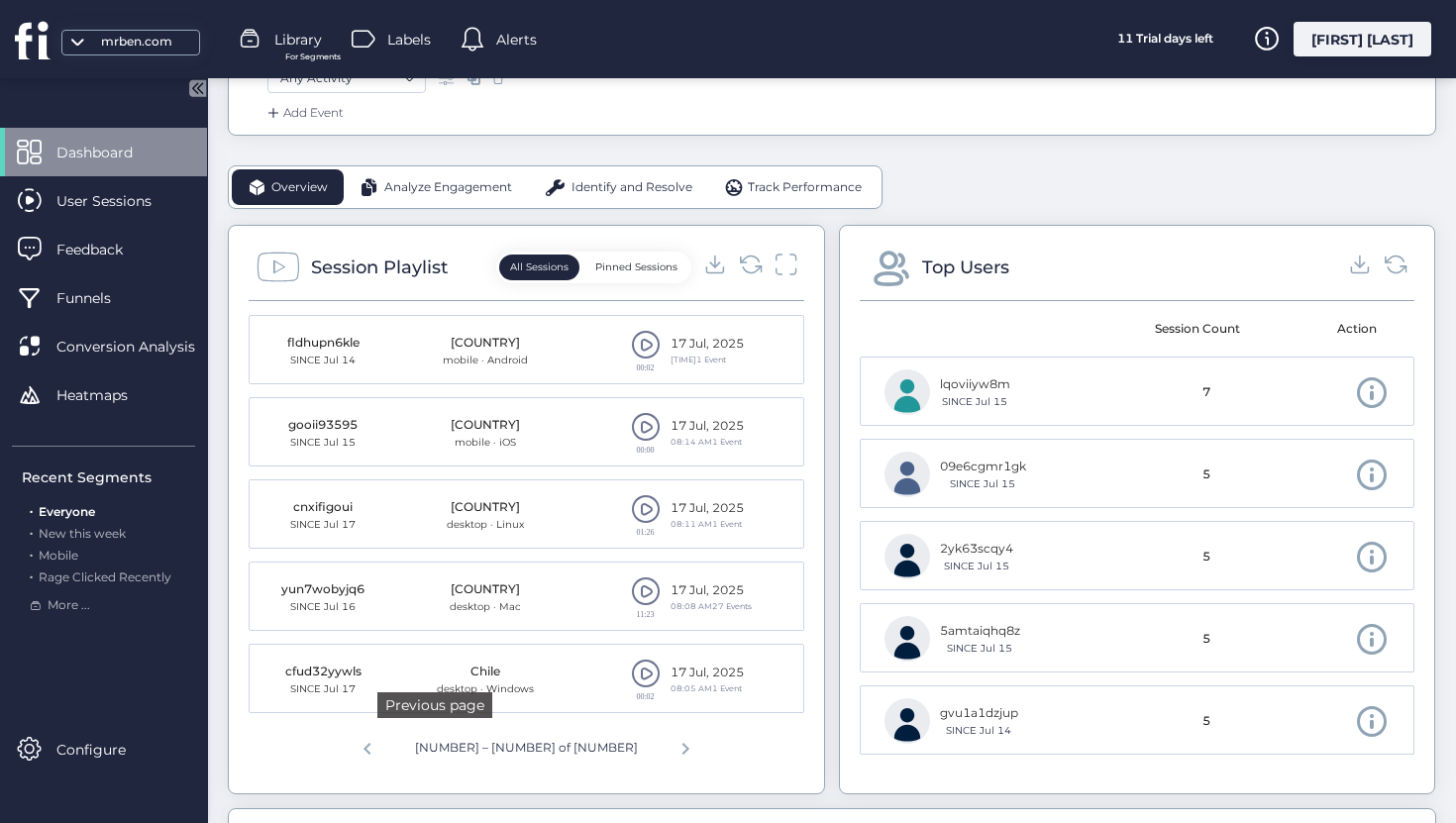 click 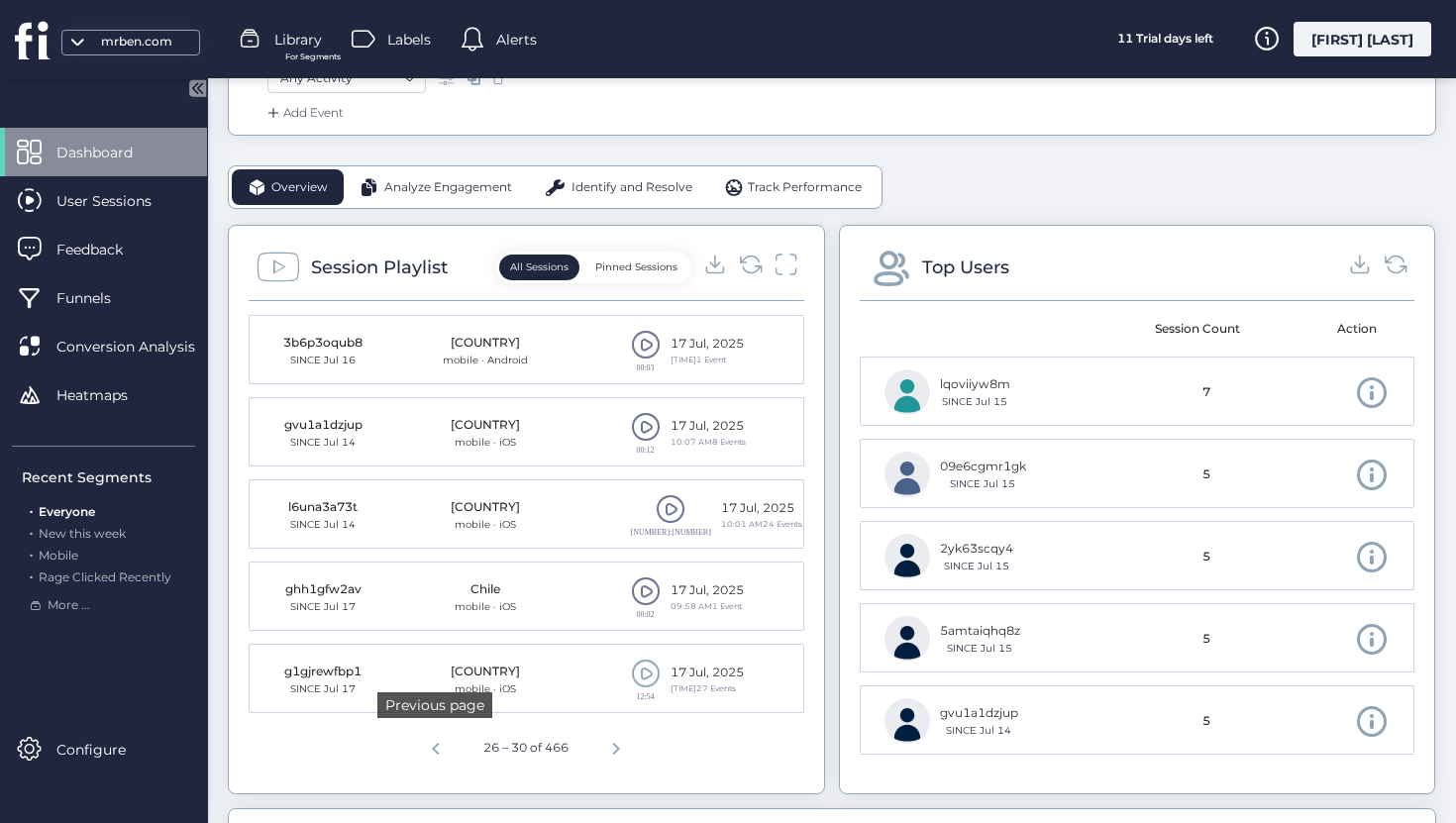 click 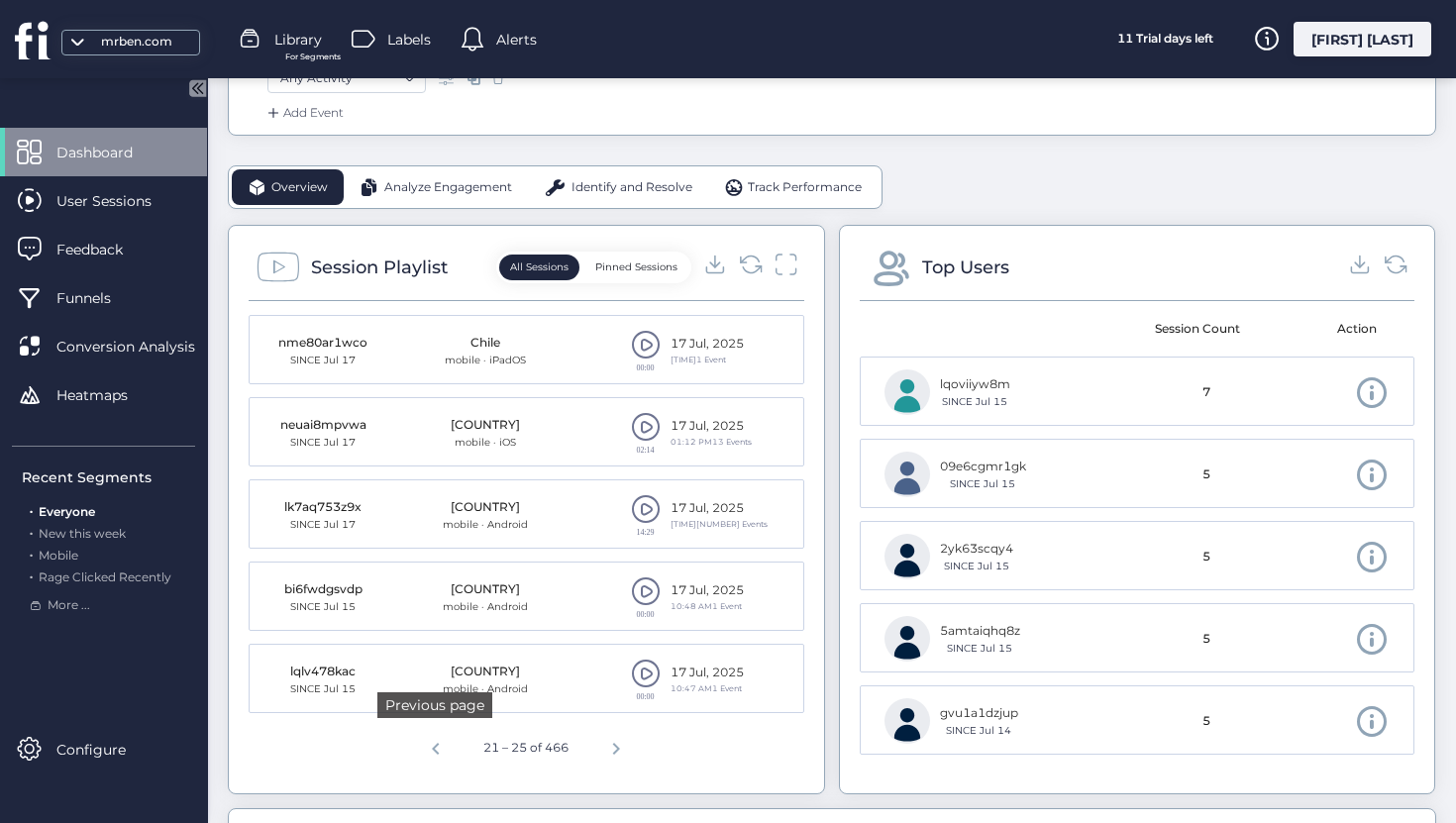 click 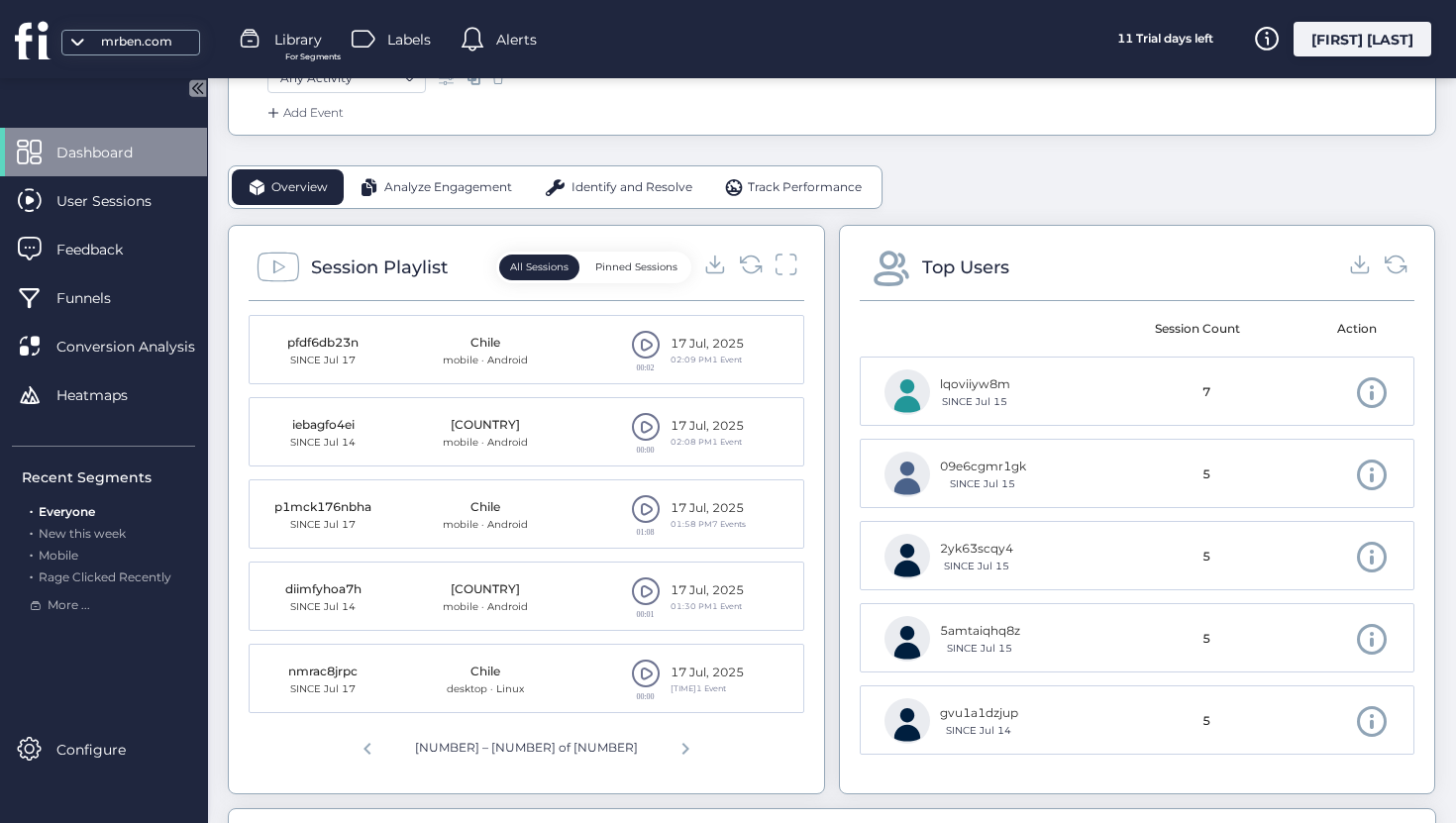 click 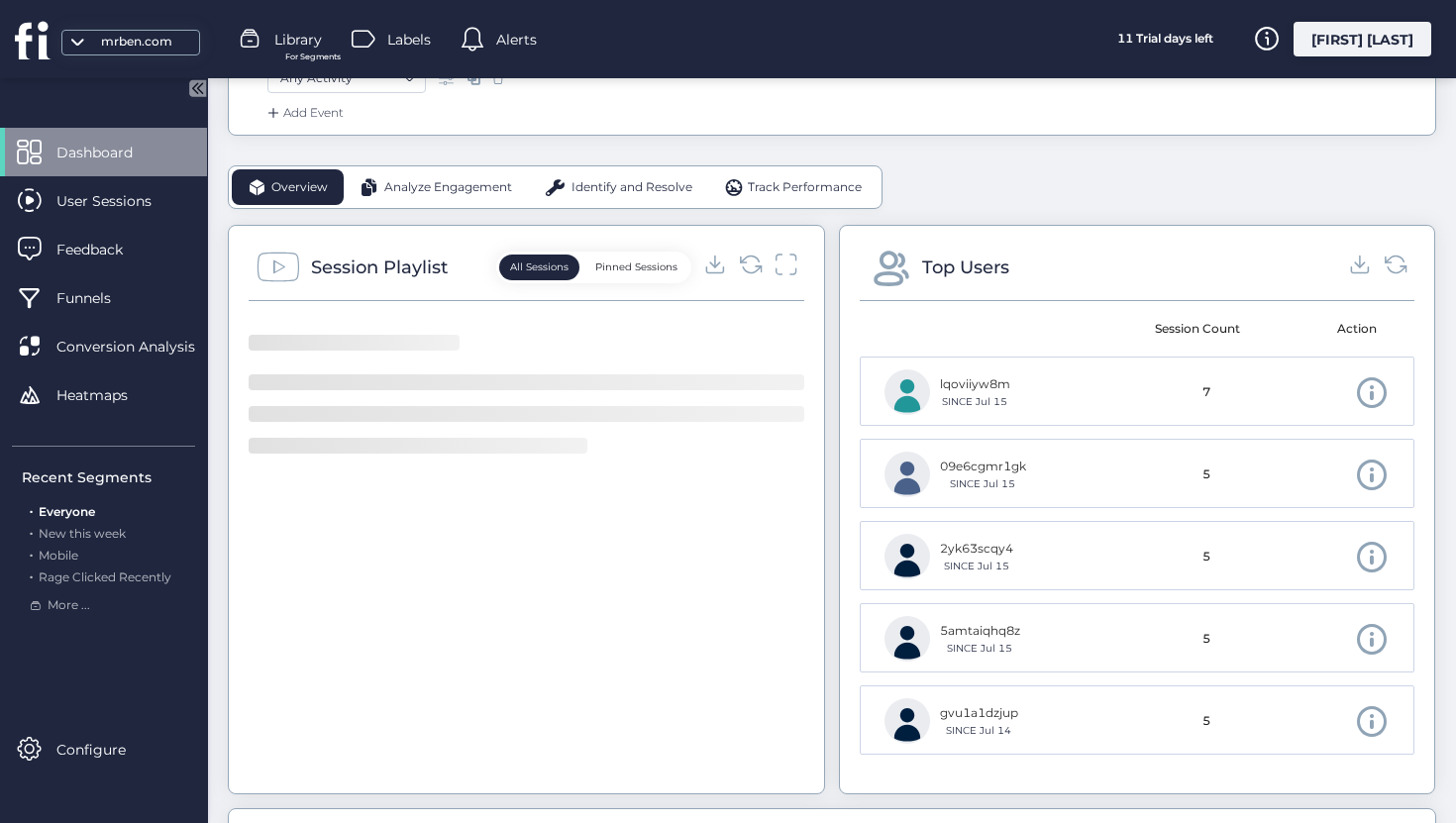 click 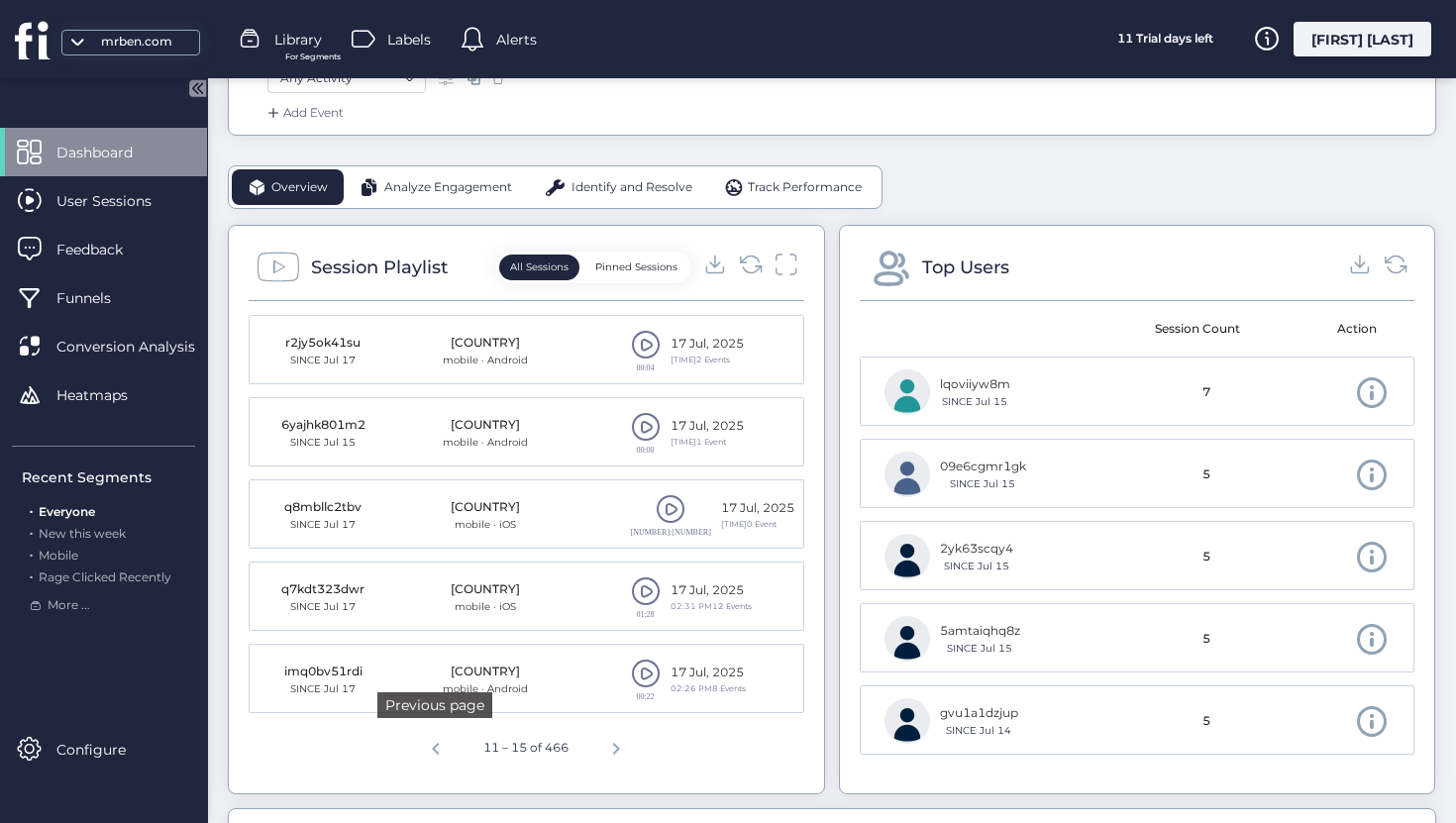 click 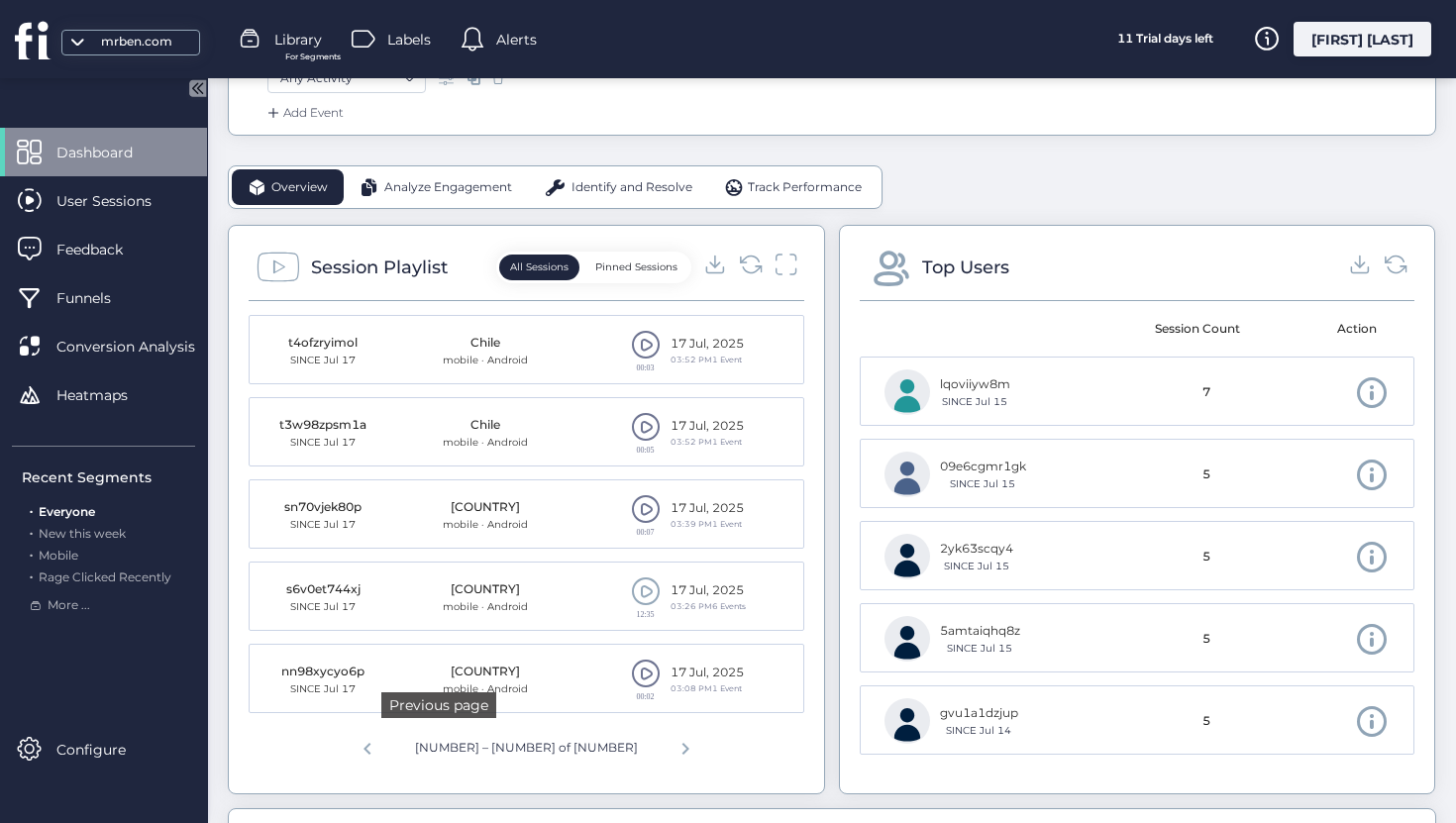 click 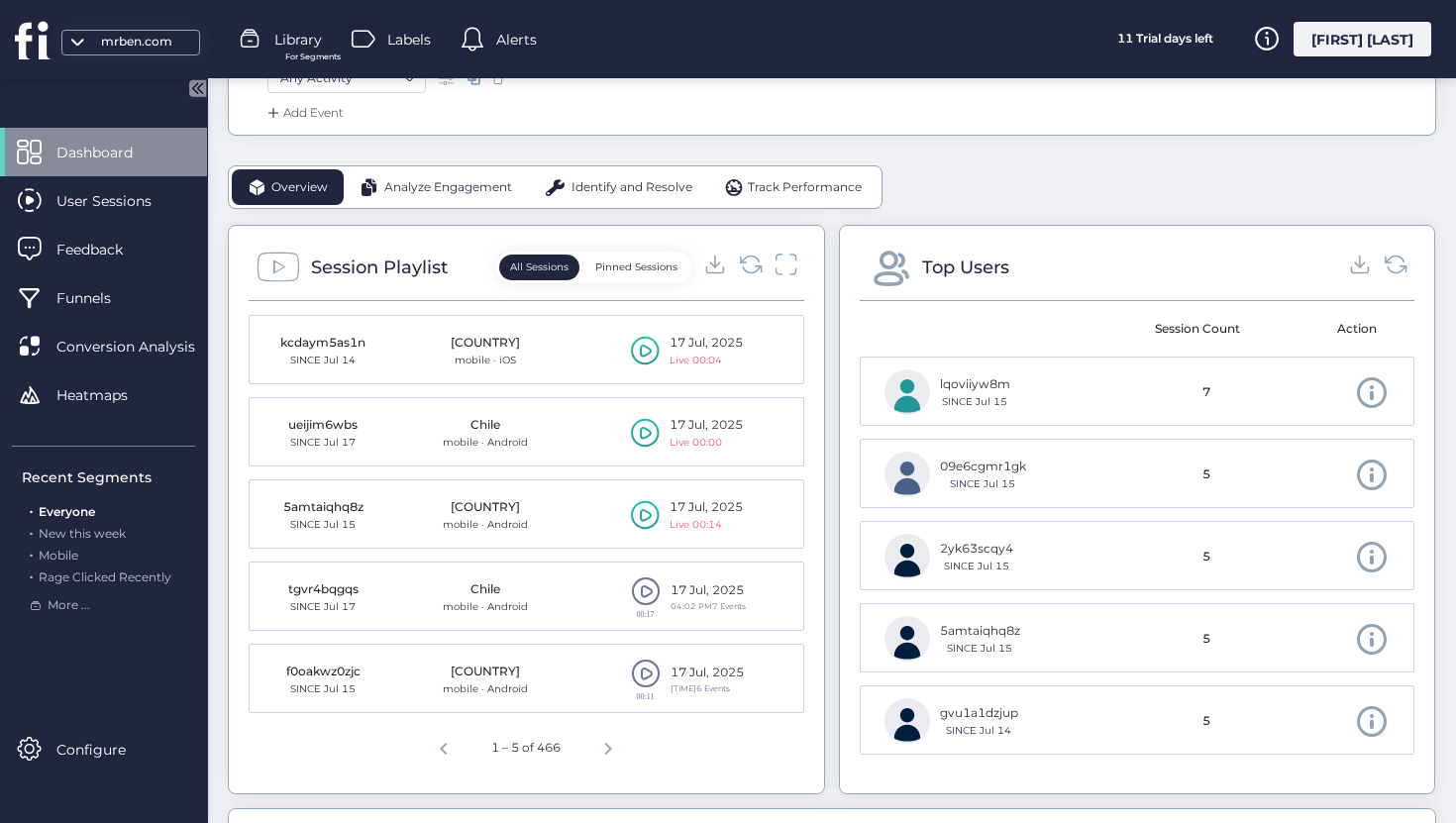 click 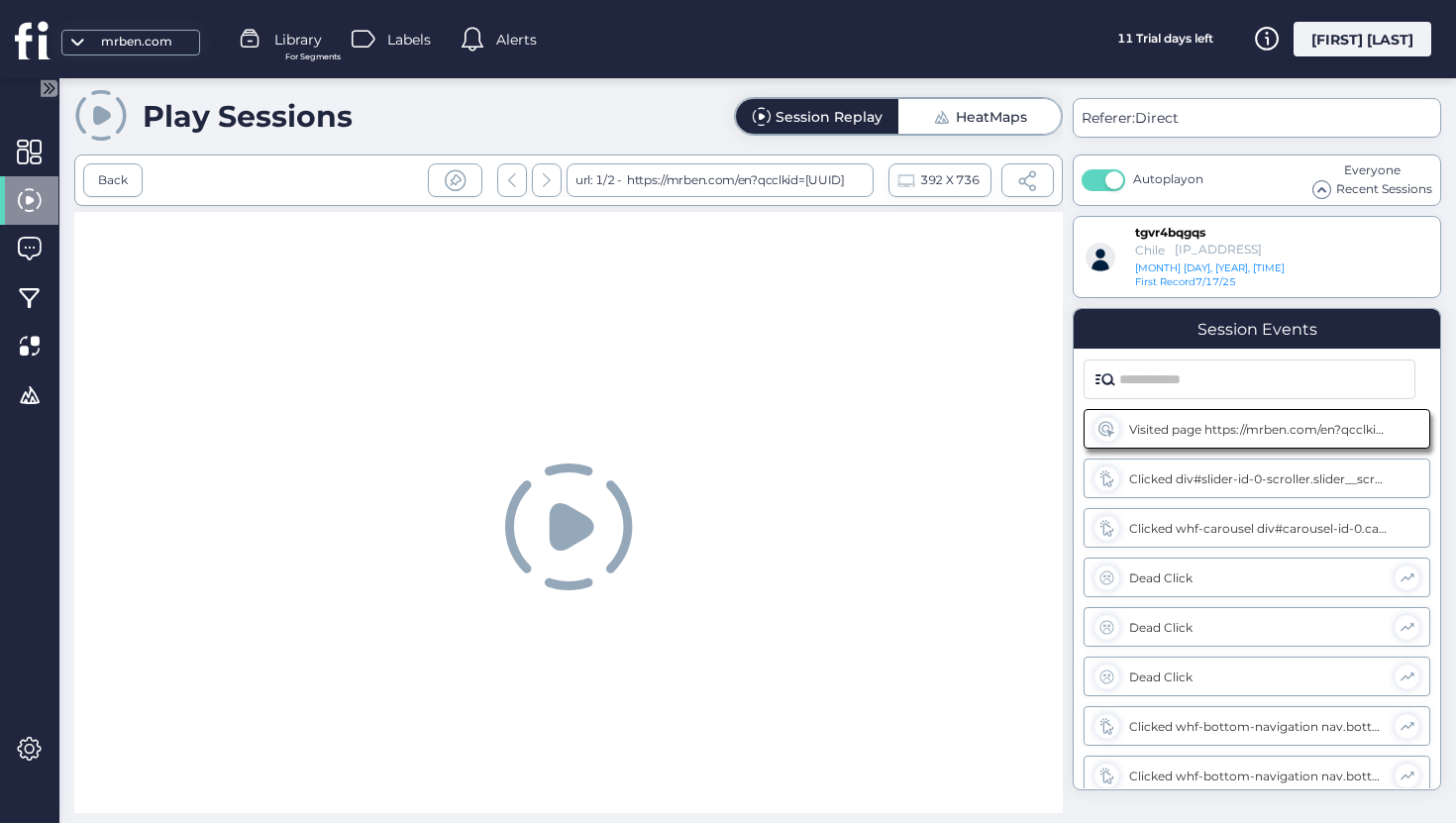 scroll, scrollTop: 0, scrollLeft: 0, axis: both 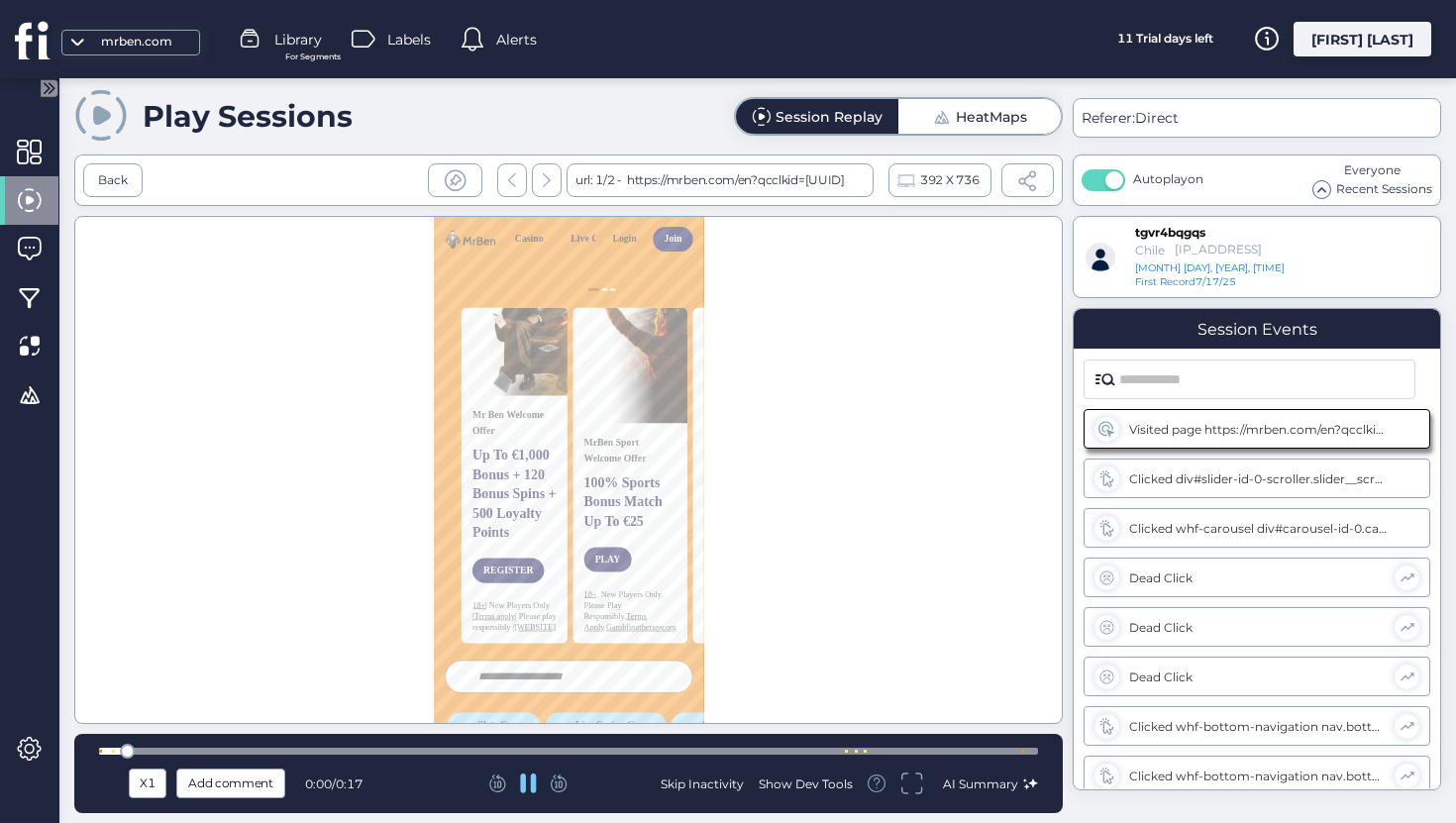 type 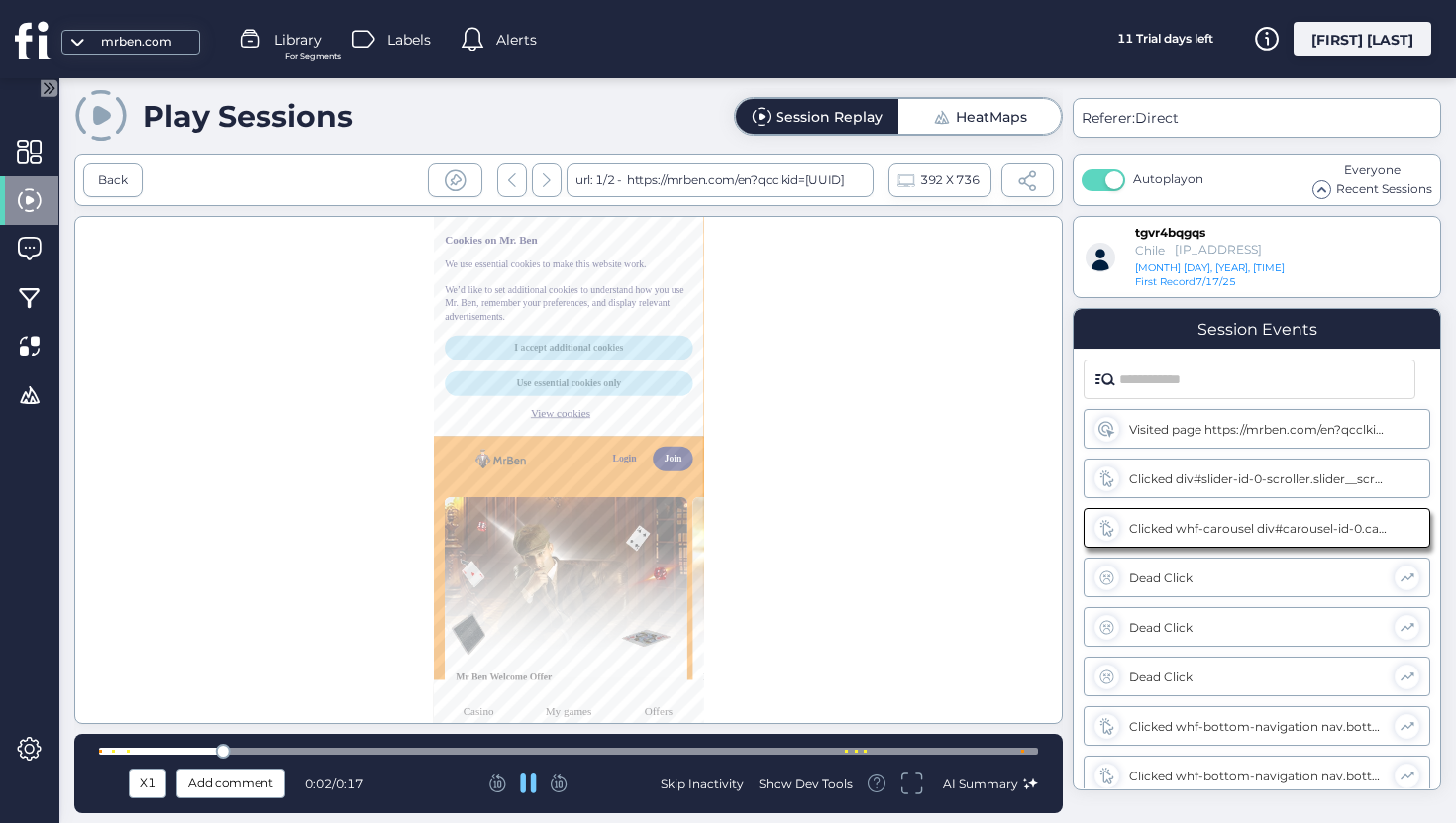 click at bounding box center (569, 751) 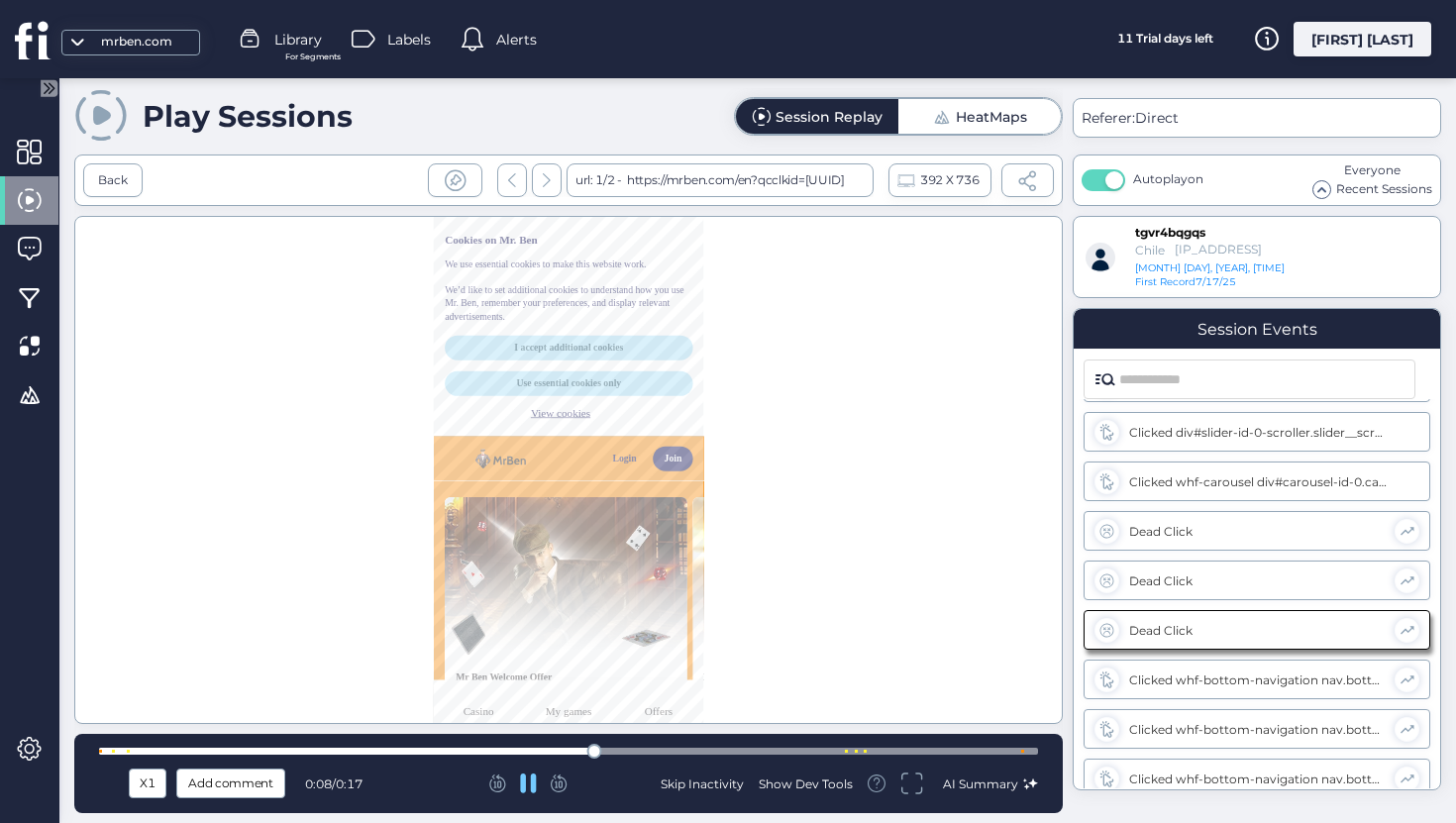 scroll, scrollTop: 81, scrollLeft: 0, axis: vertical 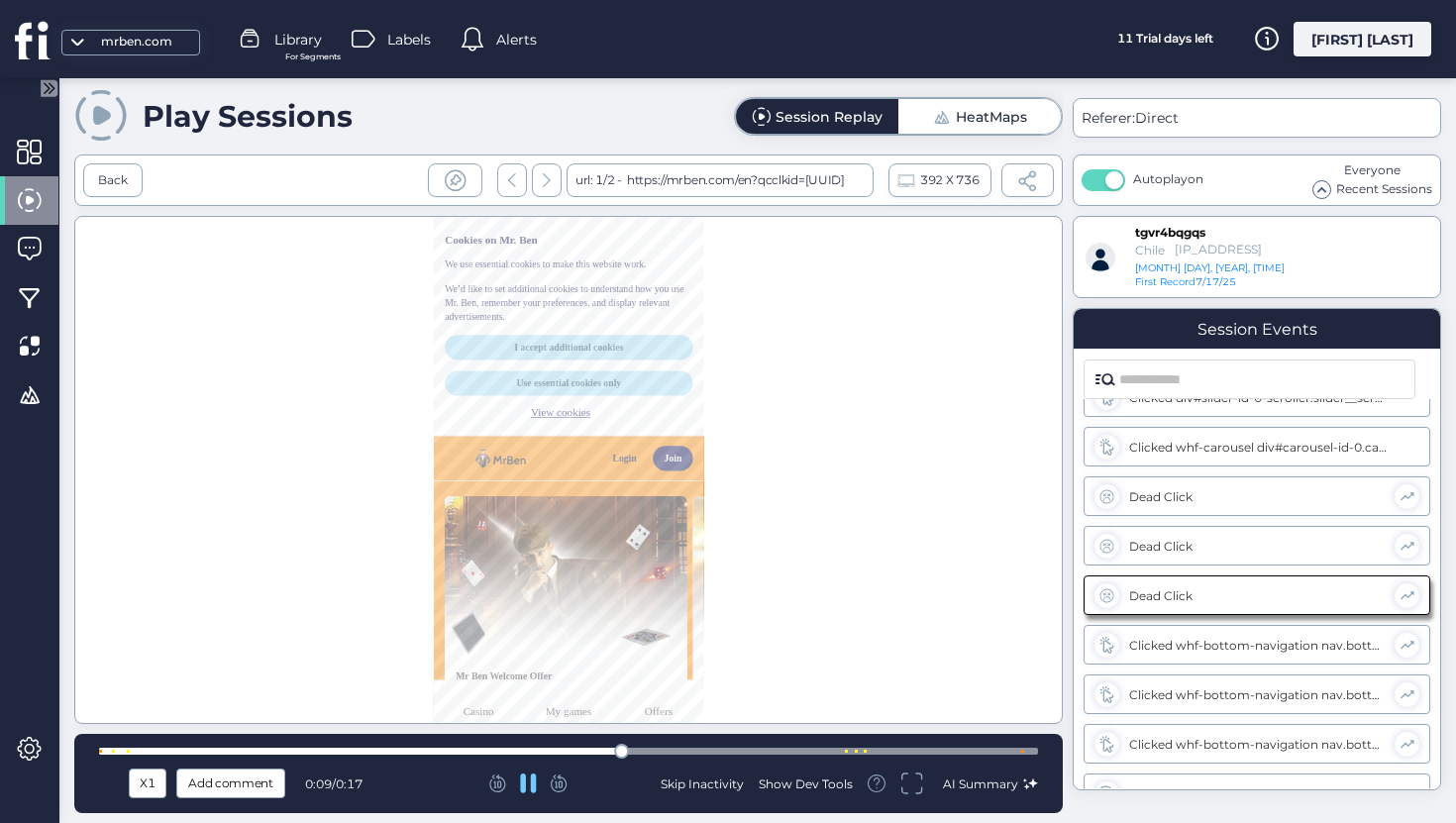 click at bounding box center [569, 751] 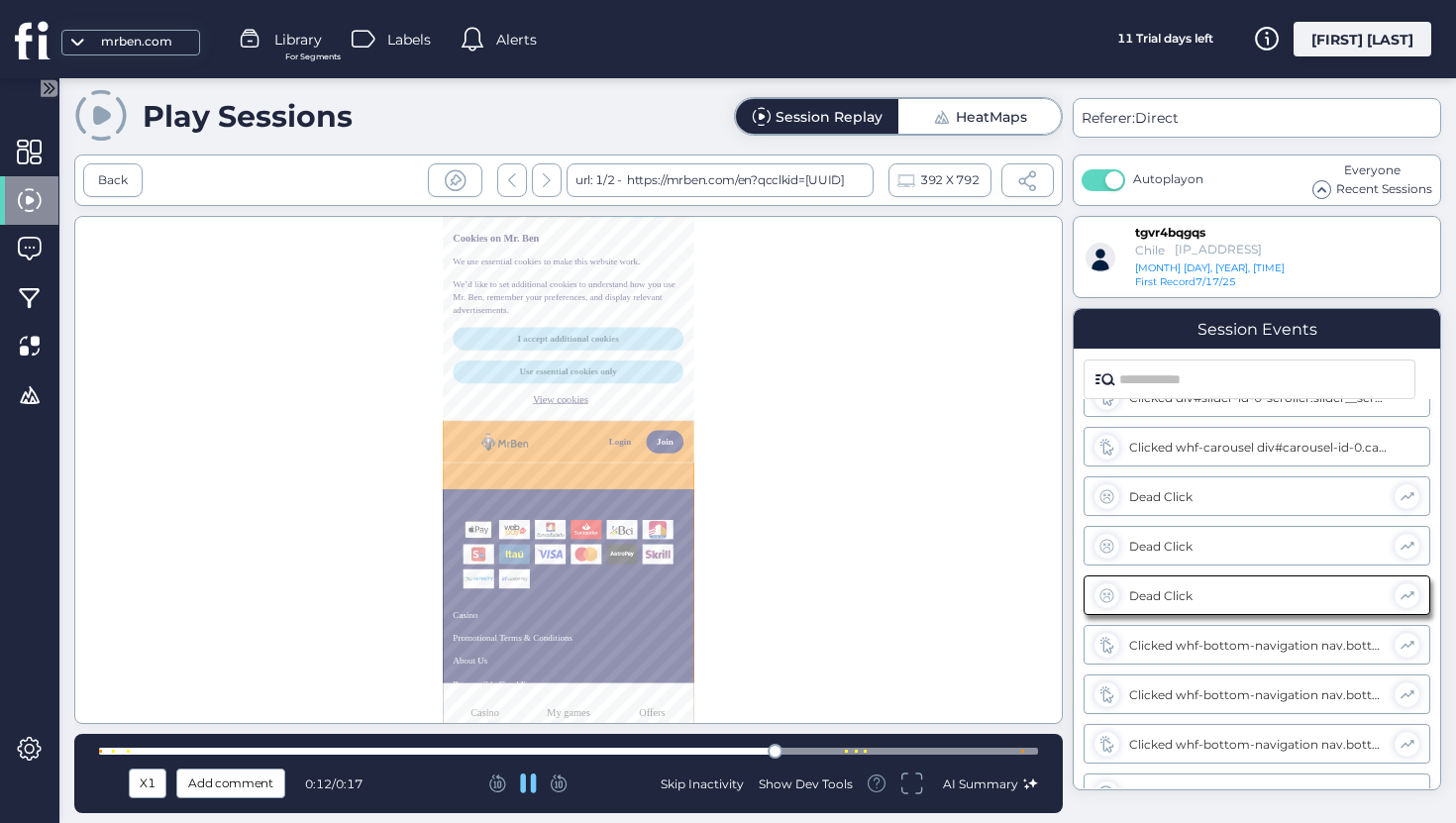 scroll, scrollTop: 2044, scrollLeft: 0, axis: vertical 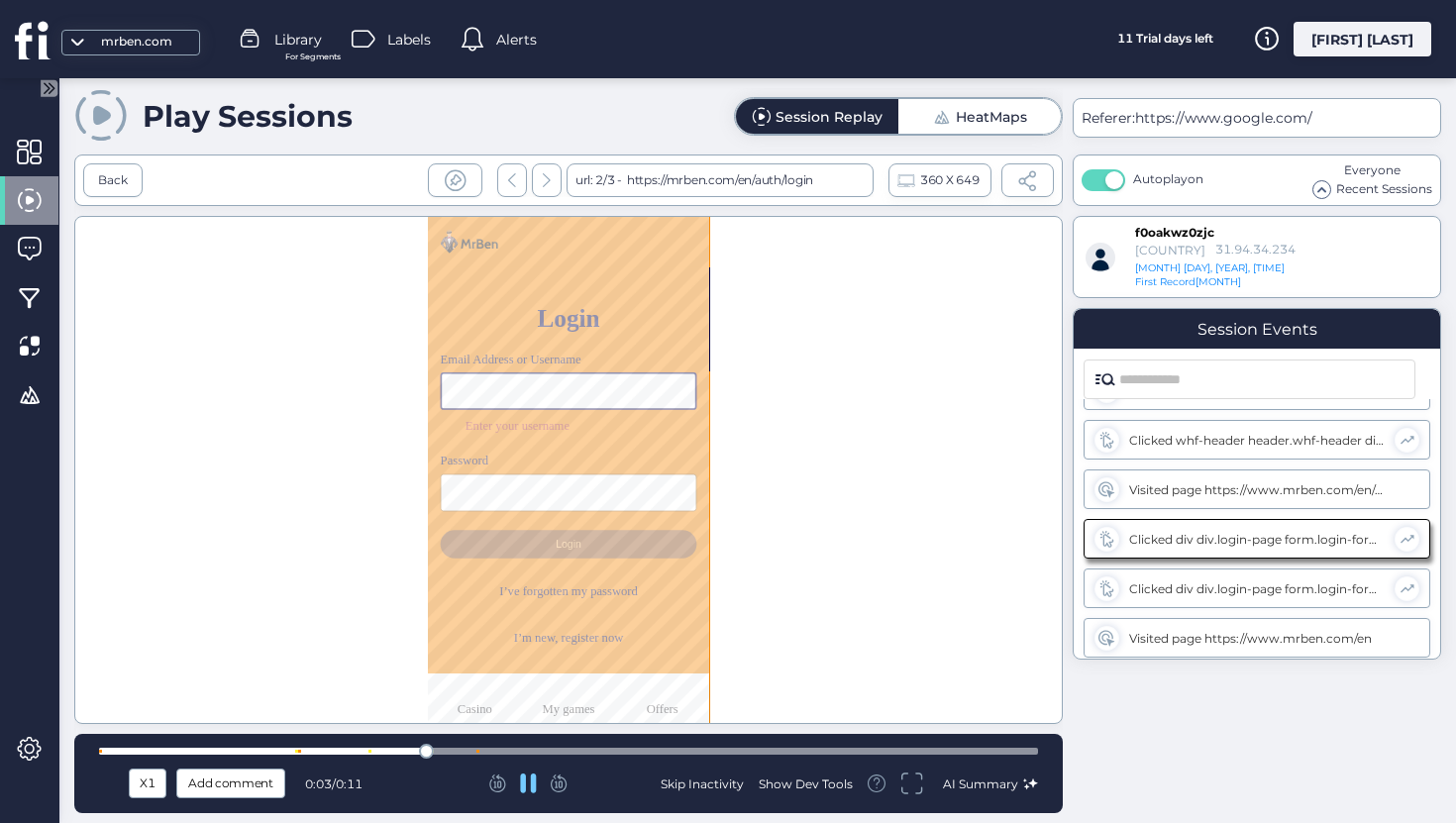 type on "*********" 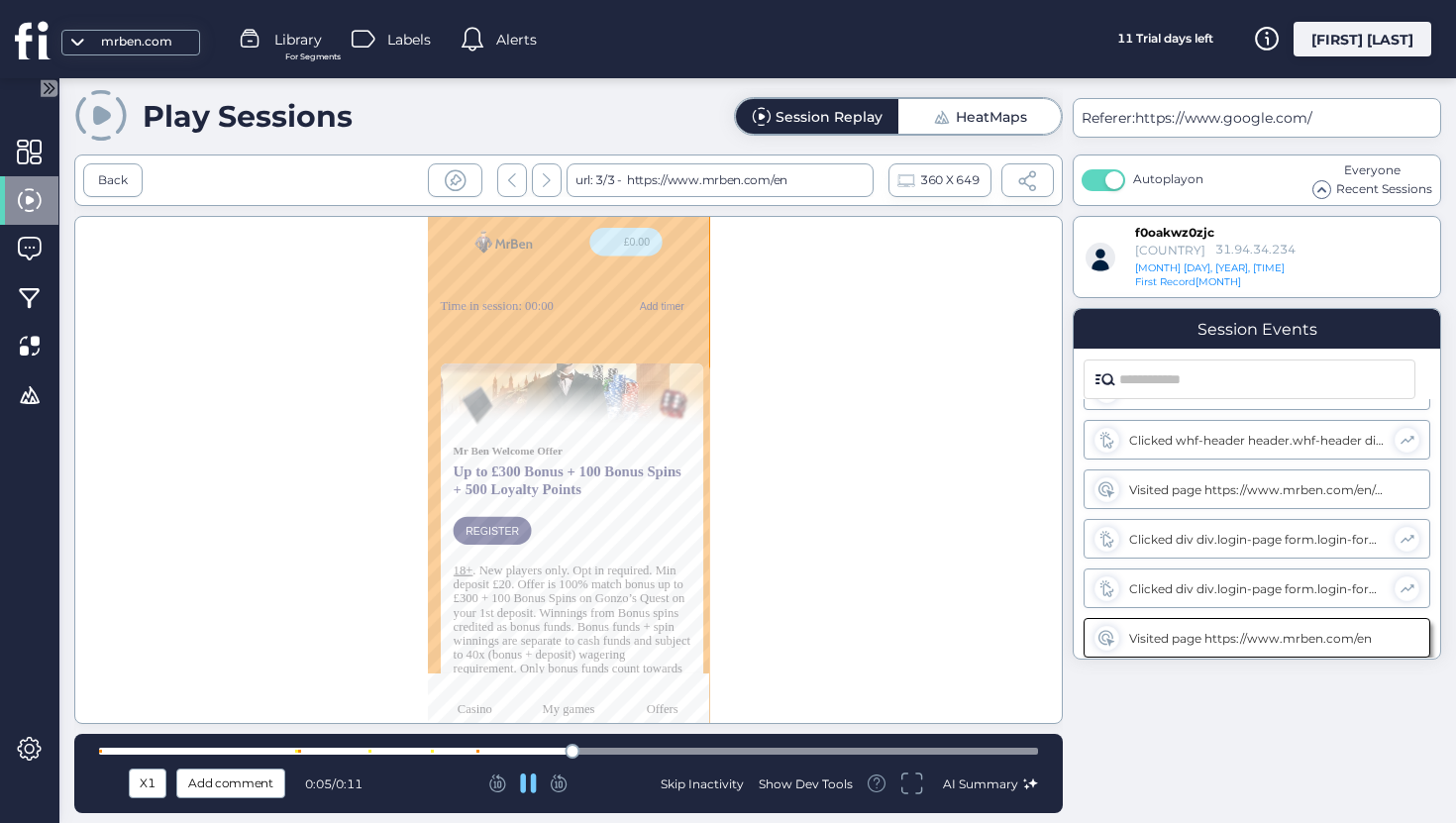 type 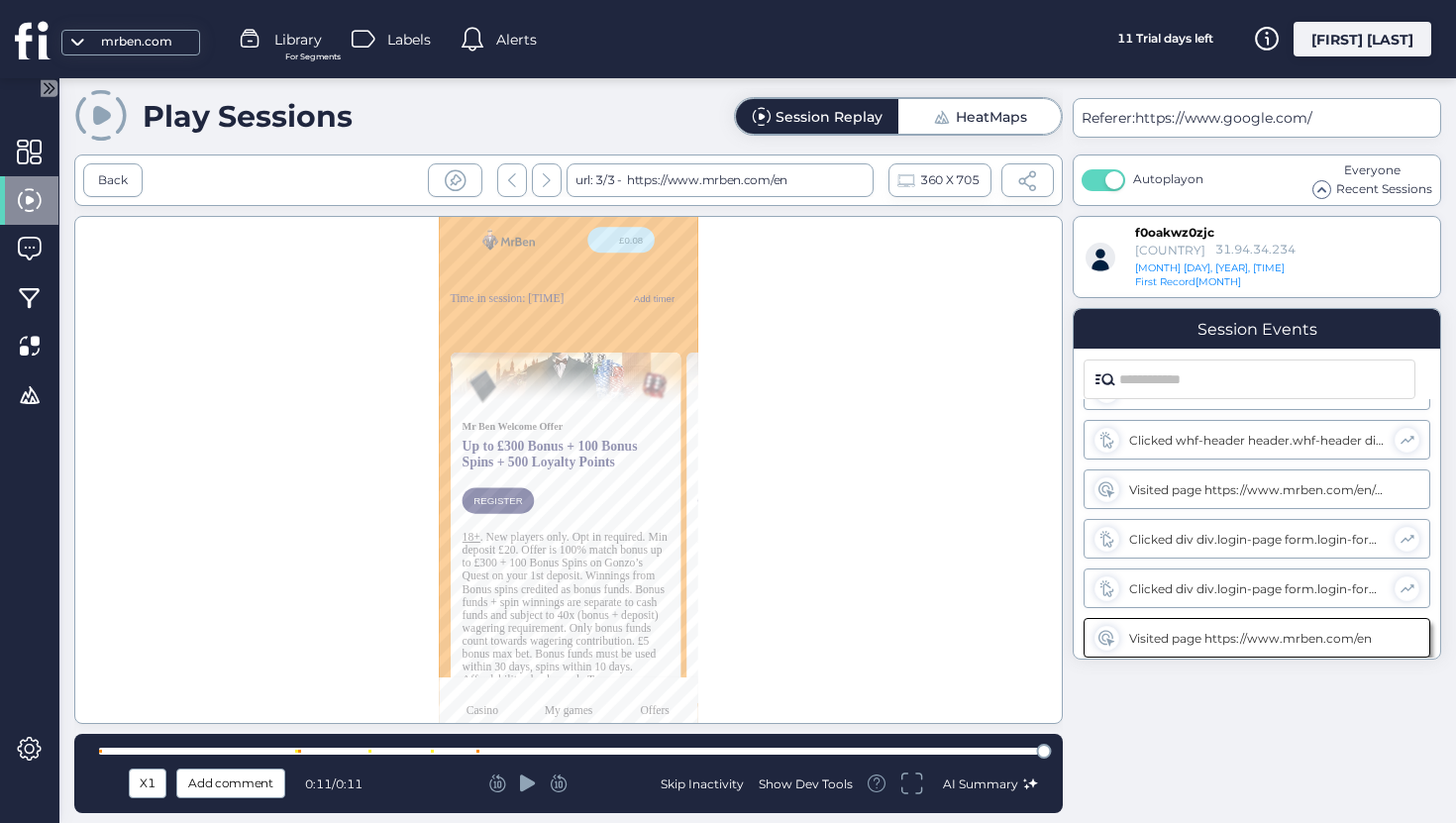 click 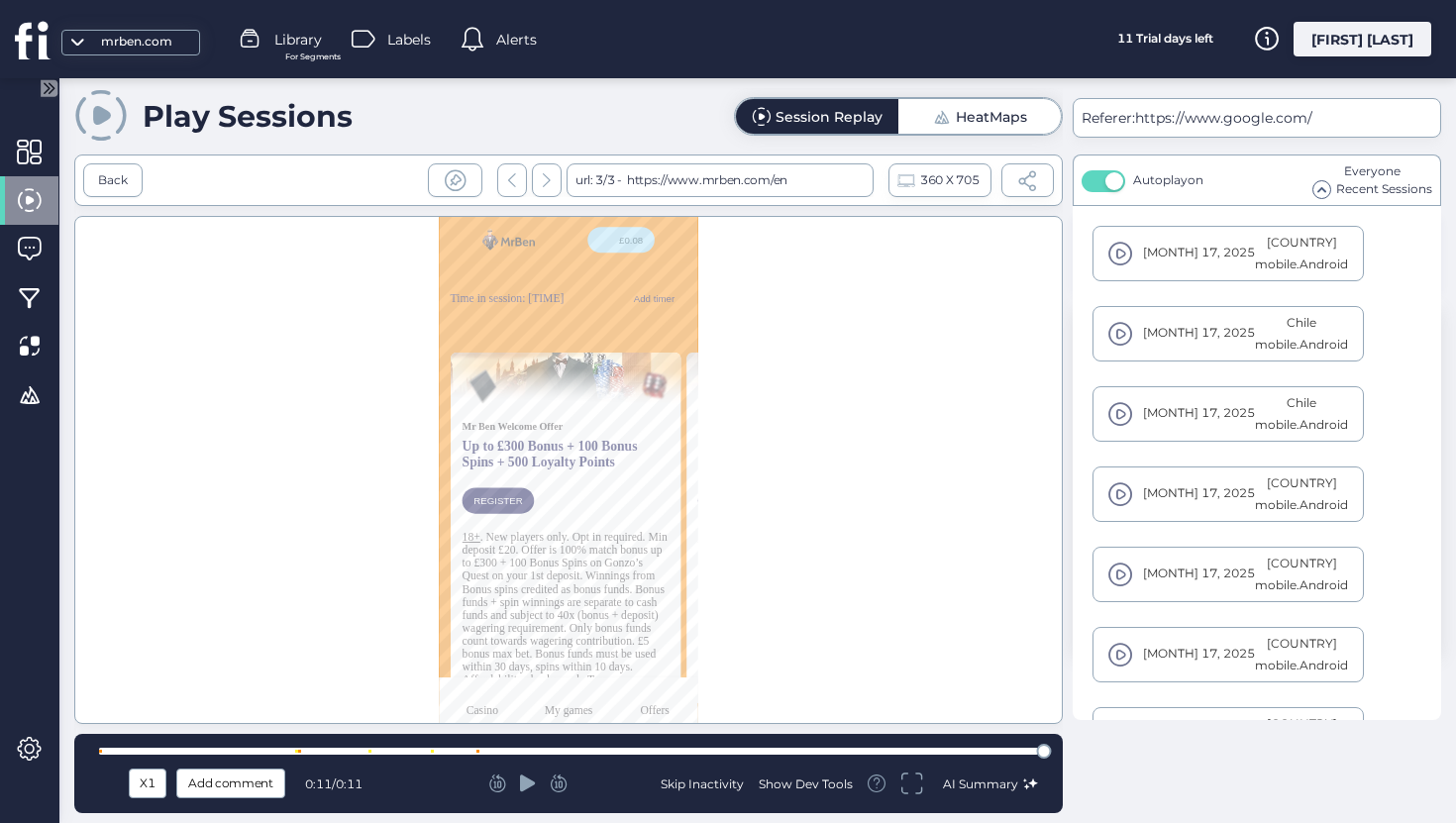 click 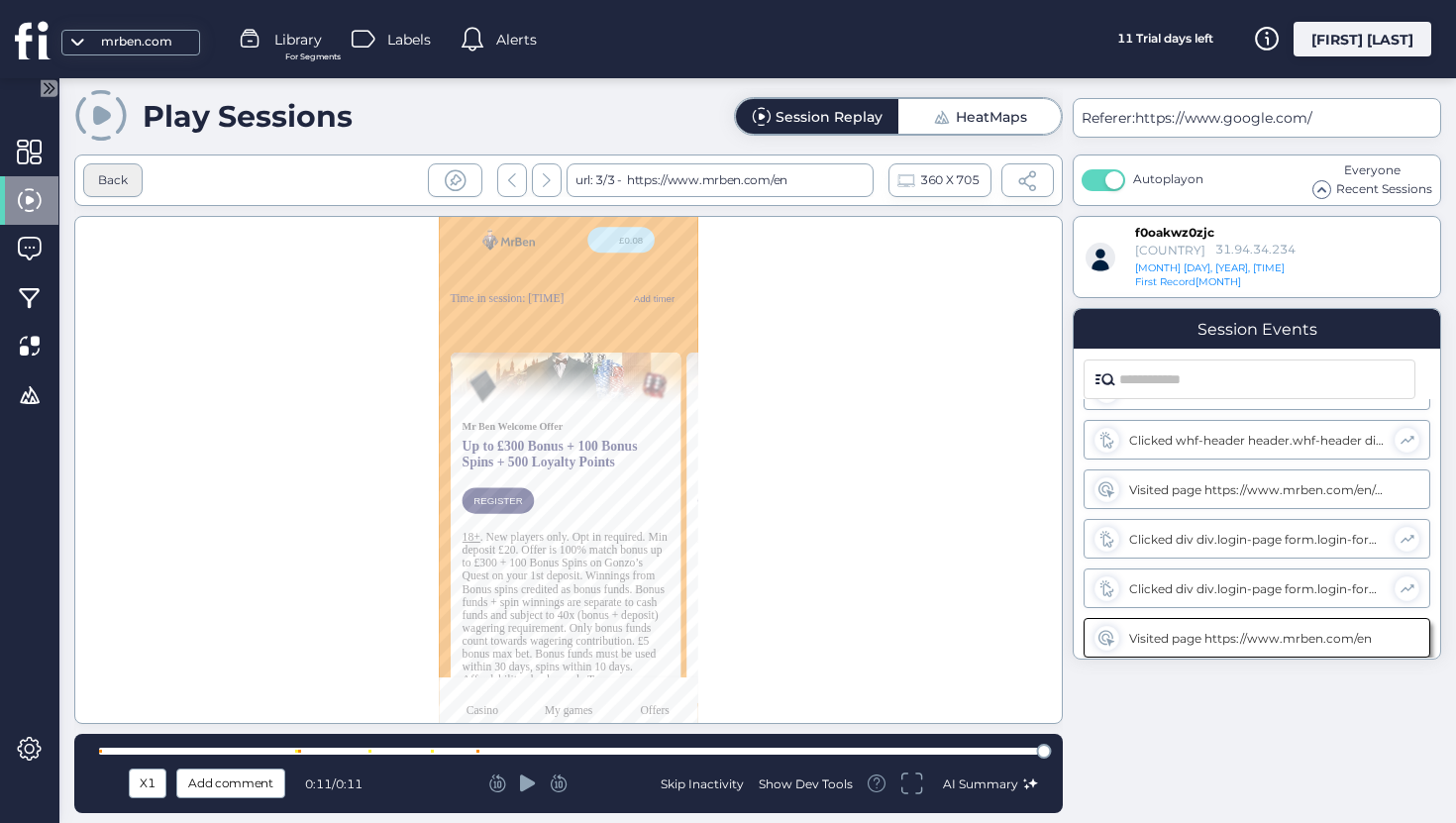 click on "Back" at bounding box center [113, 180] 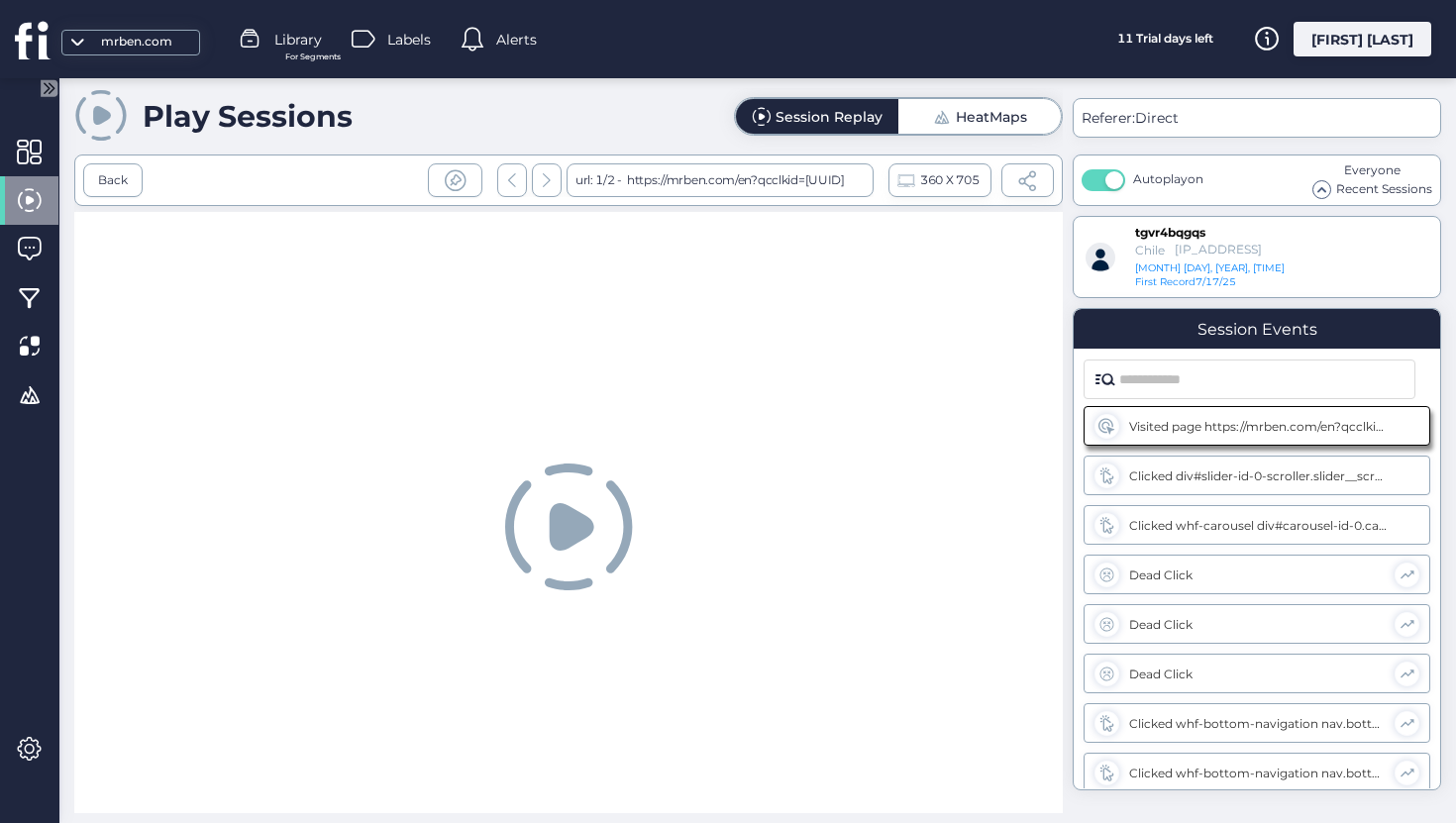 scroll, scrollTop: 0, scrollLeft: 0, axis: both 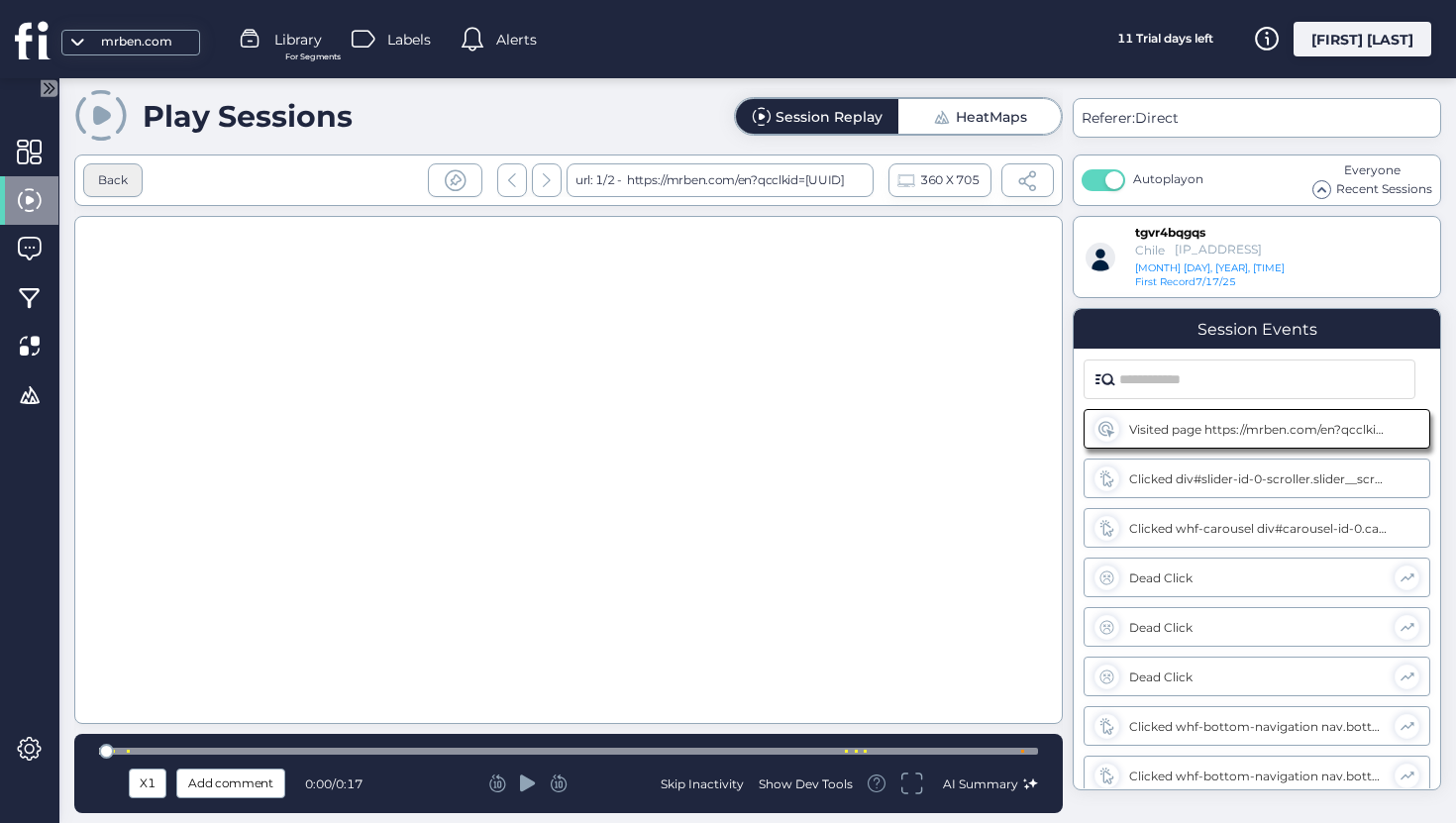 click on "Back" at bounding box center (113, 180) 